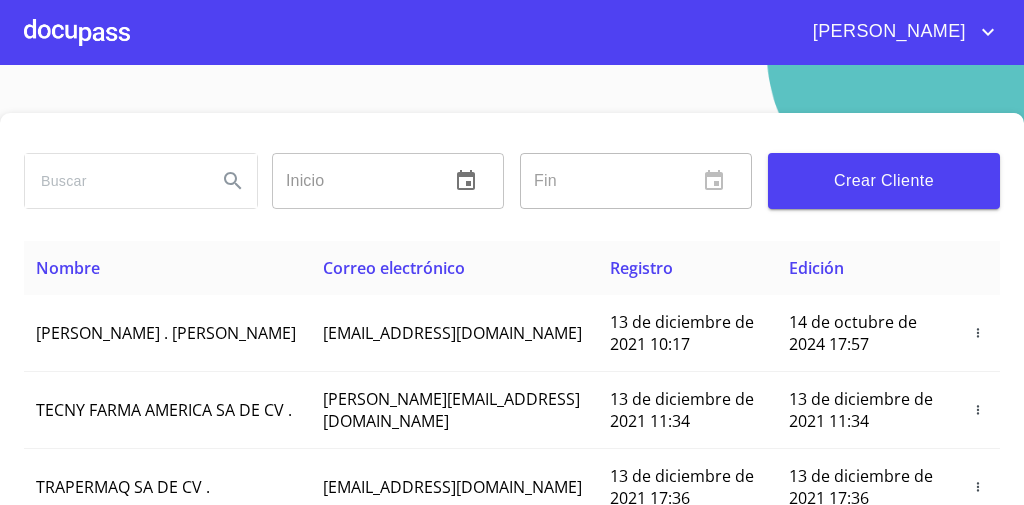 scroll, scrollTop: 0, scrollLeft: 0, axis: both 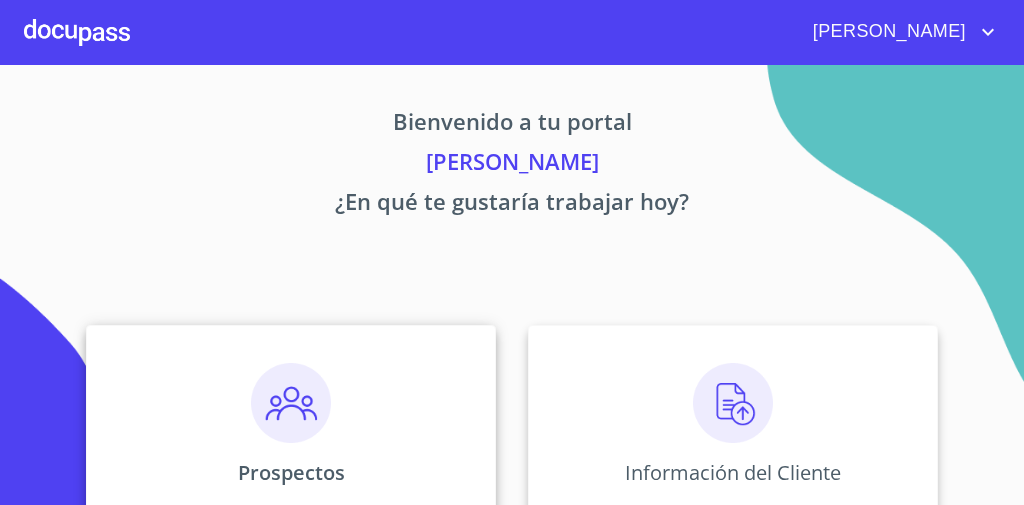click on "Prospectos" at bounding box center (291, 425) 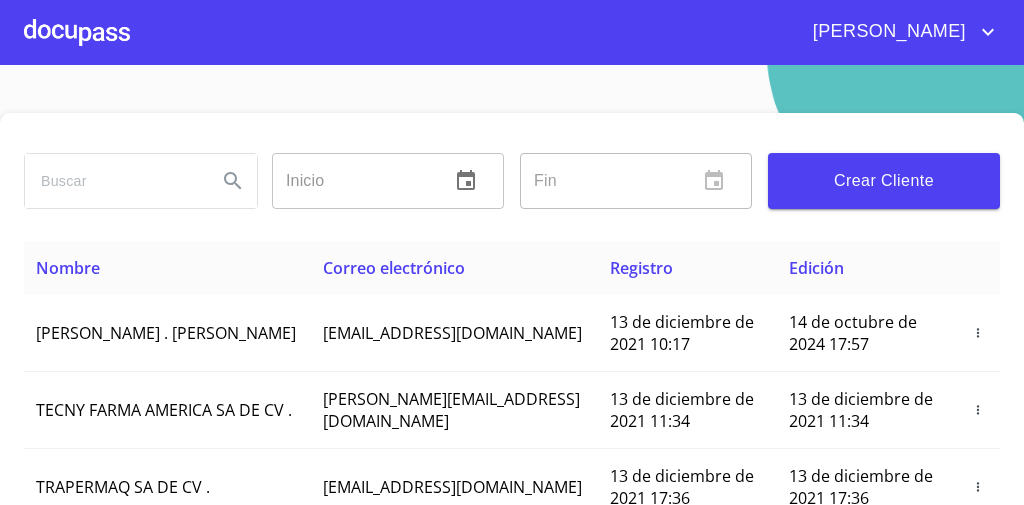 click on "Crear Cliente" at bounding box center (884, 181) 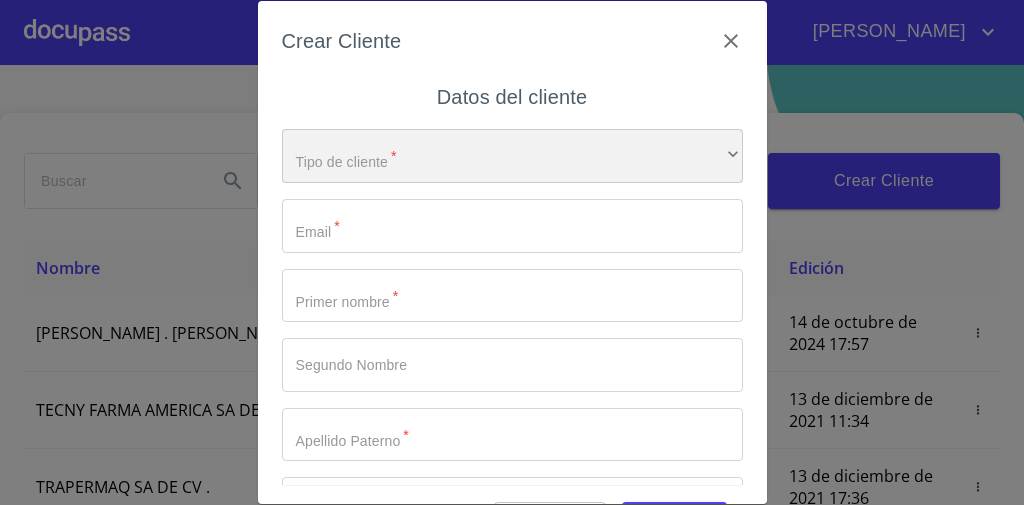 click on "​" at bounding box center [512, 156] 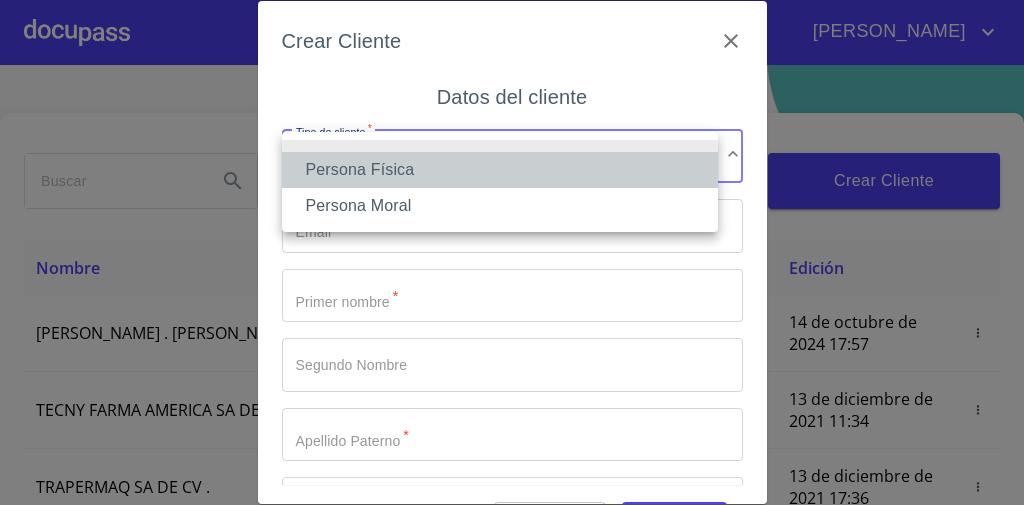 click on "Persona Física" at bounding box center [500, 170] 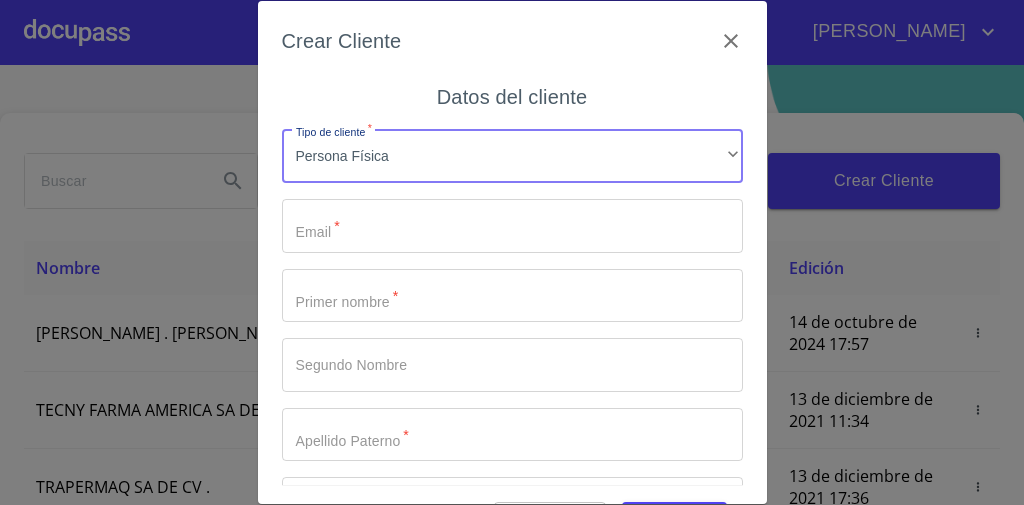 click on "Tipo de cliente   *" at bounding box center (512, 226) 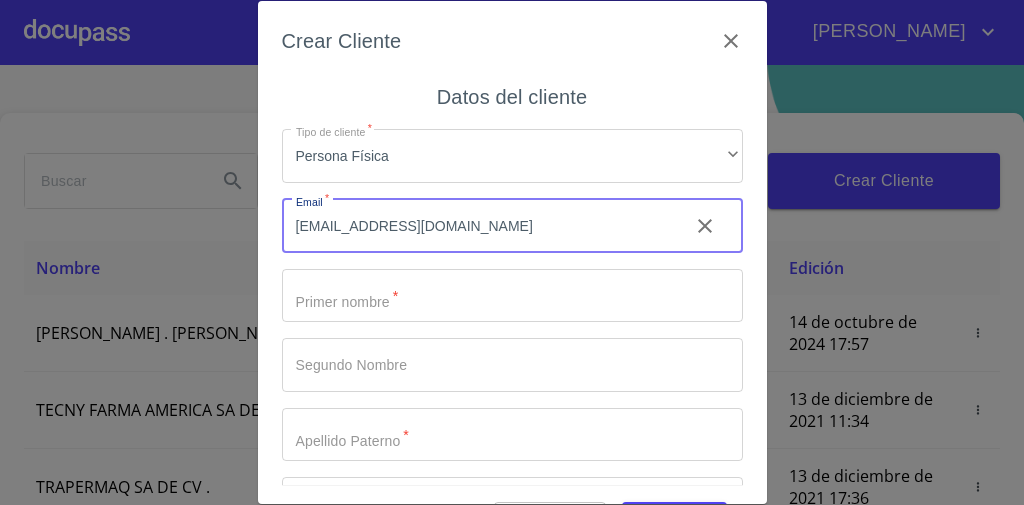 type on "[EMAIL_ADDRESS][DOMAIN_NAME]" 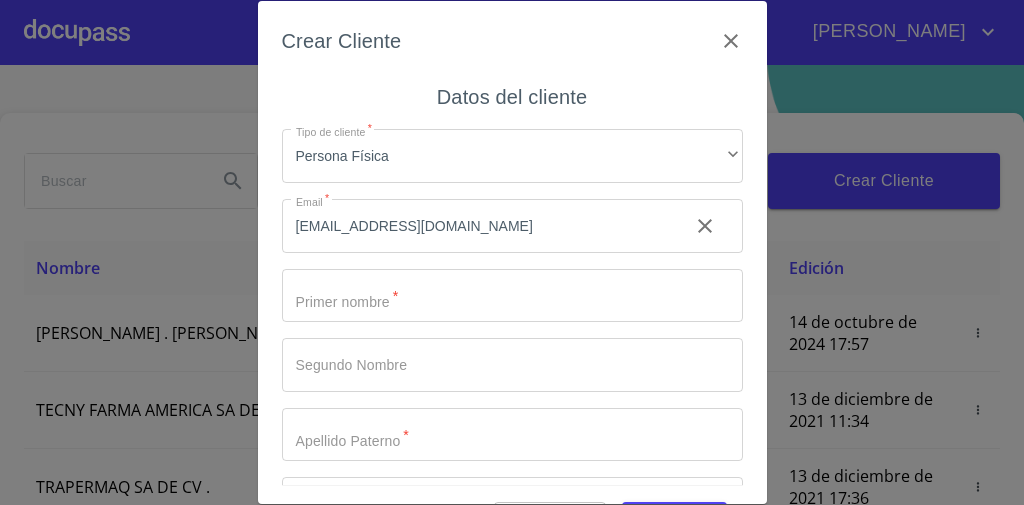 click on "Tipo de cliente   *" at bounding box center (512, 296) 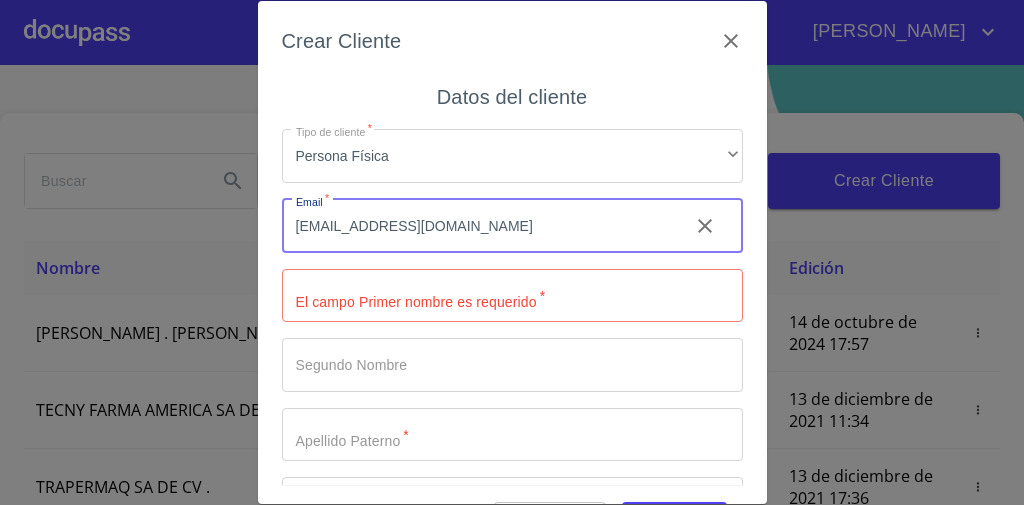 drag, startPoint x: 507, startPoint y: 220, endPoint x: 190, endPoint y: 198, distance: 317.76248 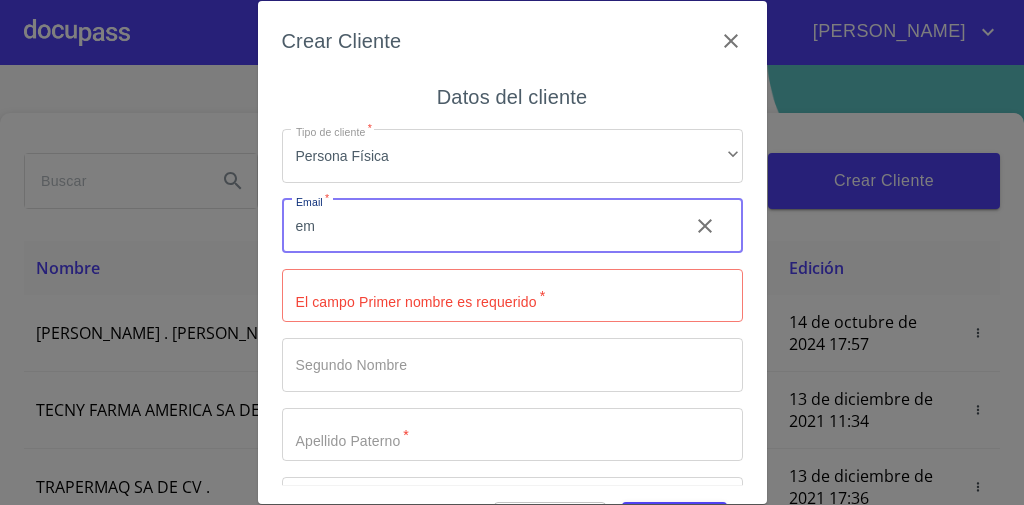 type on "e" 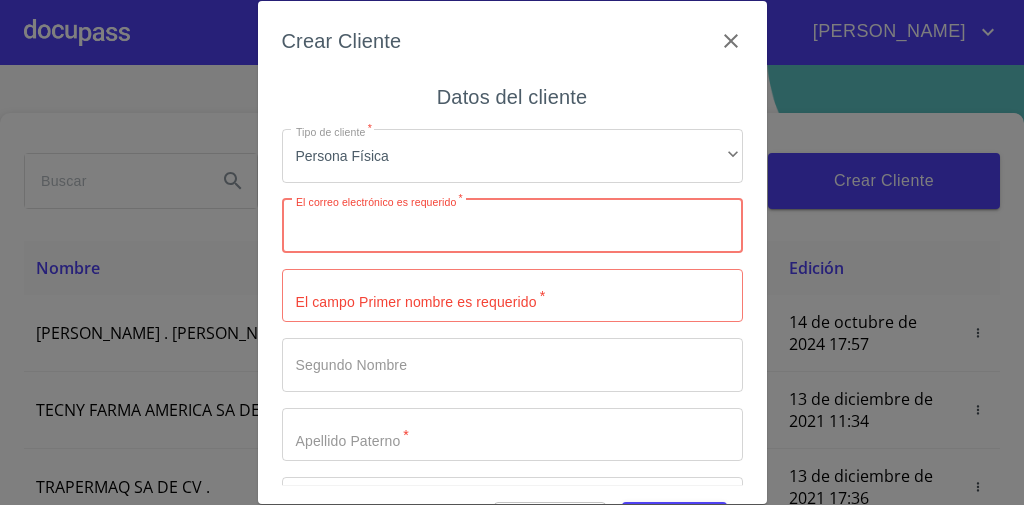 click on "Tipo de cliente   *" at bounding box center [512, 226] 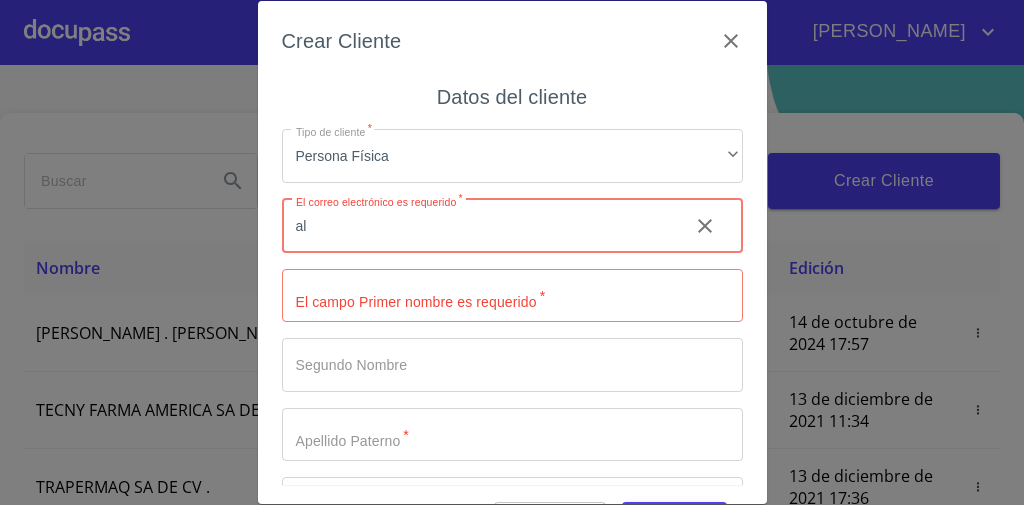 type on "a" 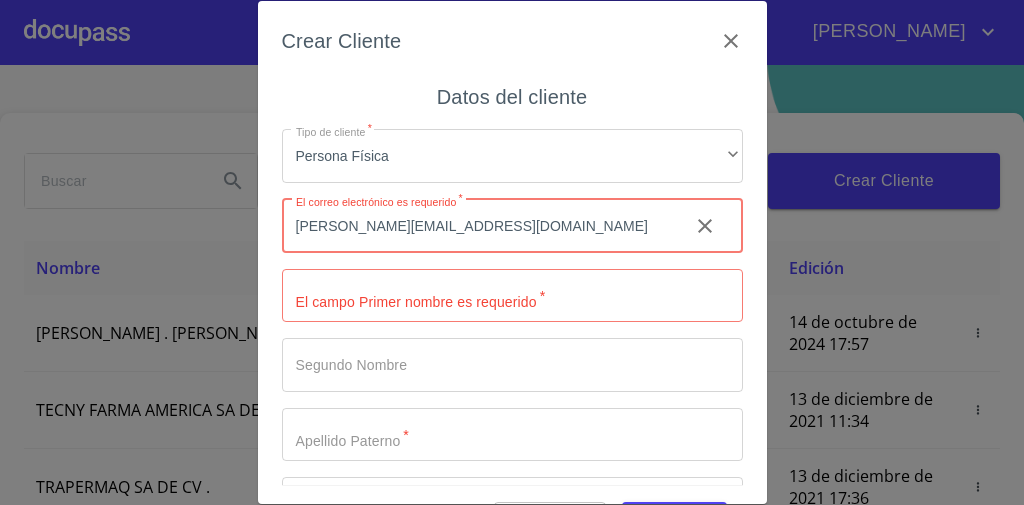 type on "[PERSON_NAME][EMAIL_ADDRESS][DOMAIN_NAME]" 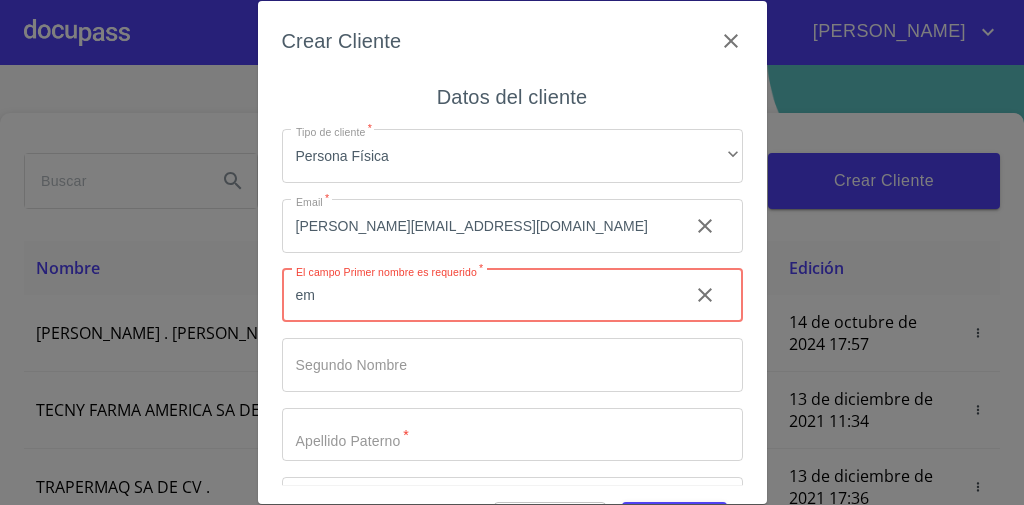 type on "e" 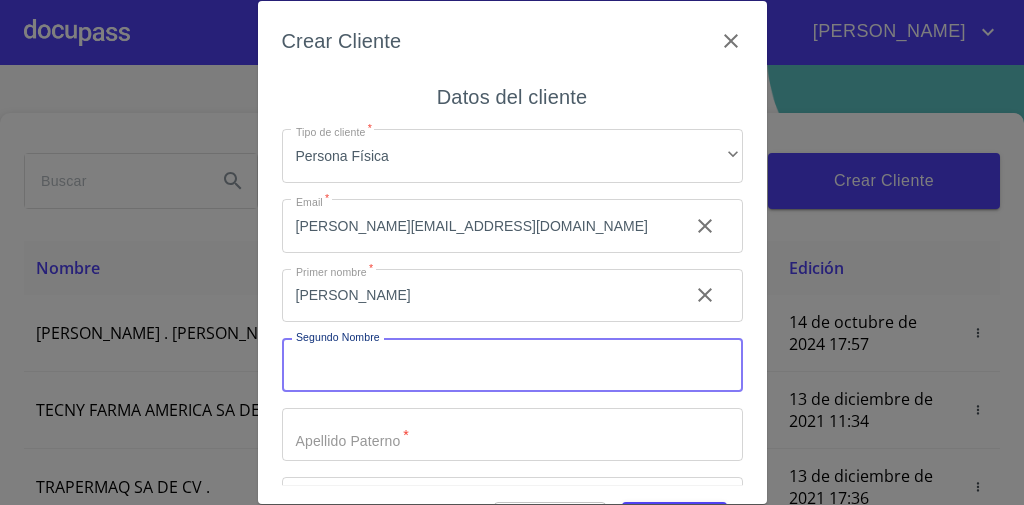 click on "[PERSON_NAME]" at bounding box center (477, 296) 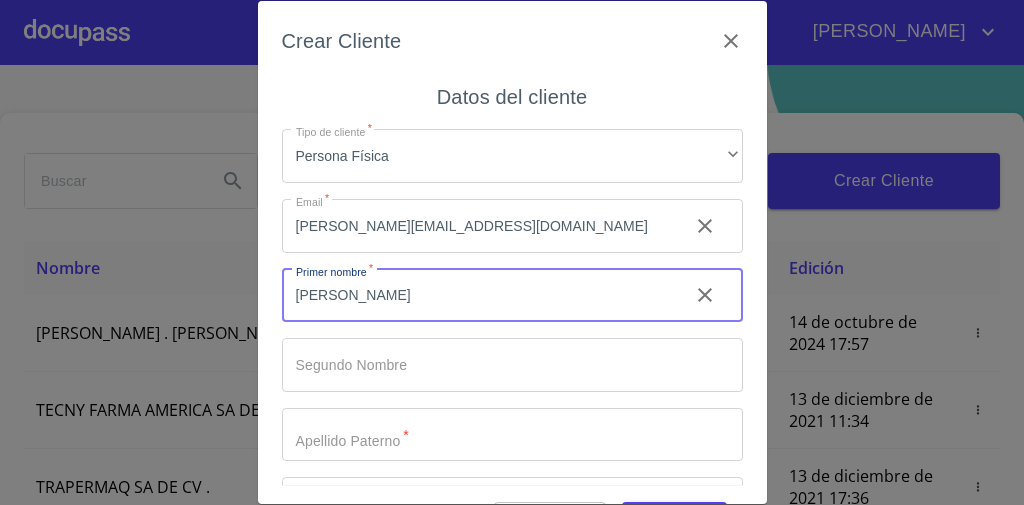 click on "[PERSON_NAME]" at bounding box center [477, 296] 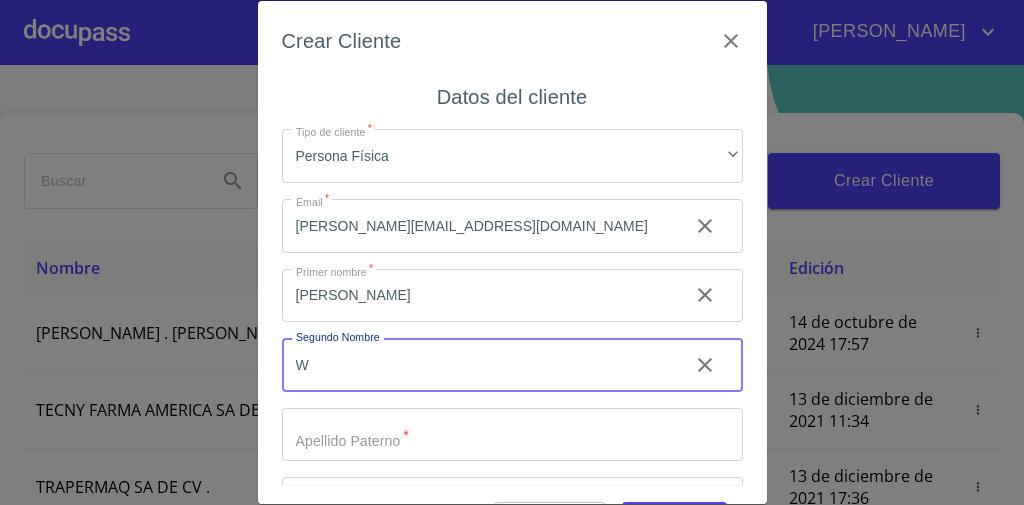 type on "W" 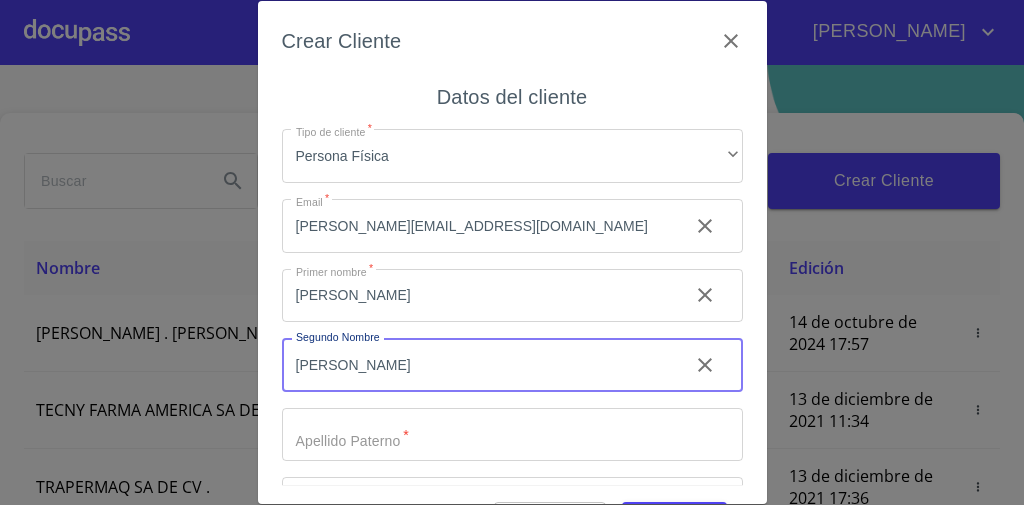 type on "[PERSON_NAME]" 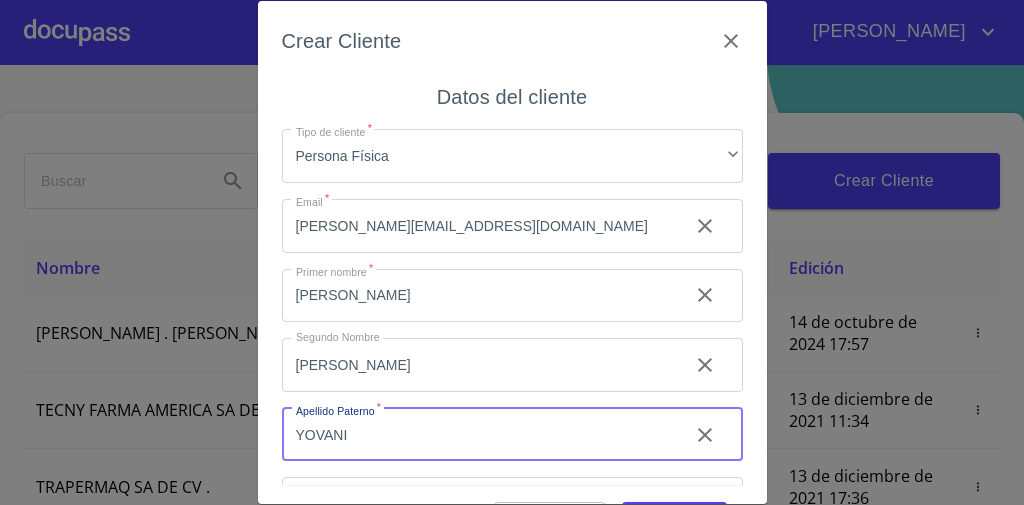 type on "YOVANI" 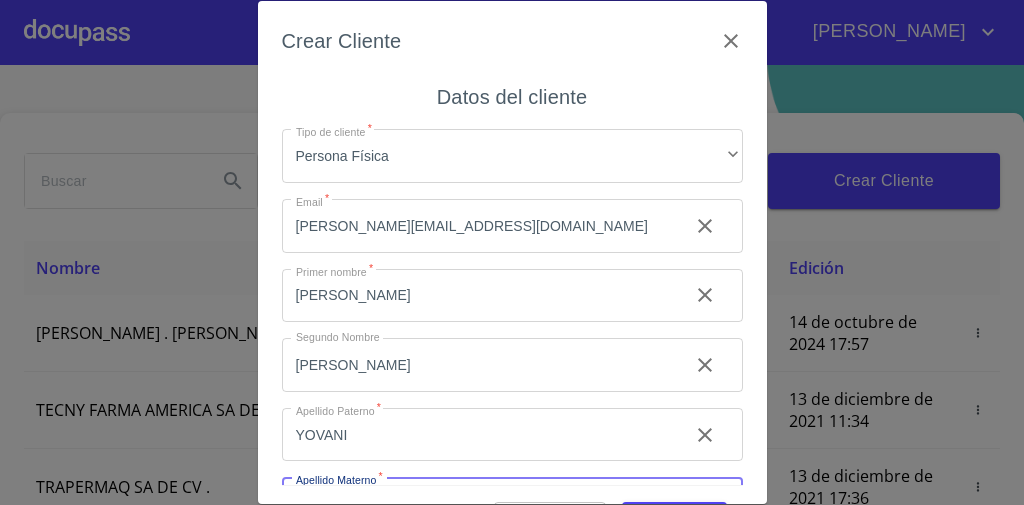 scroll, scrollTop: 45, scrollLeft: 0, axis: vertical 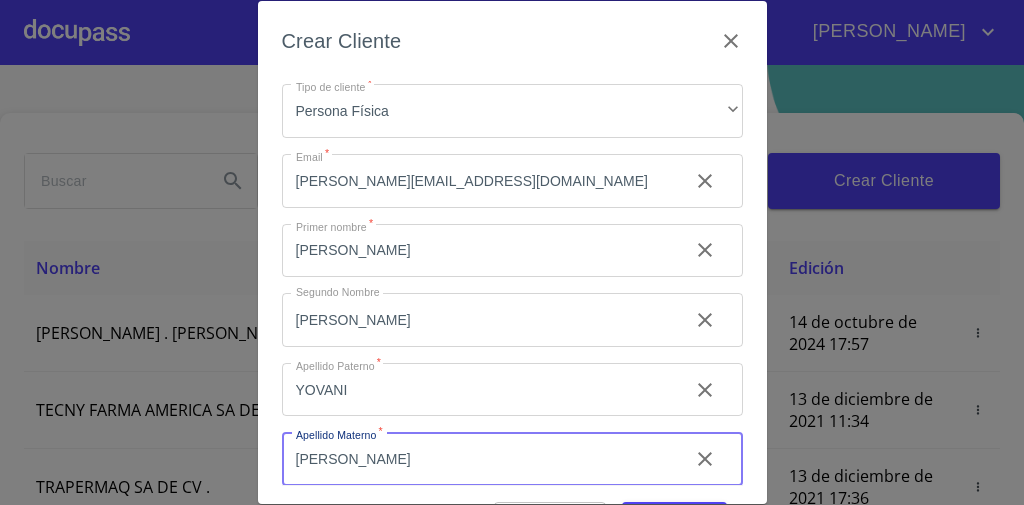 type on "[PERSON_NAME]" 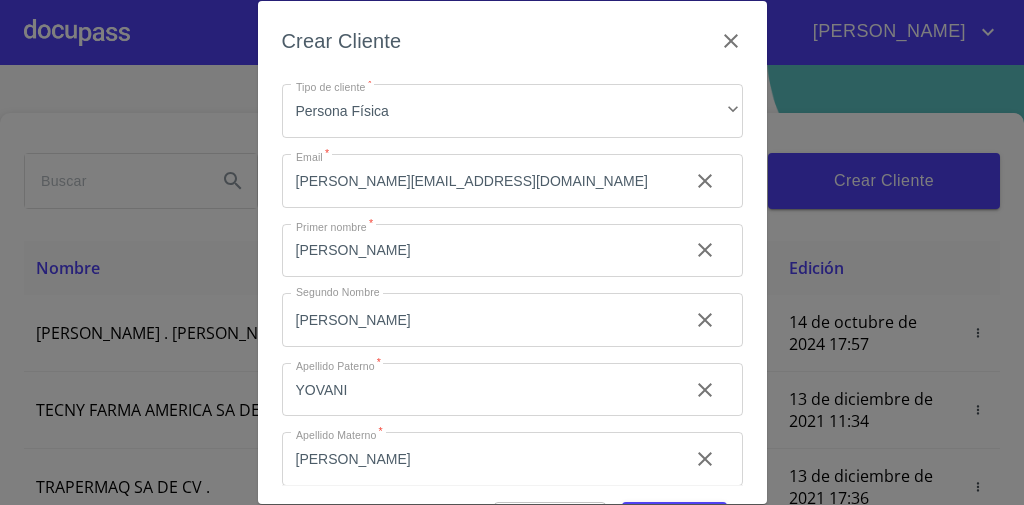 scroll, scrollTop: 131, scrollLeft: 0, axis: vertical 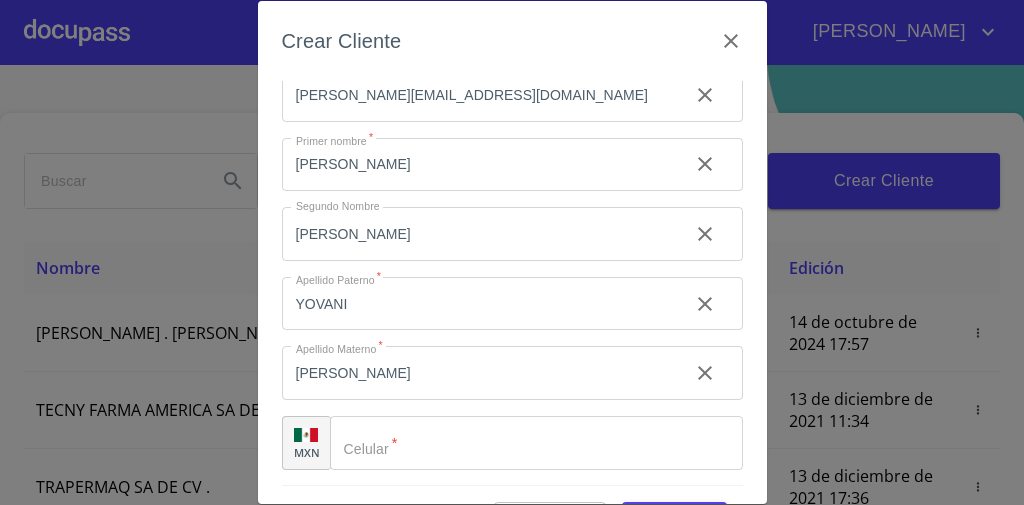 click on "Tipo de cliente   *" 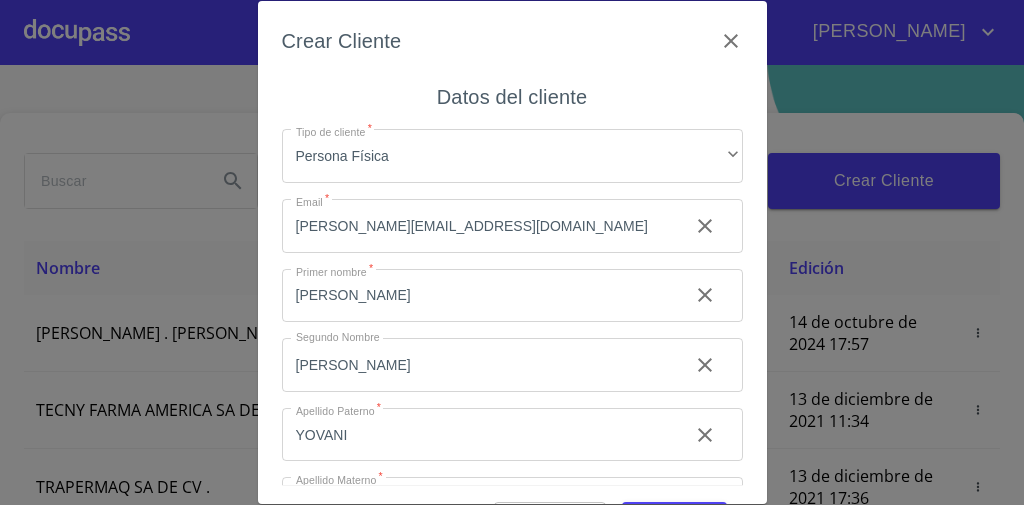 scroll, scrollTop: 131, scrollLeft: 0, axis: vertical 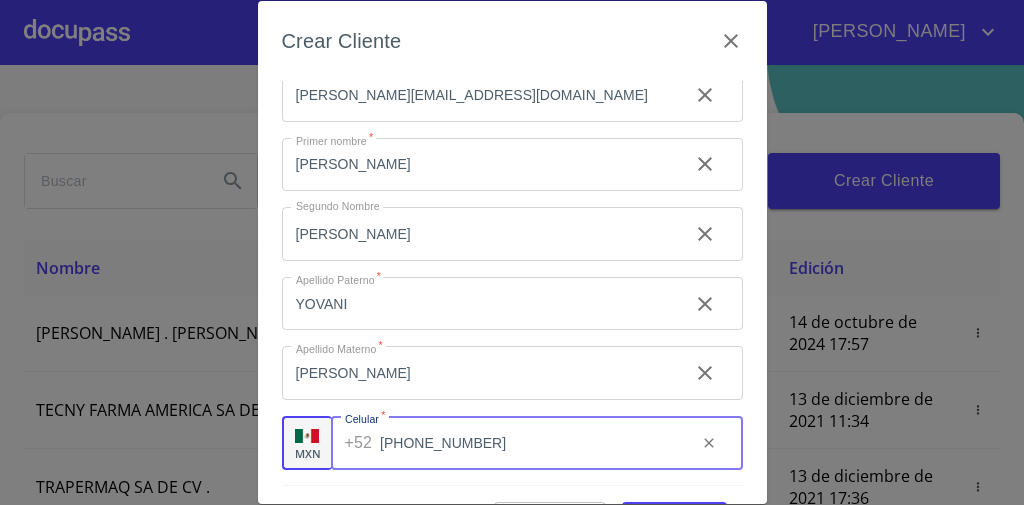 type on "[PHONE_NUMBER]" 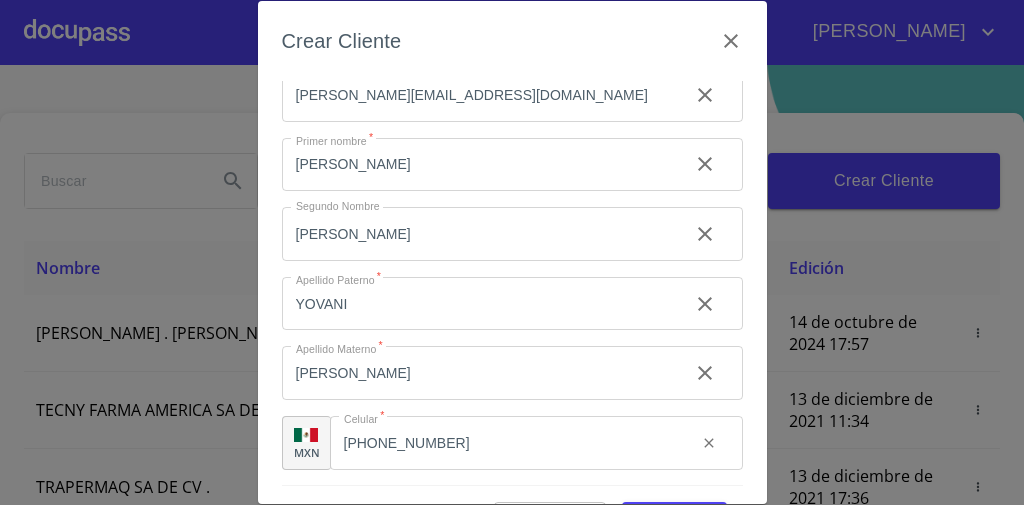 scroll, scrollTop: 58, scrollLeft: 0, axis: vertical 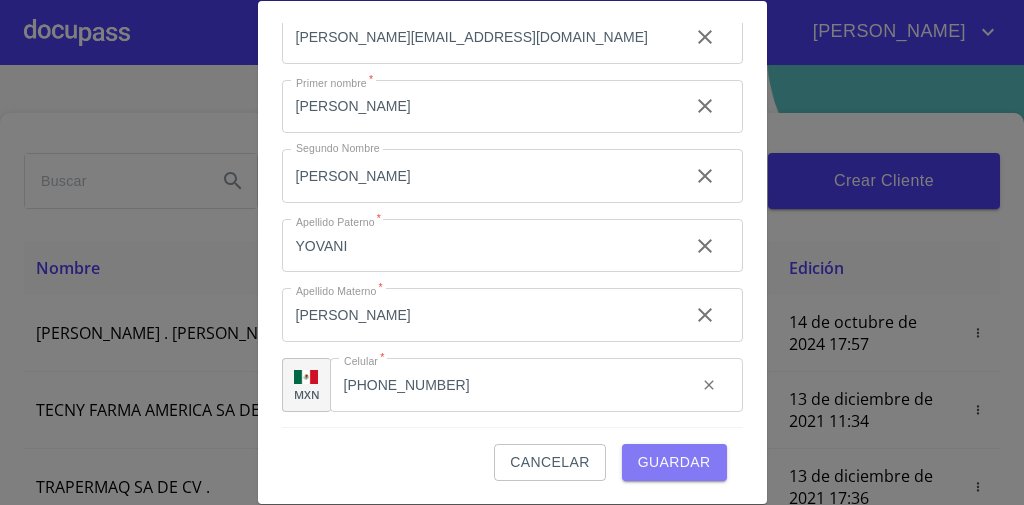 click on "Guardar" at bounding box center [674, 462] 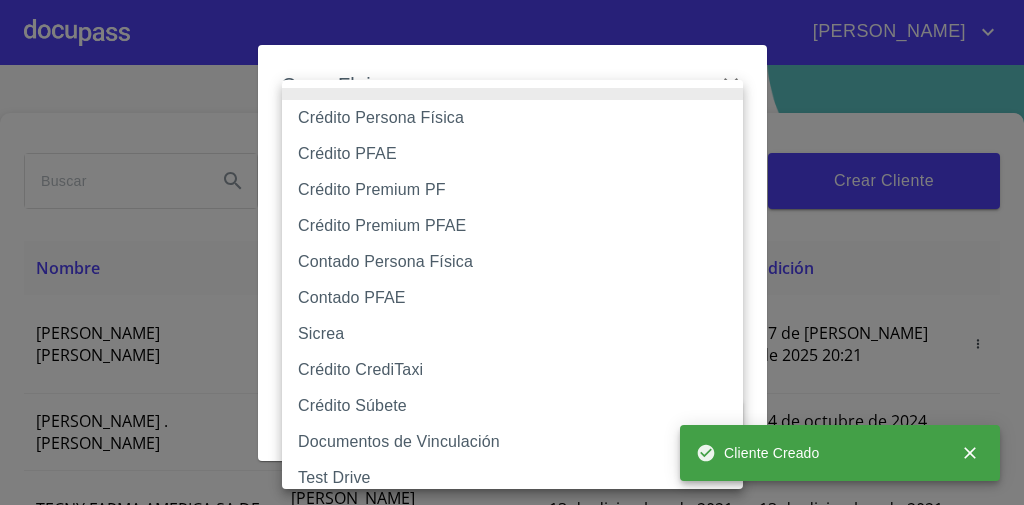 click on "[PERSON_NAME] ​ Fin ​ Crear Cliente Nombre   Correo electrónico   Registro   Edición     [PERSON_NAME]  [PERSON_NAME]  [PERSON_NAME][EMAIL_ADDRESS][DOMAIN_NAME] 17 de [PERSON_NAME] de 2025 20:21 17 de [PERSON_NAME] de 2025 20:21 ROMEO . [PERSON_NAME] [EMAIL_ADDRESS][DOMAIN_NAME] 13 de diciembre de 2021 10:17 14 de octubre de 2024 17:57 TECNY FARMA AMERICA  SA DE CV  . [PERSON_NAME][EMAIL_ADDRESS][DOMAIN_NAME] 13 de diciembre de 2021 11:34 13 de diciembre de 2021 11:34 TRAPERMAQ SA DE CV  . [EMAIL_ADDRESS][DOMAIN_NAME] 13 de diciembre de 2021 17:36 13 de diciembre de 2021 17:36 [PERSON_NAME] DEL [PERSON_NAME] [EMAIL_ADDRESS][DOMAIN_NAME] 13 de diciembre de 2021 18:44 13 de diciembre de 2021 18:44 [PERSON_NAME]  [PERSON_NAME]  [PERSON_NAME][EMAIL_ADDRESS][DOMAIN_NAME] 14 de diciembre de 2021 11:46 14 de diciembre de 2021 11:46 SOLUCION EN LIMPIEZA DE JOCOTEPEC SDRL DE CV . [EMAIL_ADDRESS][DOMAIN_NAME] 14 de diciembre de 2021 12:14 15 de diciembre de 2021 18:52 [PERSON_NAME] [PERSON_NAME] [EMAIL_ADDRESS][DOMAIN_NAME] 14 de diciembre de 2021 15:01 26 de abril de 2024 17:58 1 2 3 4" at bounding box center (512, 252) 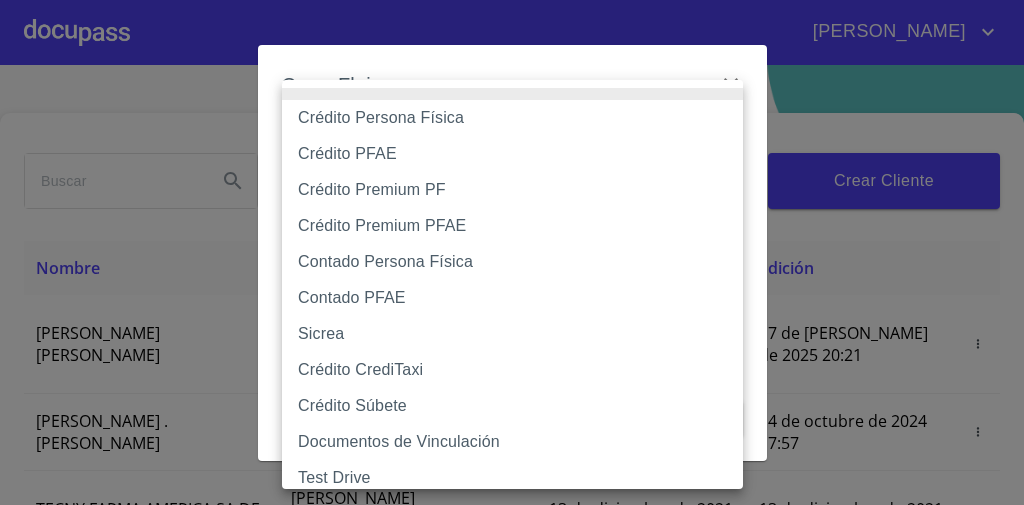 click on "Crédito Persona Física" at bounding box center [518, 118] 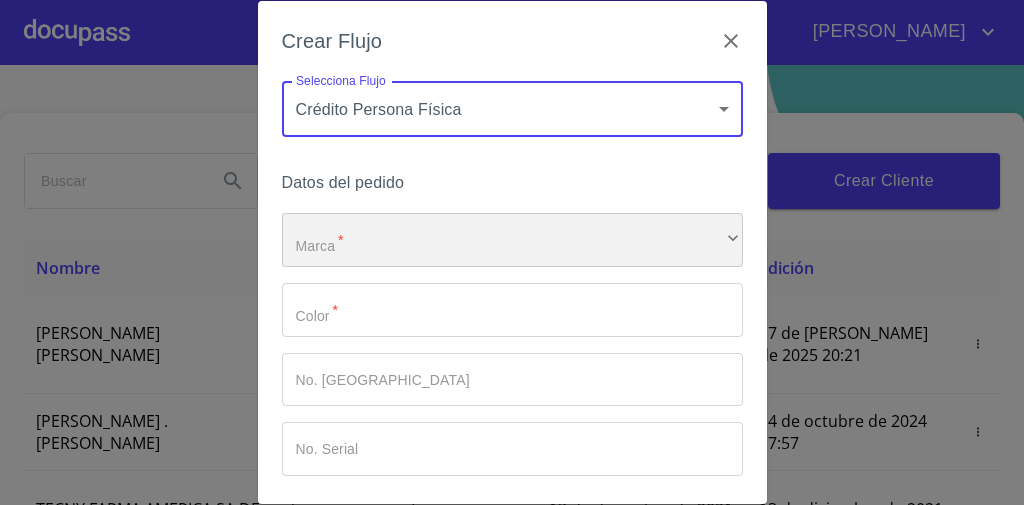 click on "​" at bounding box center [512, 240] 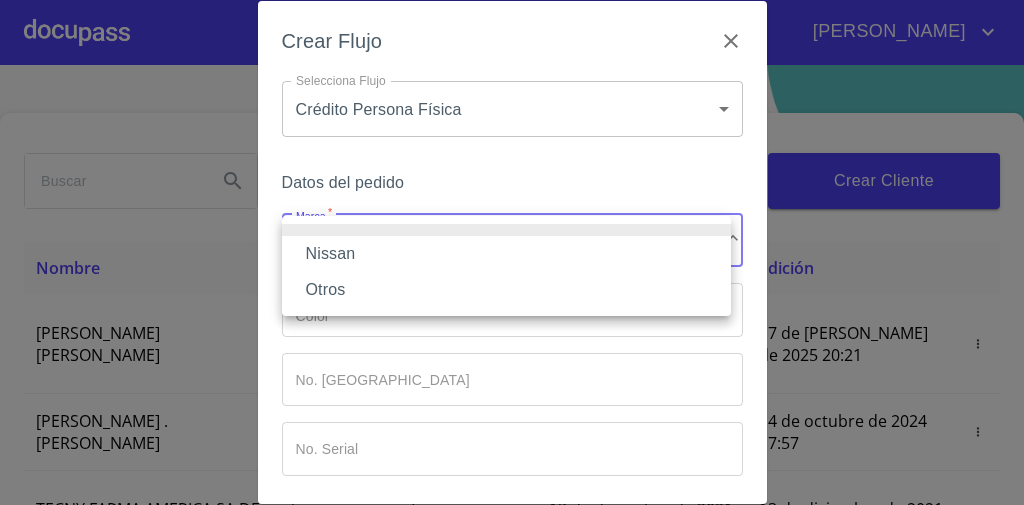 click on "Nissan" at bounding box center (506, 254) 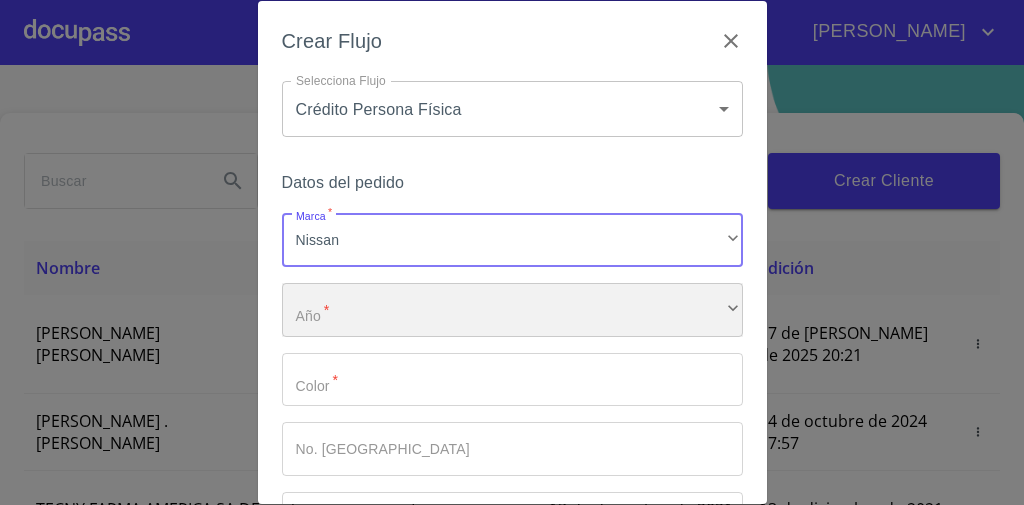 click on "​" at bounding box center [512, 310] 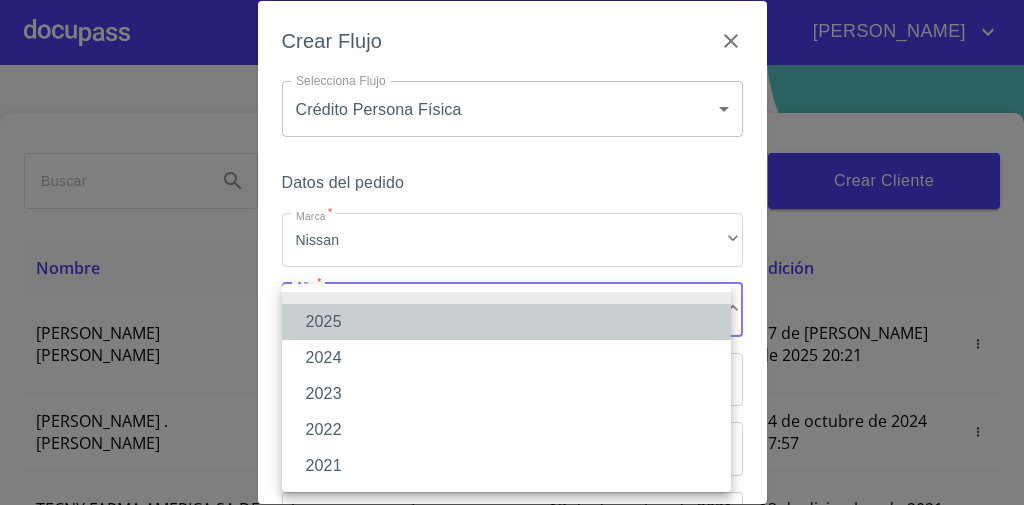 click on "2025" at bounding box center (506, 322) 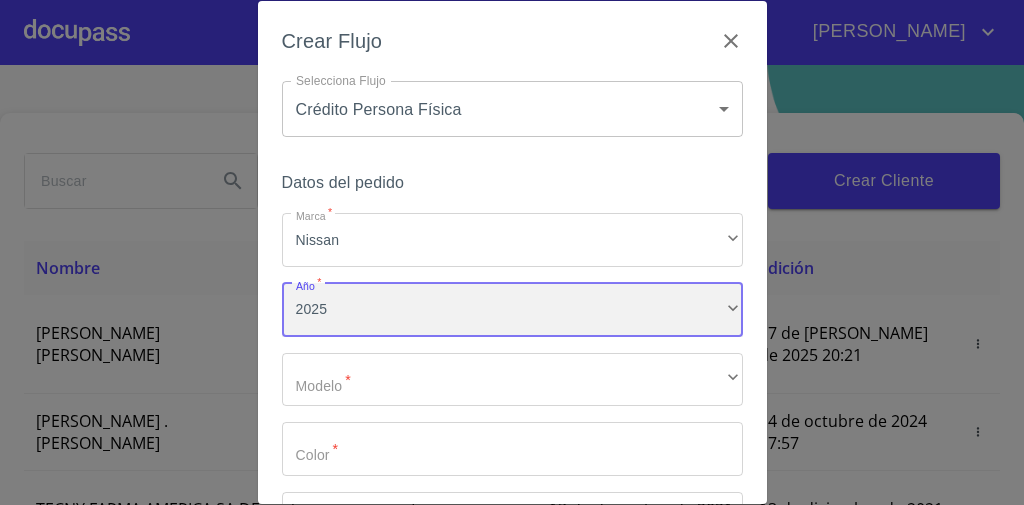 scroll, scrollTop: 219, scrollLeft: 0, axis: vertical 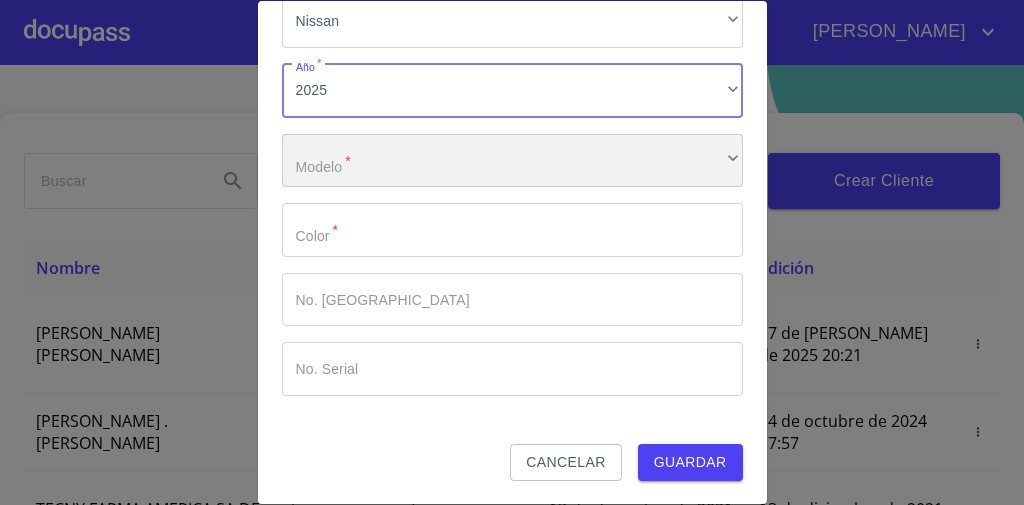 click on "​" at bounding box center [512, 161] 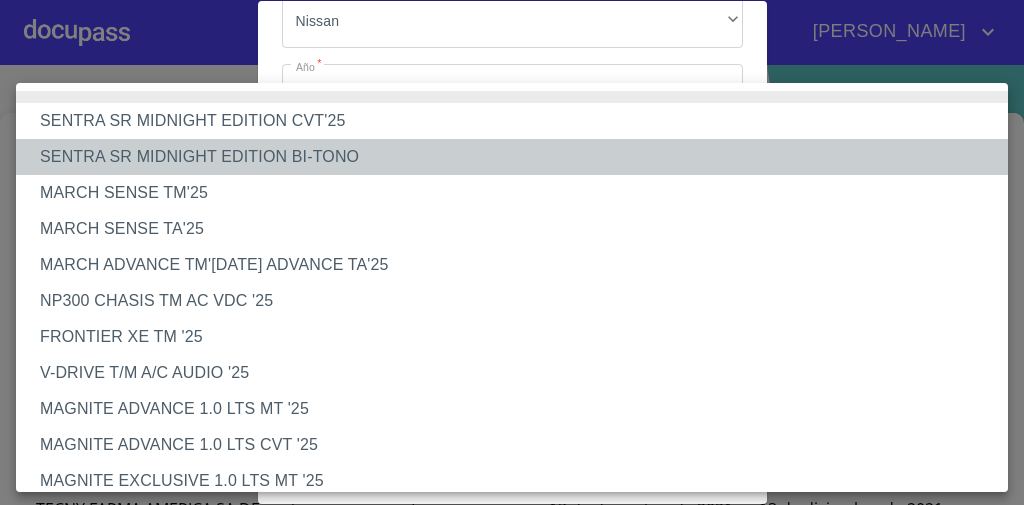click on "SENTRA SR MIDNIGHT EDITION BI-TONO" at bounding box center [518, 157] 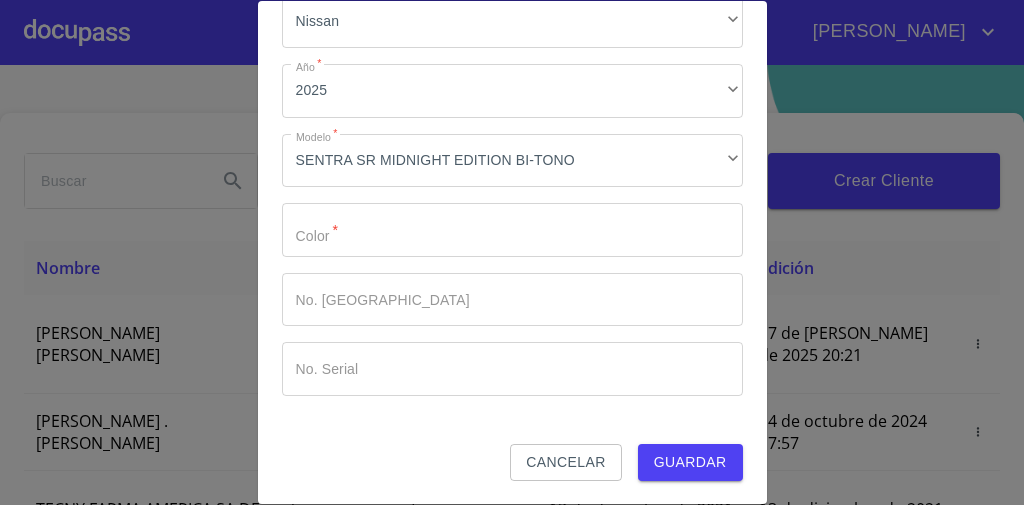 click on "SENTRA SR MIDNIGHT EDITION BI-TONO" at bounding box center (459, 148) 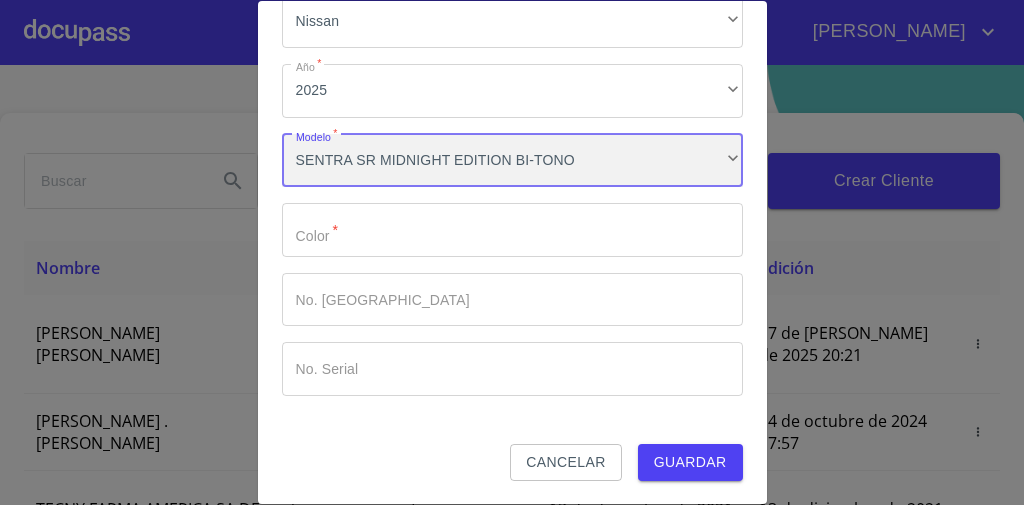 click on "SENTRA SR MIDNIGHT EDITION BI-TONO" at bounding box center (512, 161) 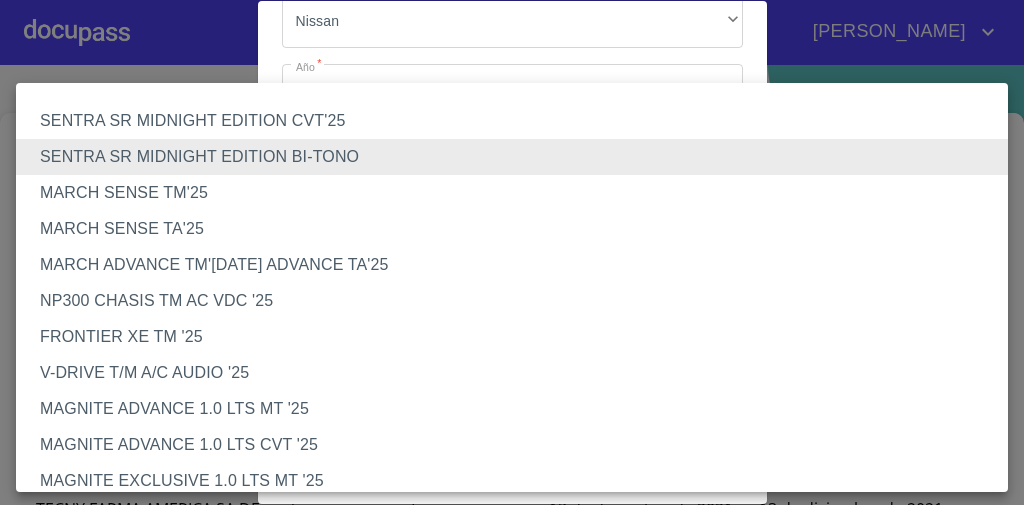 click on "SENTRA SR MIDNIGHT EDITION CVT'25" at bounding box center [518, 121] 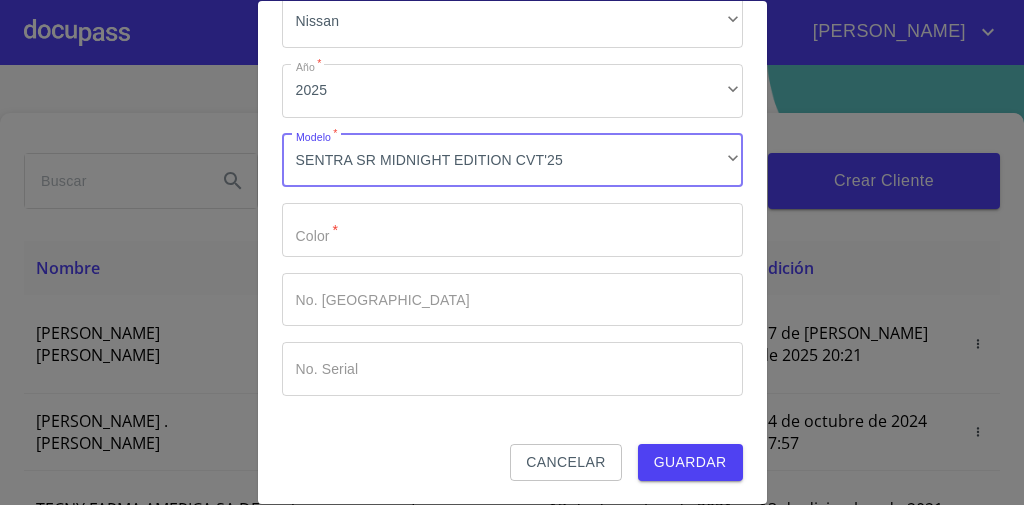 click on "Marca   *" at bounding box center (512, 230) 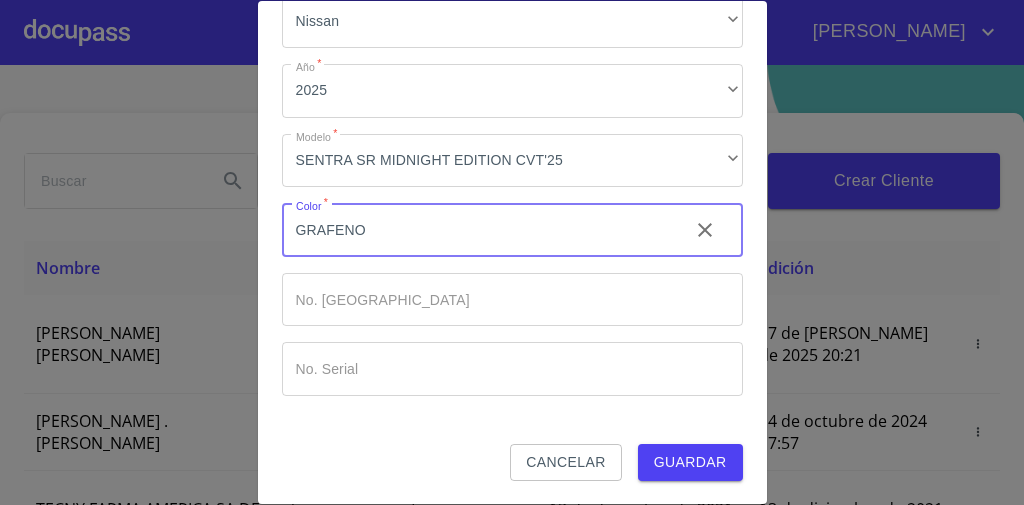 type on "GRAFENO" 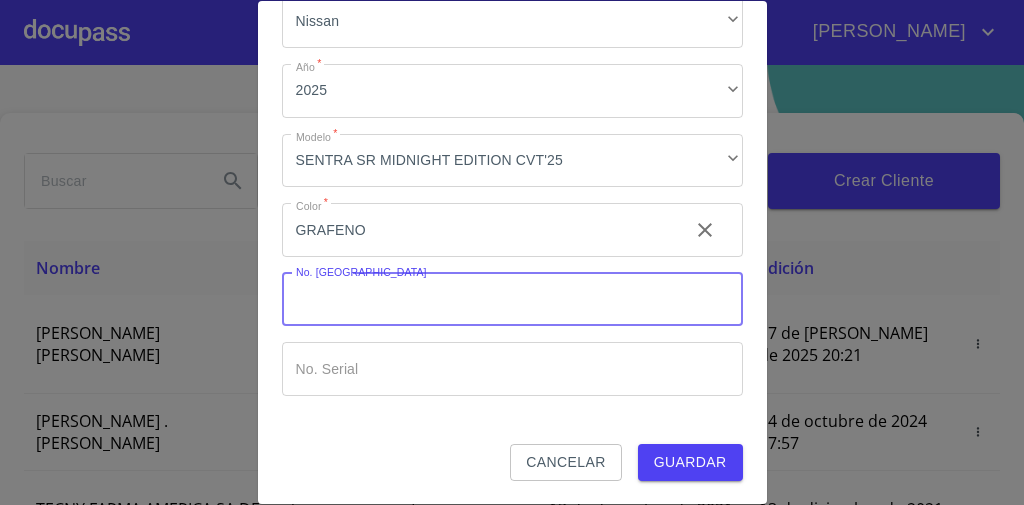 click on "Guardar" at bounding box center [690, 462] 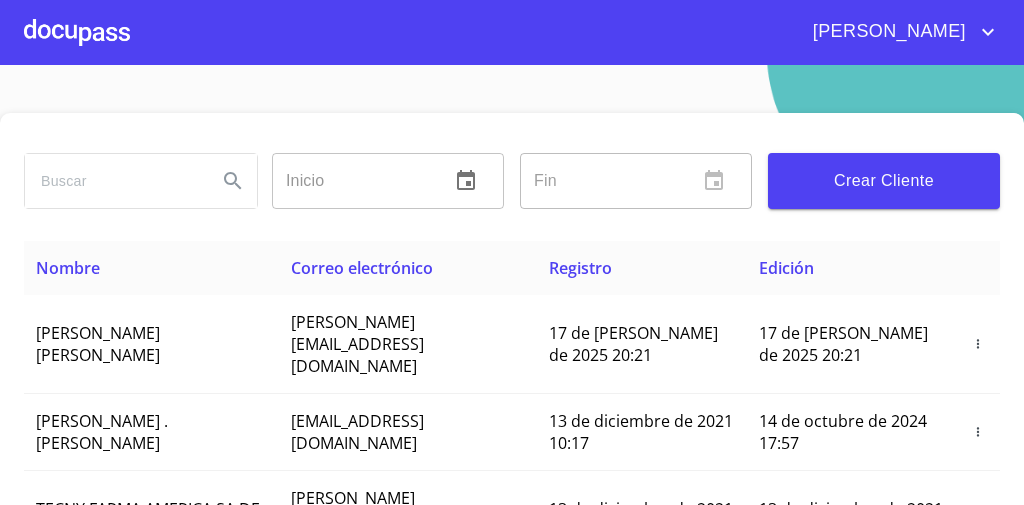 click at bounding box center [77, 32] 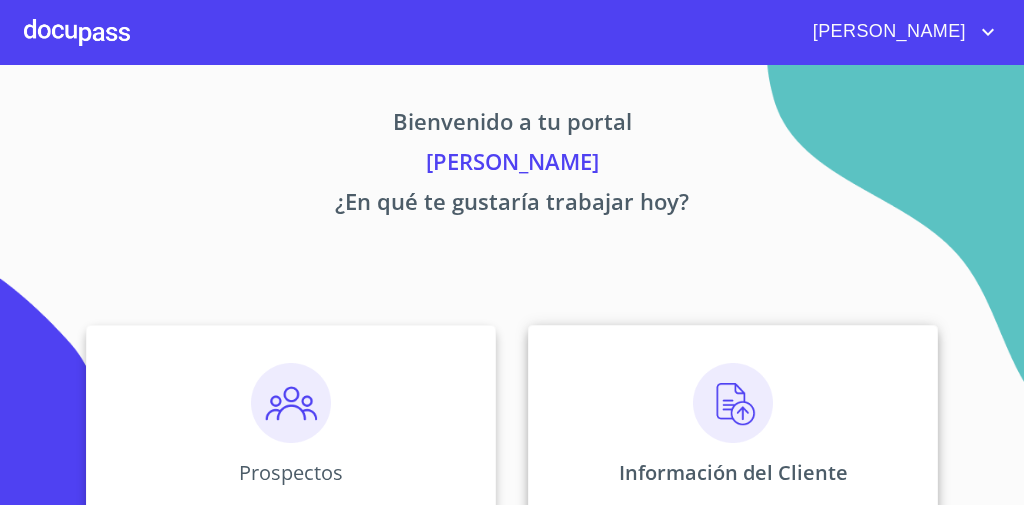 click on "Información del Cliente" at bounding box center (733, 425) 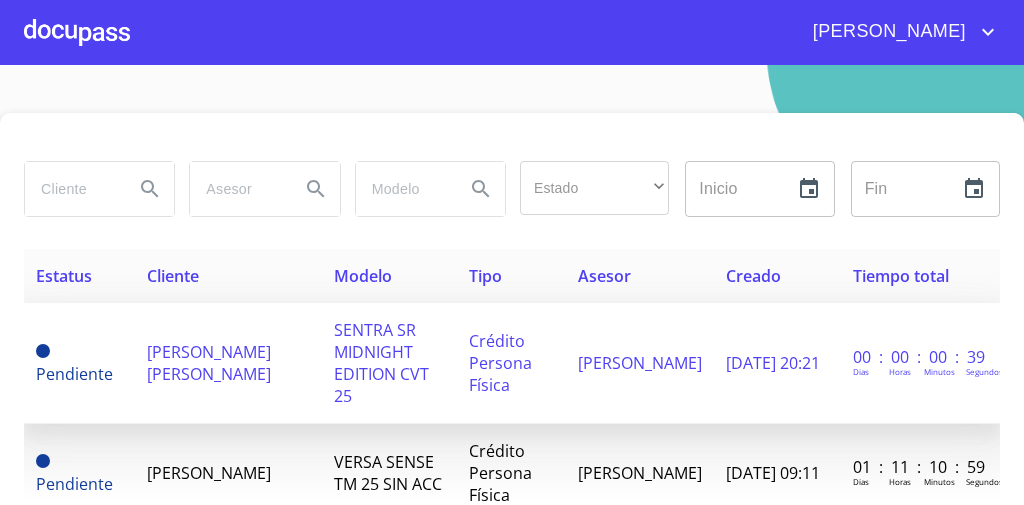 click on "[PERSON_NAME]  [PERSON_NAME]" at bounding box center (228, 363) 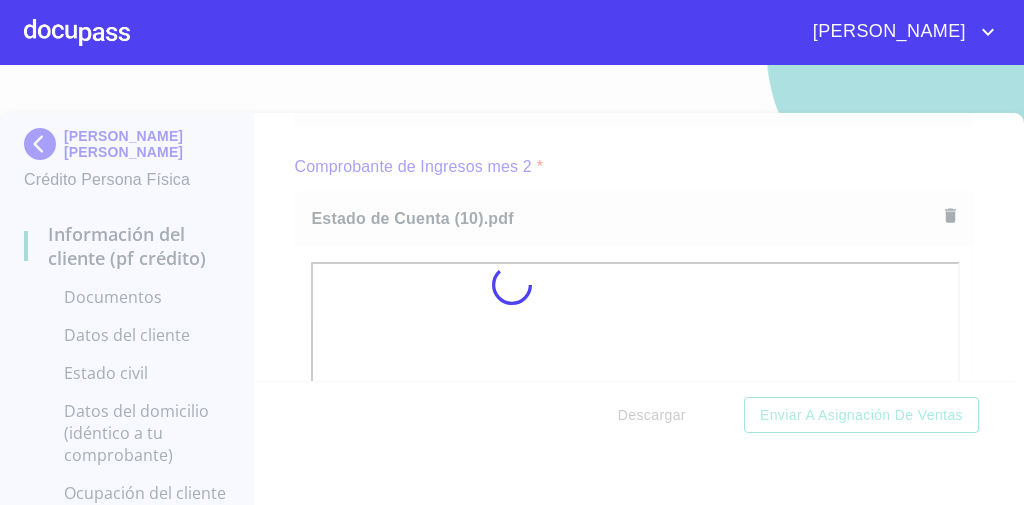 scroll, scrollTop: 1259, scrollLeft: 0, axis: vertical 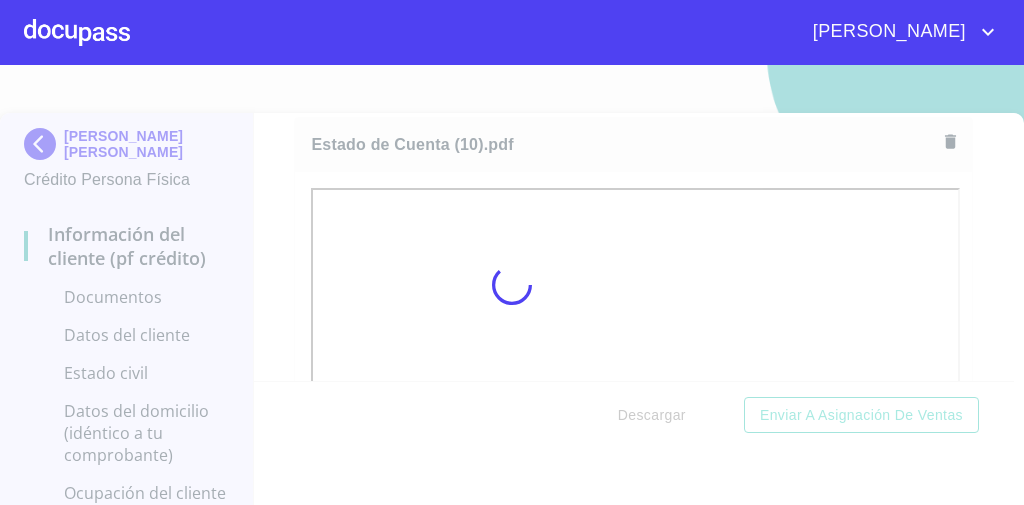 click at bounding box center (512, 285) 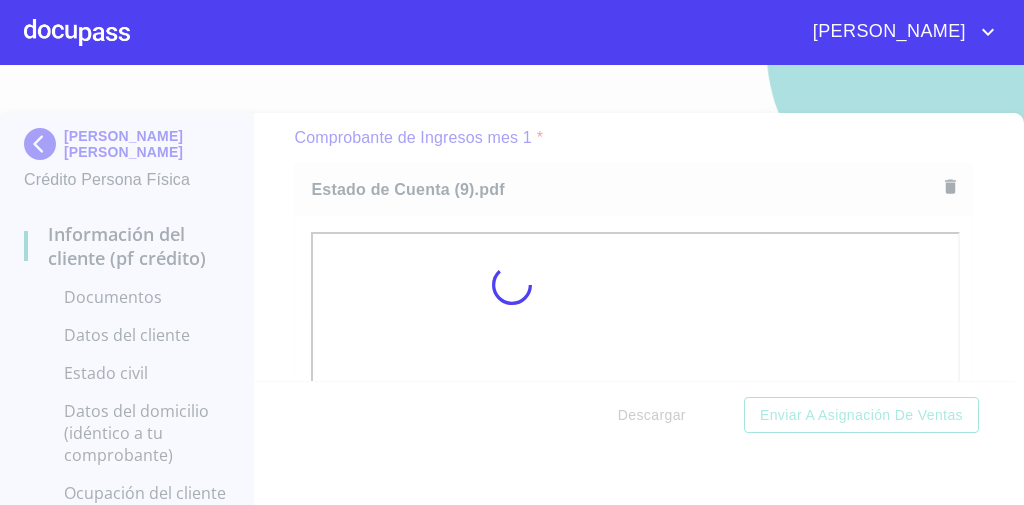 scroll, scrollTop: 958, scrollLeft: 0, axis: vertical 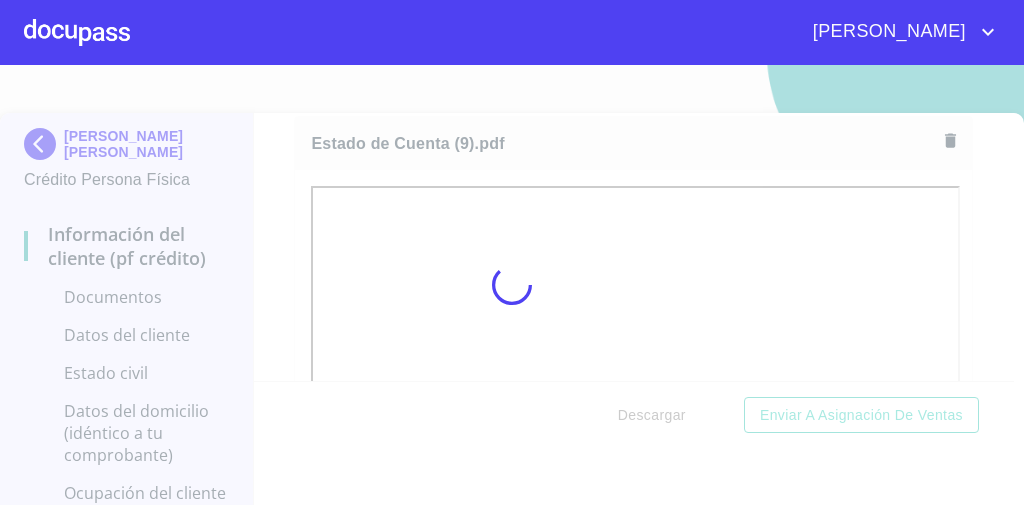 click at bounding box center [512, 285] 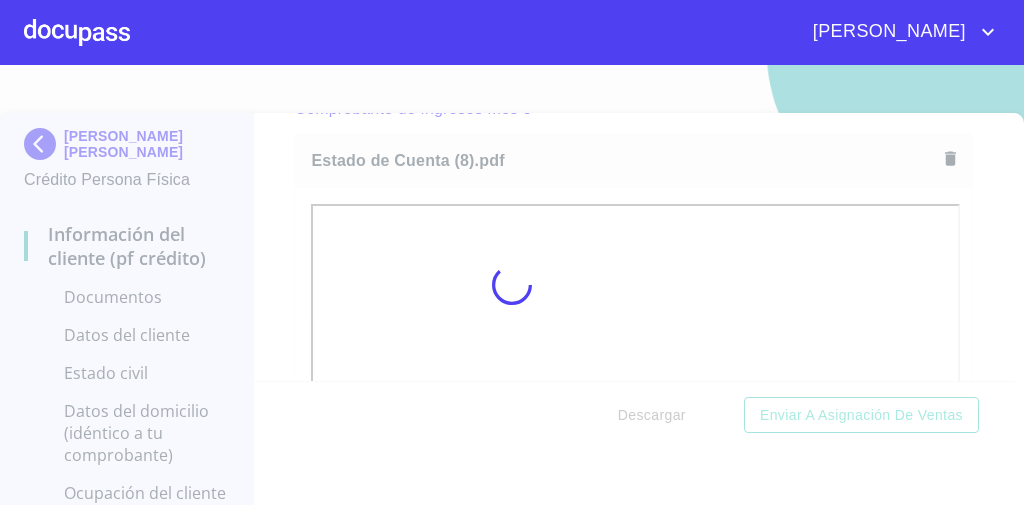 scroll, scrollTop: 2621, scrollLeft: 0, axis: vertical 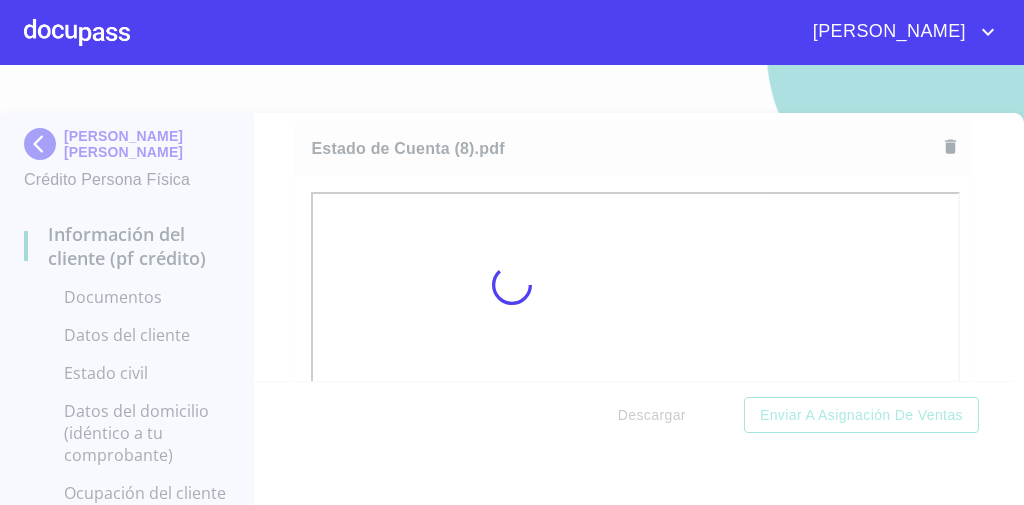 click at bounding box center (512, 285) 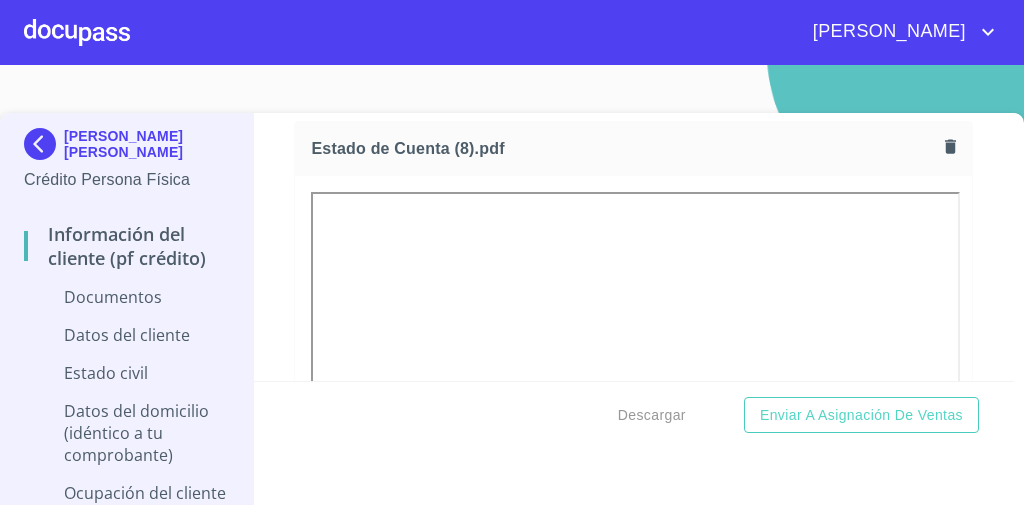 click on "Información del cliente (PF crédito)   Documentos Documento de identificación   * INE ​ Identificación Oficial * Arrastra o selecciona el (los) documento(s) para agregar Comprobante de Domicilio * Arrastra o selecciona el (los) documento(s) para agregar Fuente de ingresos   * Independiente/Dueño de negocio/Persona Moral ​ Comprobante de Ingresos mes 1 * Comprobante de Ingresos mes 1 Comprobante de Ingresos mes 1 Comprobante de Ingresos mes 2 * Comprobante de Ingresos mes 2 Comprobante de Ingresos mes 2 Comprobante de Ingresos mes 3 * Estado de Cuenta (8).pdf Estado de Cuenta (8).pdf CURP * Arrastra o selecciona el (los) documento(s) para agregar [PERSON_NAME] de situación fiscal Arrastra o selecciona el (los) documento(s) para agregar Datos del cliente Apellido [PERSON_NAME]   * [PERSON_NAME] ​ Apellido Materno   * [PERSON_NAME] ​ Primer nombre   * [PERSON_NAME] ​ [PERSON_NAME] Nombre [PERSON_NAME] ​ Fecha de nacimiento * ​ Nacionalidad   * ​ ​ País de nacimiento   * ​ CURP   * ​ RFC   * ​ Sexo *" at bounding box center [634, 247] 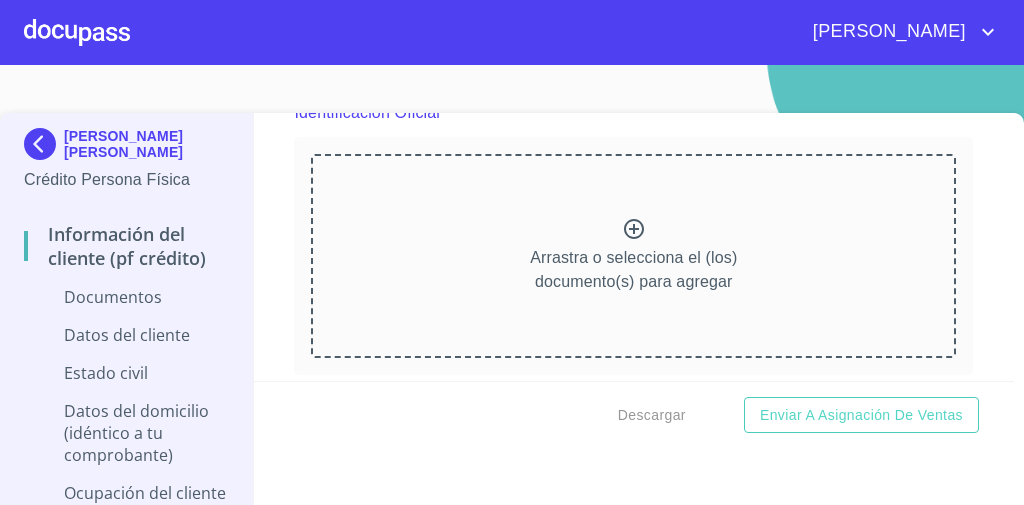 scroll, scrollTop: 264, scrollLeft: 0, axis: vertical 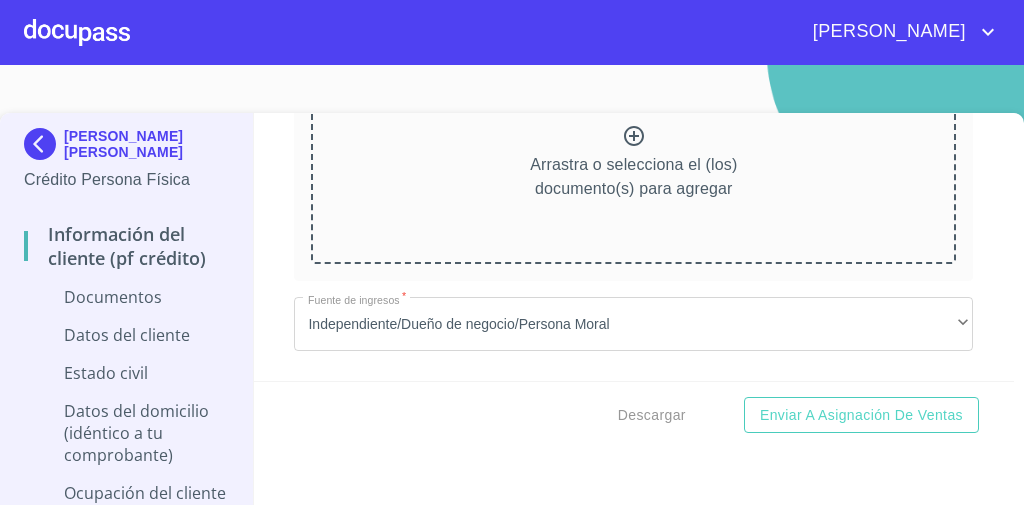 click on "Identificación Oficial Identificación Oficial" at bounding box center [633, -79] 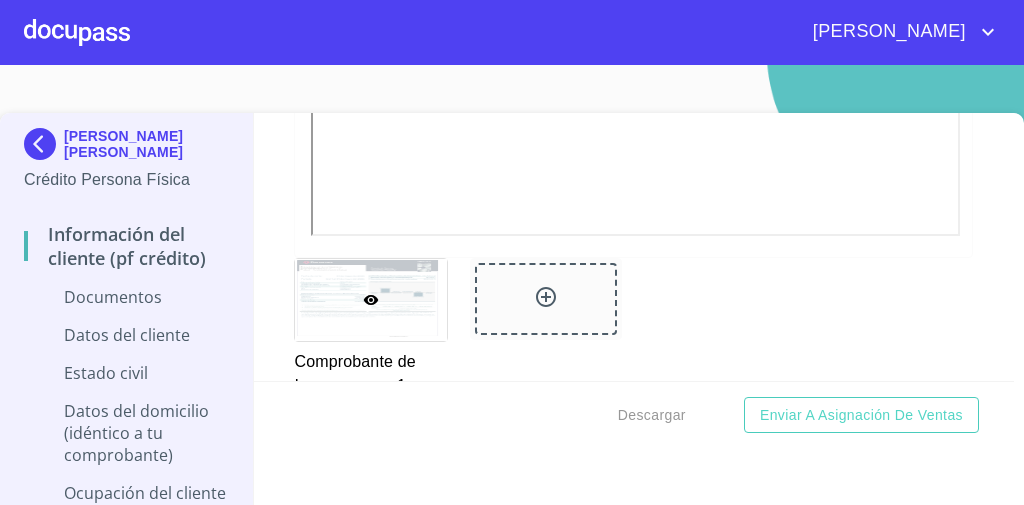 scroll, scrollTop: 1439, scrollLeft: 0, axis: vertical 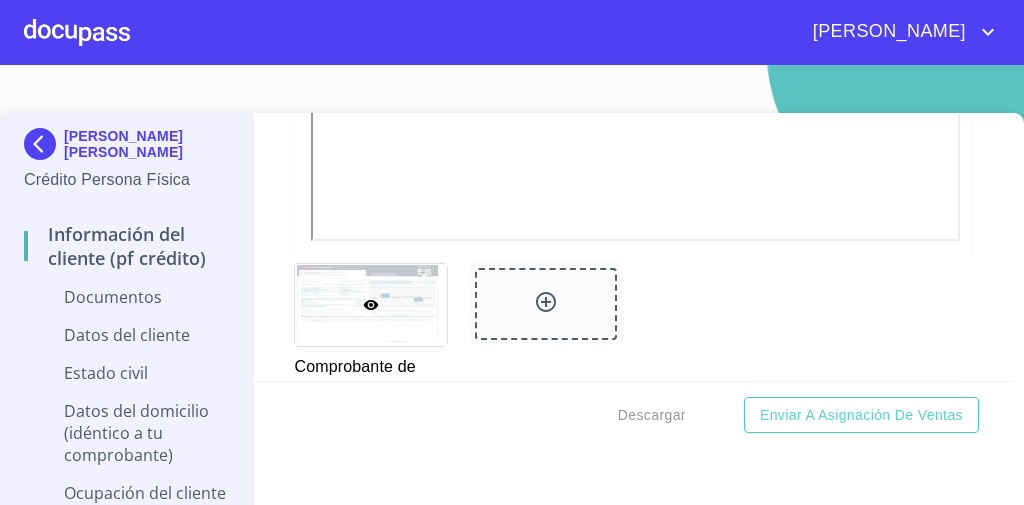 click on "Información del cliente (PF crédito)   Documentos Documento de identificación   * INE ​ Identificación Oficial * Identificación Oficial Identificación Oficial Identificación Oficial Comprobante de Domicilio * Comprobante de Domicilio Comprobante de Domicilio Comprobante de [PERSON_NAME] de ingresos   * Independiente/Dueño de negocio/Persona Moral ​ Comprobante de Ingresos mes 1 * Comprobante de Ingresos mes 1 Comprobante de Ingresos mes 1 Comprobante de Ingresos mes 2 * Comprobante de Ingresos mes 2 Comprobante de Ingresos mes 2 Comprobante de Ingresos mes 3 * Comprobante de Ingresos mes 3 Comprobante de Ingresos mes 3 CURP * Arrastra o selecciona el (los) documento(s) para agregar [PERSON_NAME] de situación fiscal [GEOGRAPHIC_DATA] o selecciona el (los) documento(s) para agregar Datos del cliente [PERSON_NAME]   * [PERSON_NAME] ​ [PERSON_NAME]   * [PERSON_NAME] ​ Primer nombre   * [PERSON_NAME] ​ [PERSON_NAME] Nombre [PERSON_NAME] ​ Fecha de nacimiento * ​ Nacionalidad   * ​ ​ País de nacimiento *" at bounding box center [634, 247] 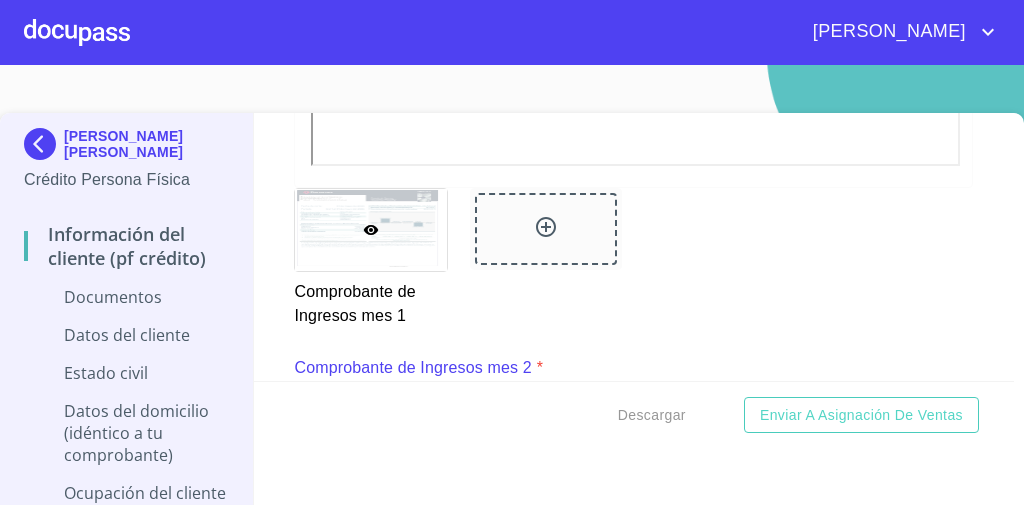 scroll, scrollTop: 1516, scrollLeft: 0, axis: vertical 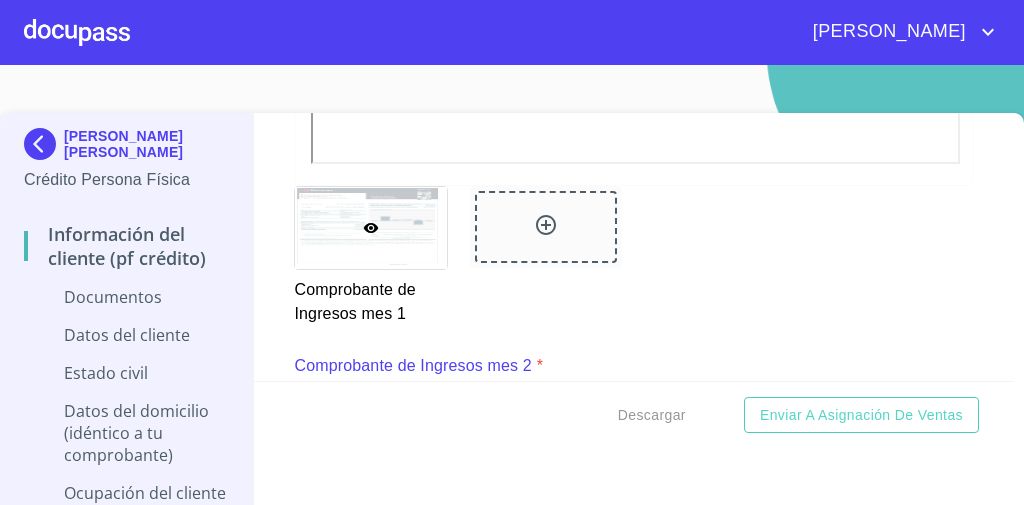 click on "Independiente/Dueño de negocio/Persona Moral" at bounding box center (633, -535) 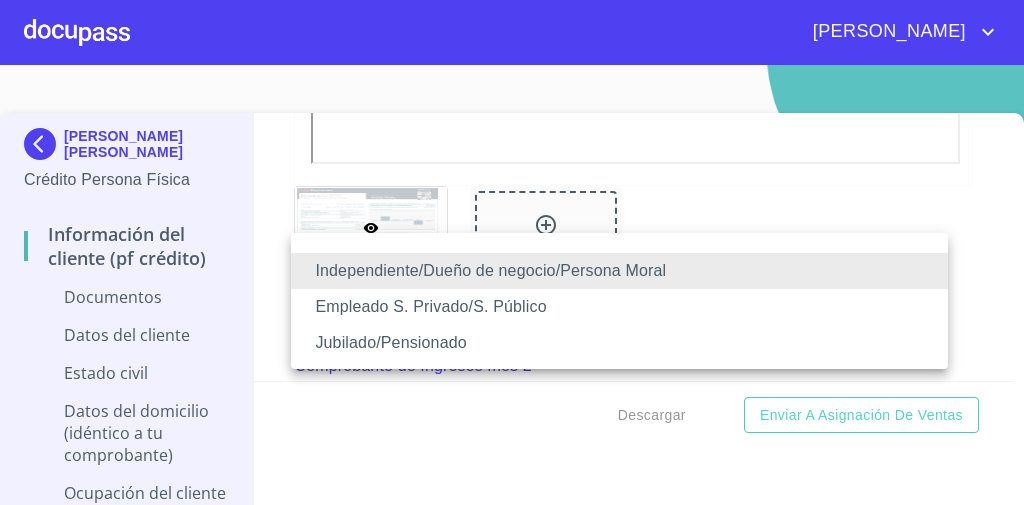 click on "Independiente/Dueño de negocio/Persona Moral" at bounding box center [619, 271] 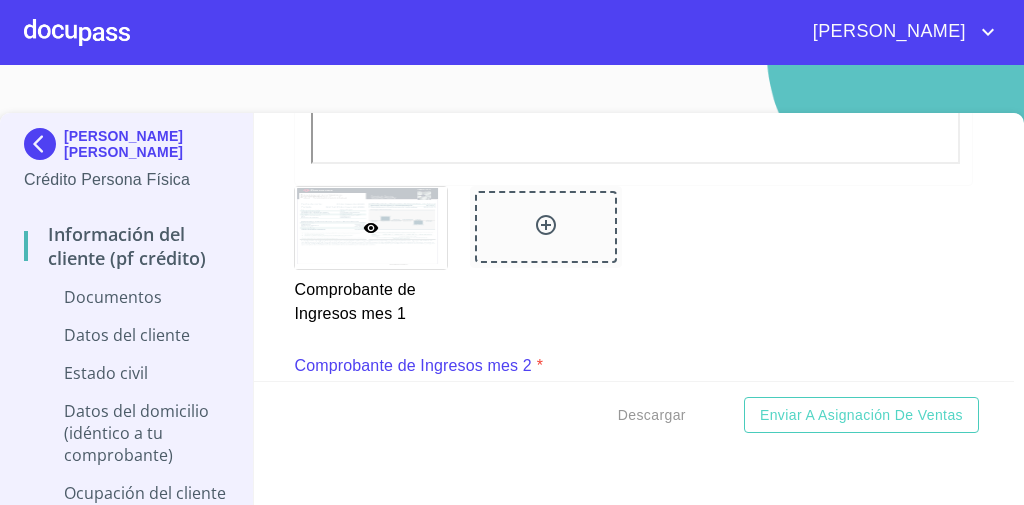 click at bounding box center (722, -648) 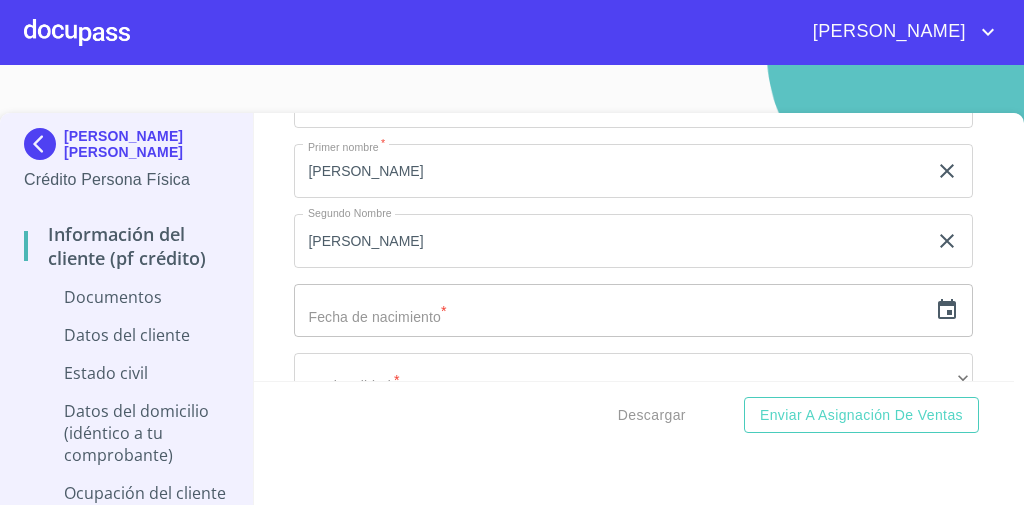scroll, scrollTop: 4208, scrollLeft: 0, axis: vertical 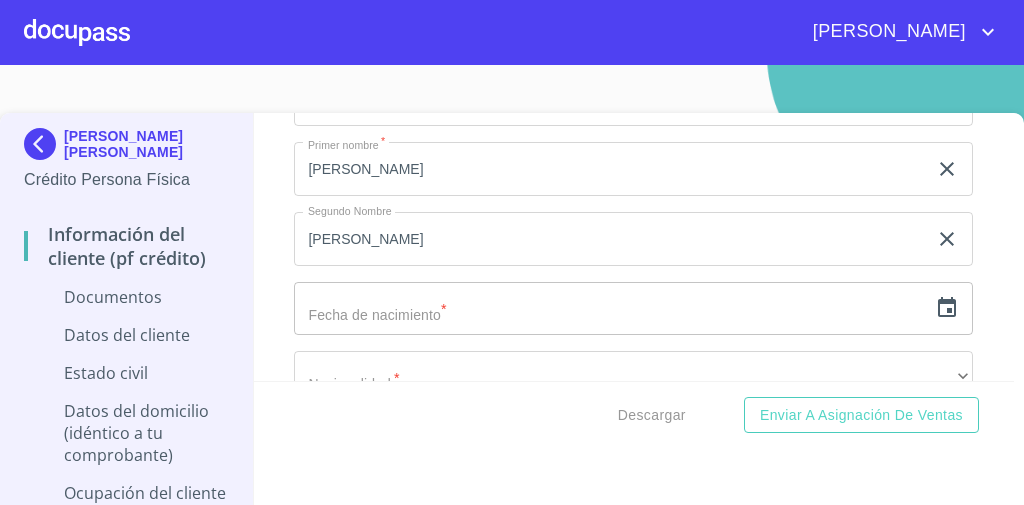 click on "Arrastra o selecciona el (los) documento(s) para agregar" at bounding box center (633, -514) 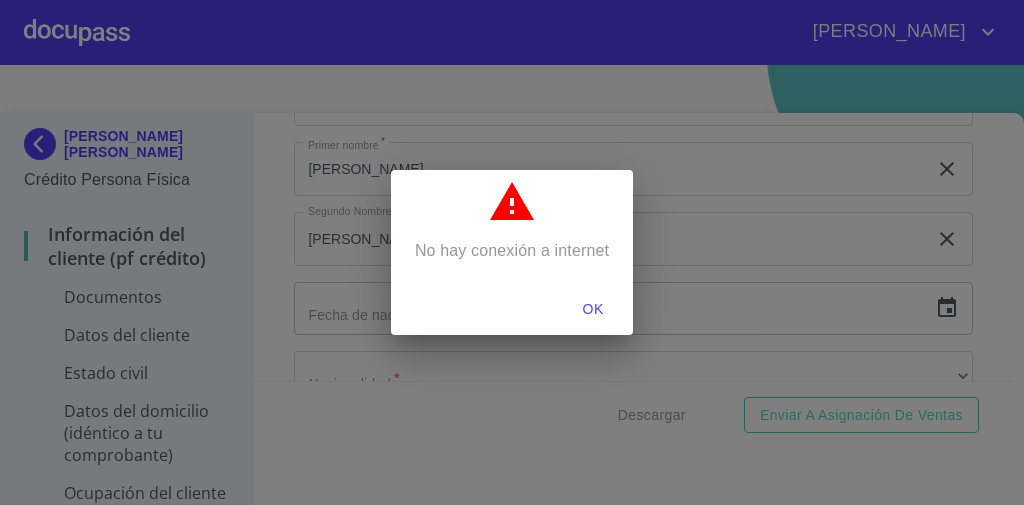 click on "OK" at bounding box center [593, 309] 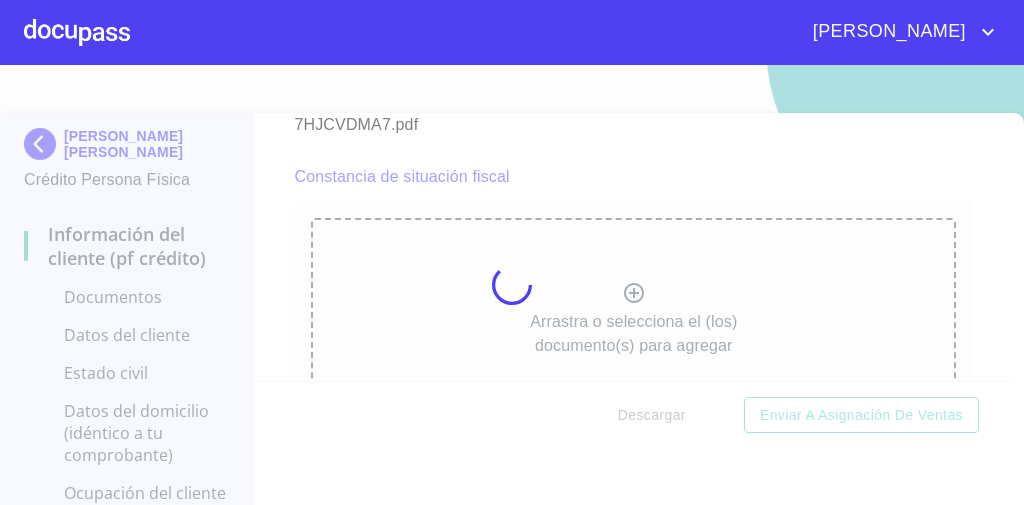 scroll, scrollTop: 4244, scrollLeft: 0, axis: vertical 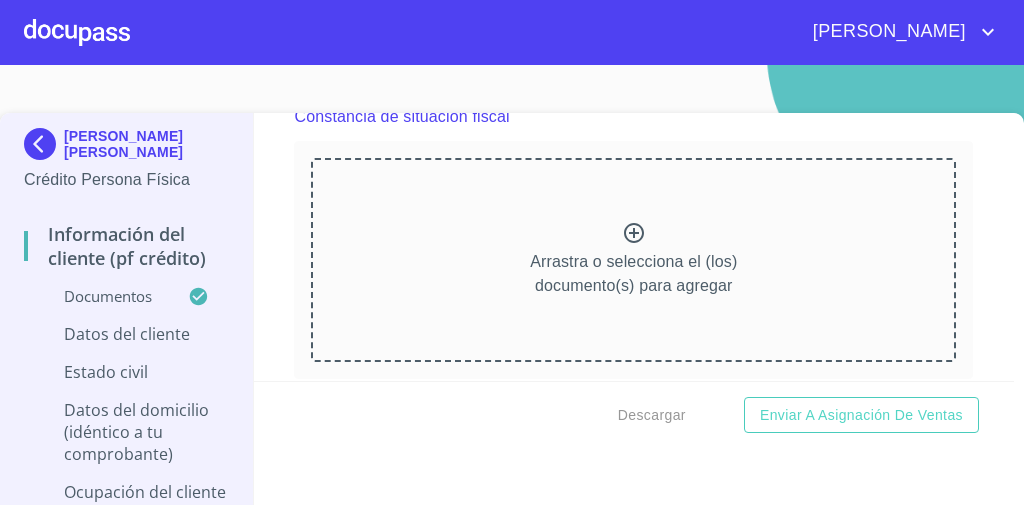 click on "Información del cliente (PF crédito)   Documentos Documento de identificación   * INE ​ Identificación Oficial * Identificación Oficial Identificación Oficial Identificación Oficial Comprobante de Domicilio * Comprobante de Domicilio Comprobante de Domicilio Comprobante de [PERSON_NAME] de ingresos   * Independiente/Dueño de negocio/Persona Moral ​ Comprobante de Ingresos mes 1 * Comprobante de Ingresos mes 1 Comprobante de Ingresos mes 1 Comprobante de Ingresos mes 2 * Comprobante de Ingresos mes 2 Comprobante de Ingresos mes 2 Comprobante de Ingresos mes 3 * Comprobante de Ingresos mes 3 Comprobante de Ingresos mes 3 CURP * CURP [PERSON_NAME] de situación fiscal Arrastra o selecciona el (los) documento(s) para agregar Datos del cliente Apellido [PERSON_NAME]   * [PERSON_NAME] ​ Apellido Materno   * [PERSON_NAME] ​ Primer nombre   * [PERSON_NAME] ​ [PERSON_NAME] Nombre [PERSON_NAME] ​ Fecha de nacimiento * ​ Nacionalidad   * ​ ​ País de nacimiento   * ​ CURP   * ​ RFC   * ​ Sexo   *" at bounding box center [634, 247] 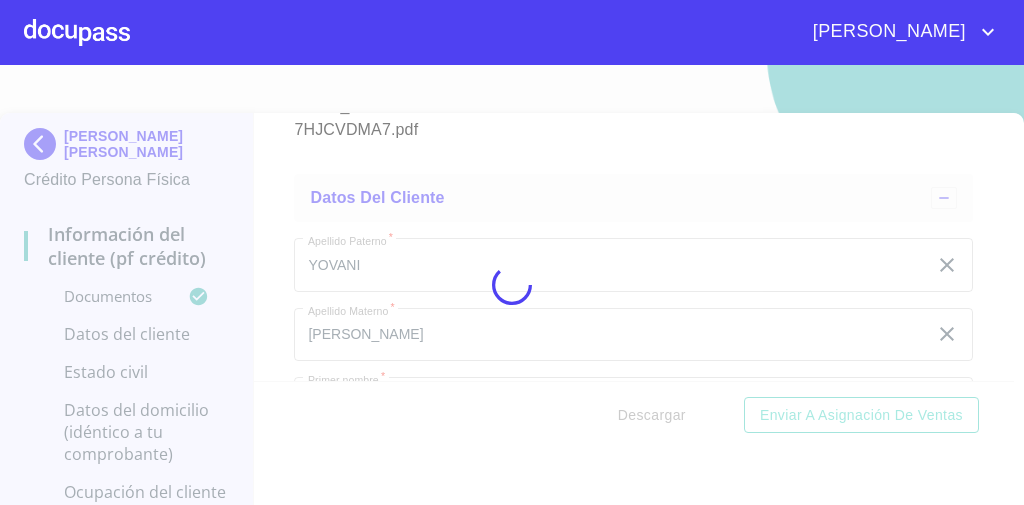 scroll, scrollTop: 5052, scrollLeft: 0, axis: vertical 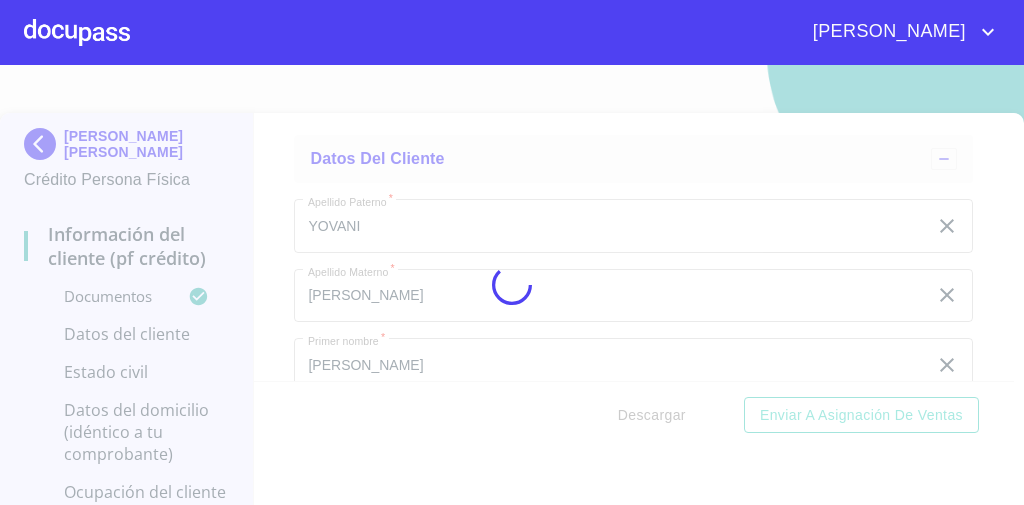 click at bounding box center (512, 285) 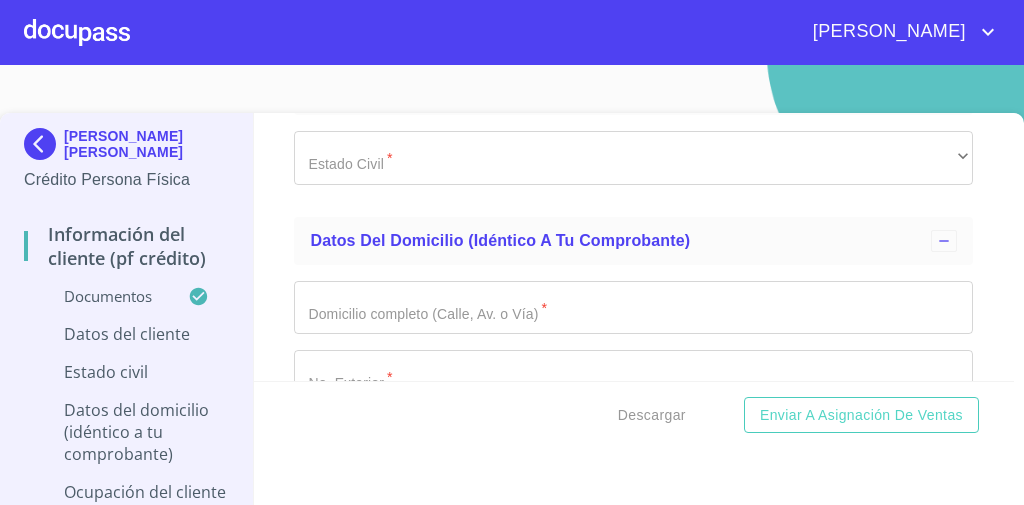 scroll, scrollTop: 6142, scrollLeft: 0, axis: vertical 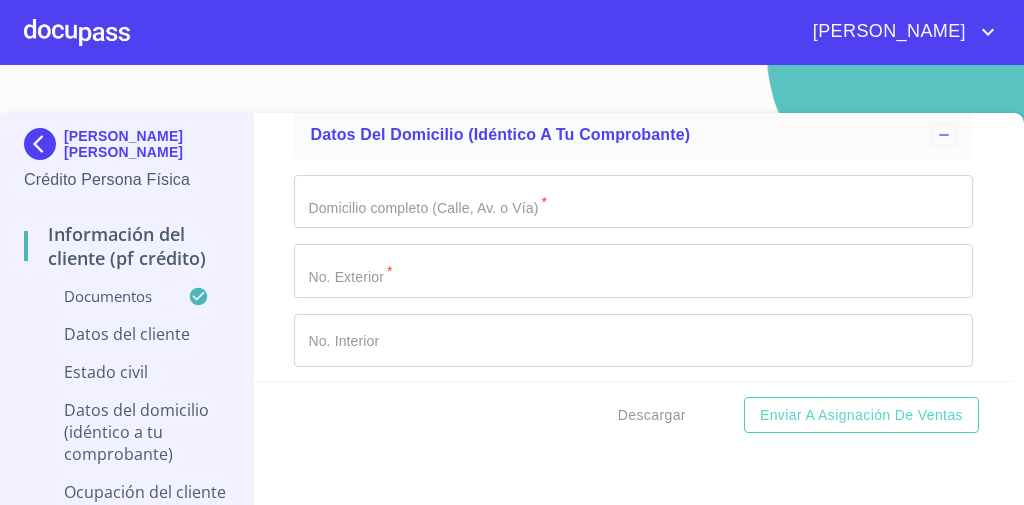 click at bounding box center (610, -585) 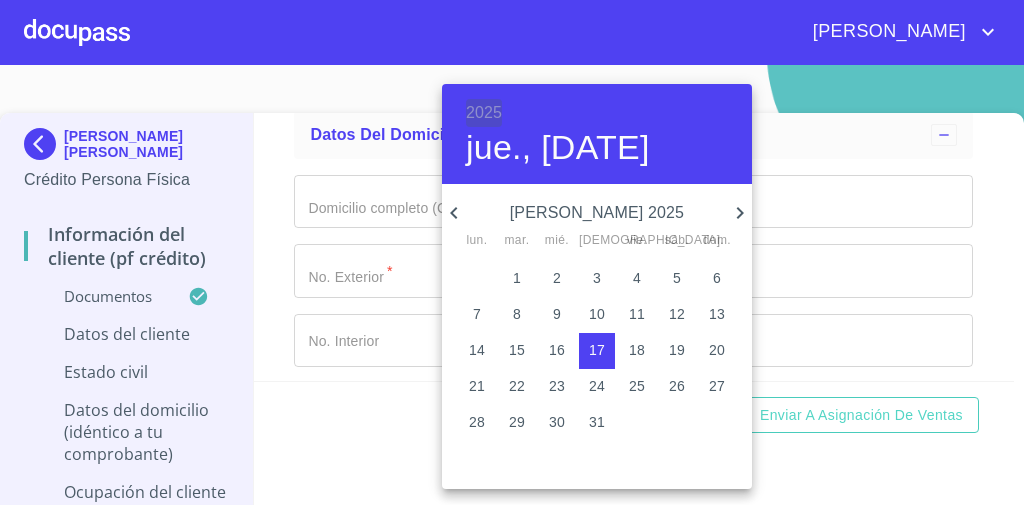 click on "2025" at bounding box center [484, 113] 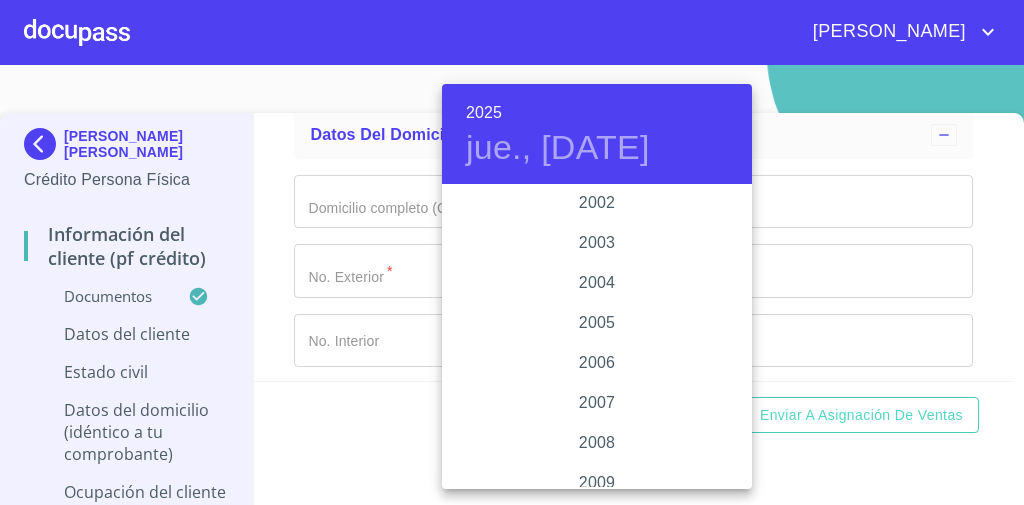 scroll, scrollTop: 3009, scrollLeft: 0, axis: vertical 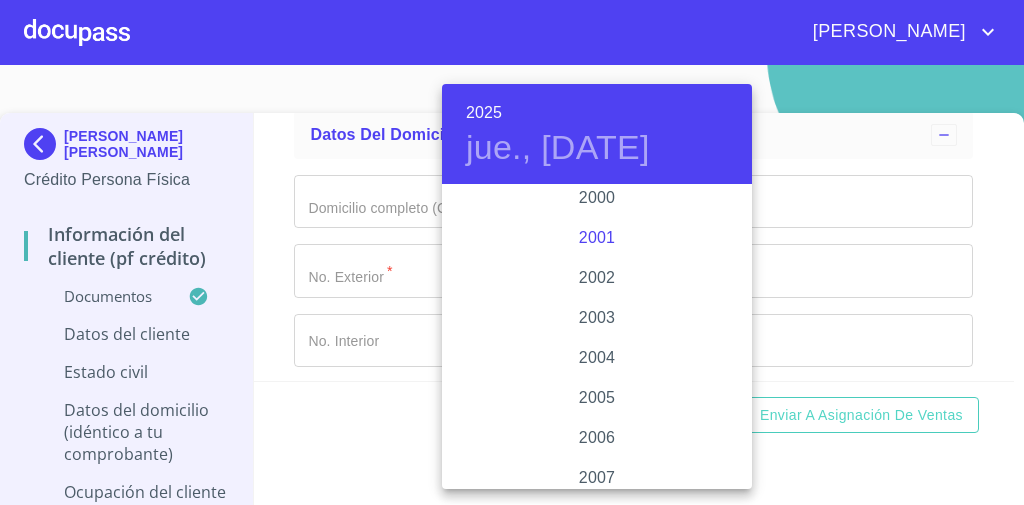 click on "2001" at bounding box center [597, 238] 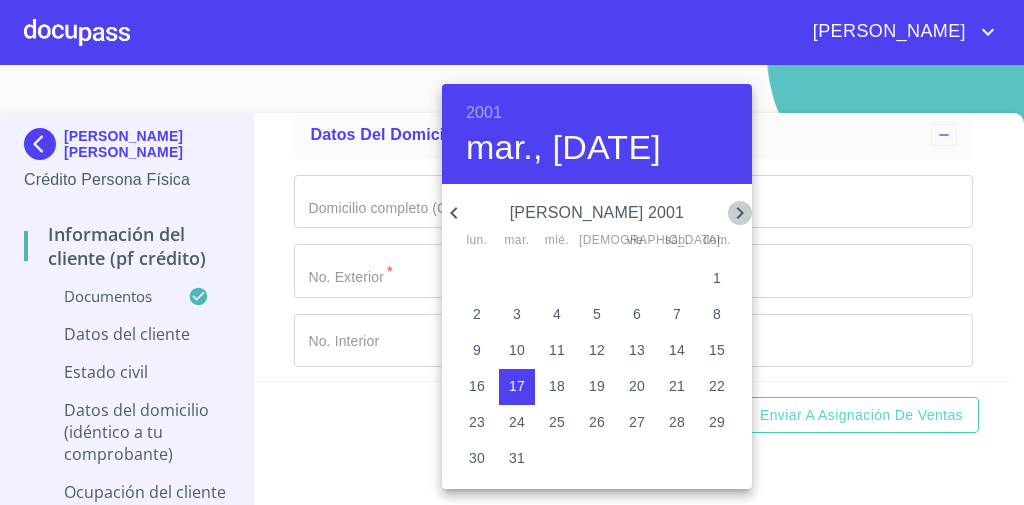 click 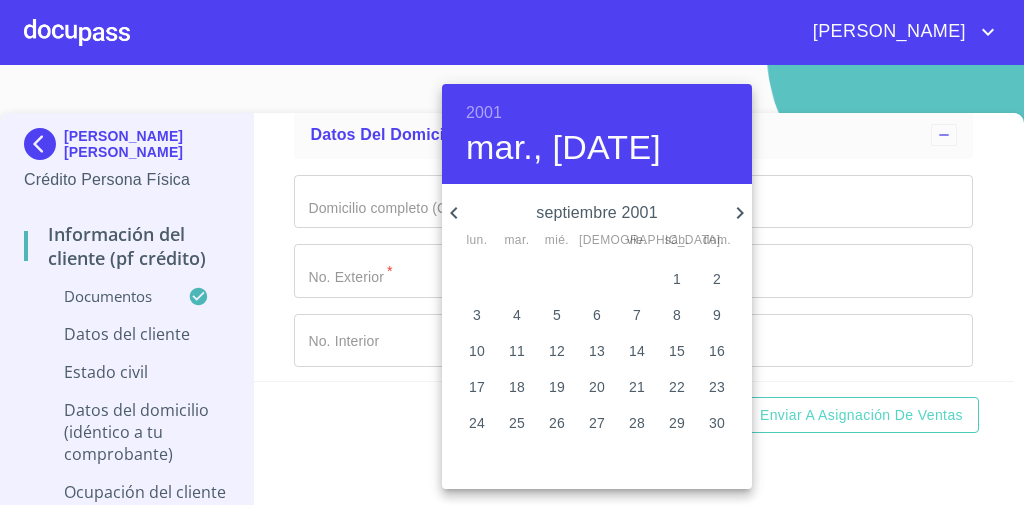 click 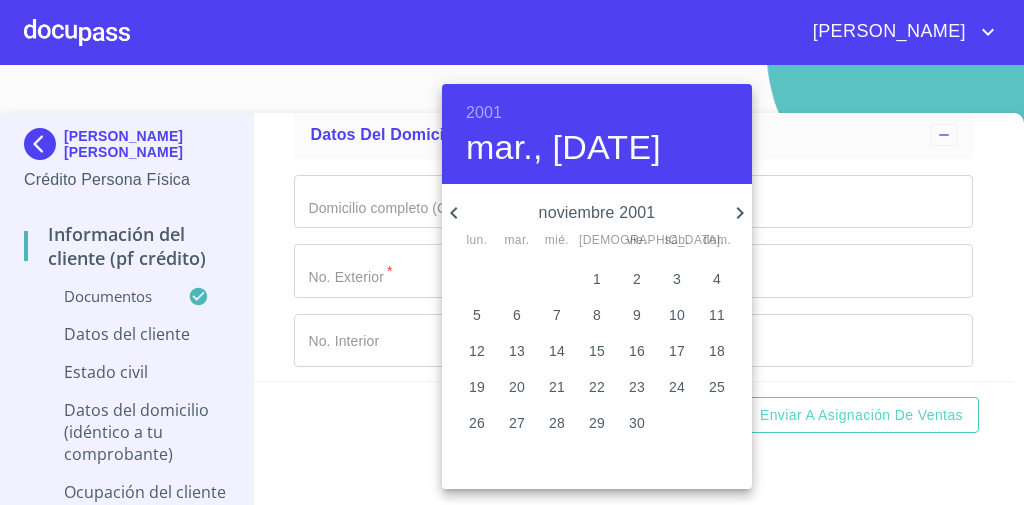 click 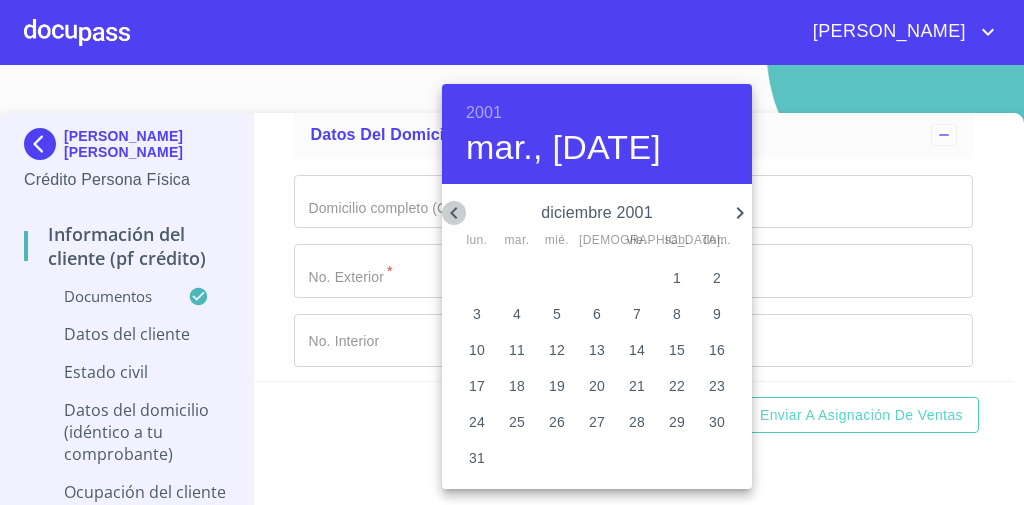 click 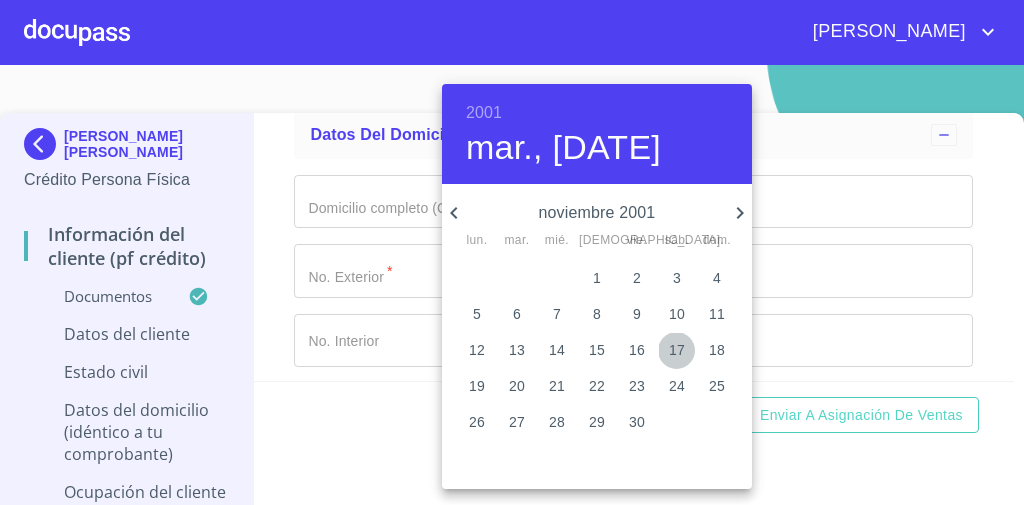 click on "17" at bounding box center (677, 350) 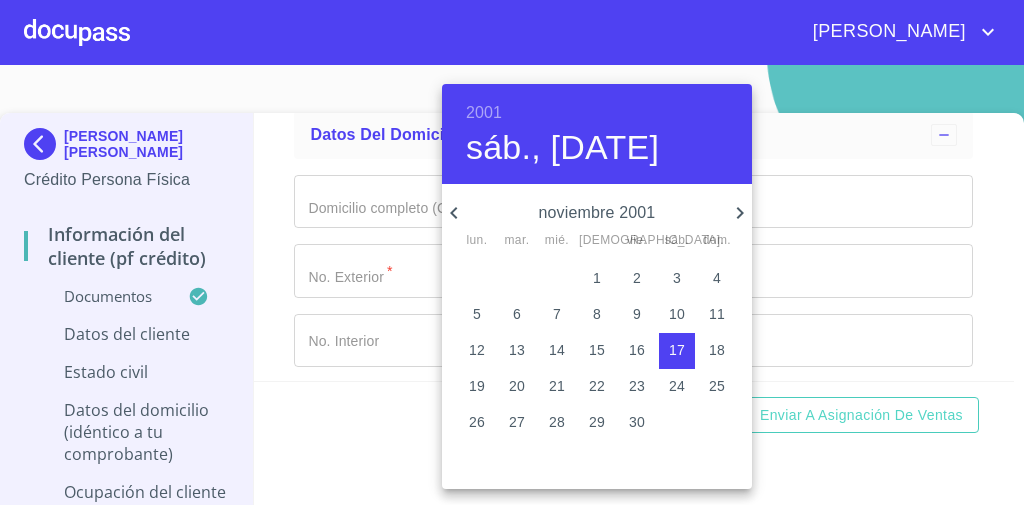 click at bounding box center (512, 252) 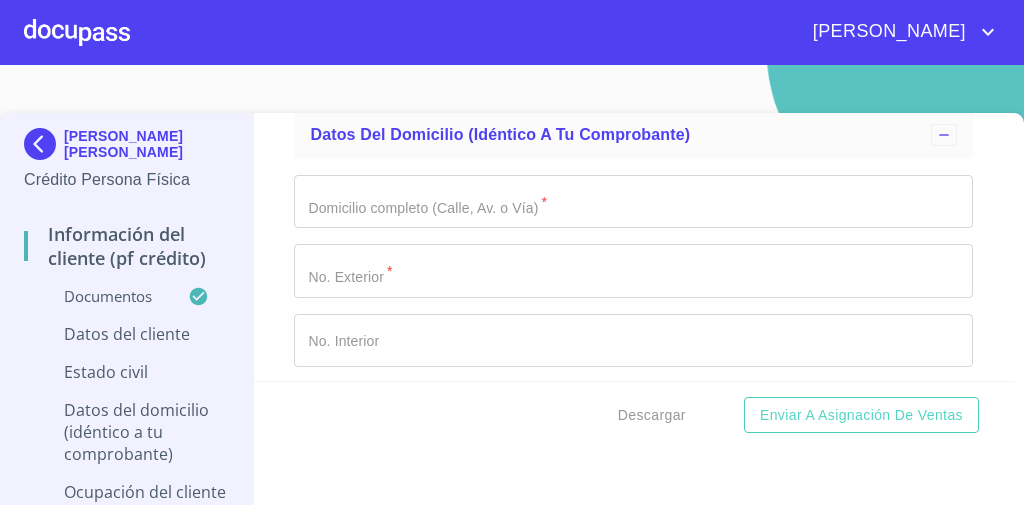 click on "​" at bounding box center (633, -516) 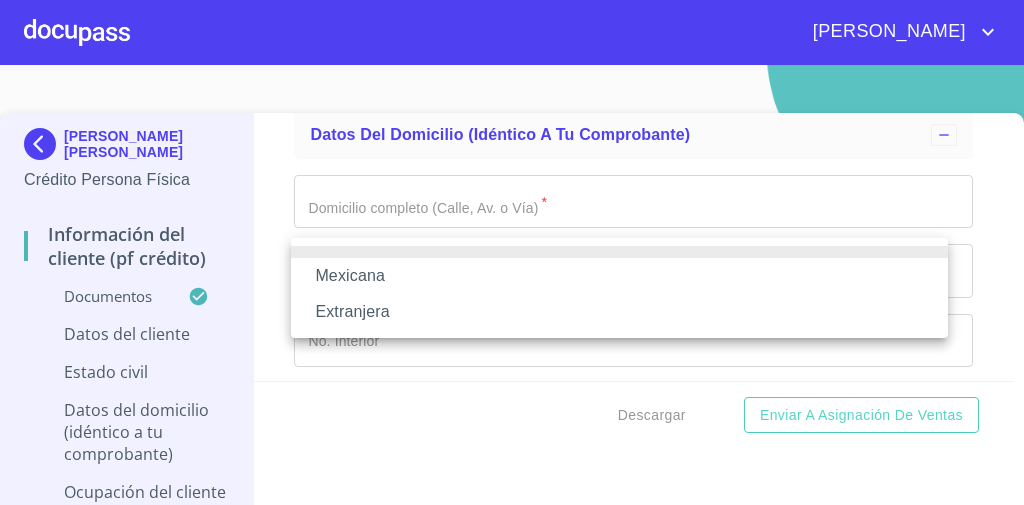 click on "Mexicana" at bounding box center (619, 276) 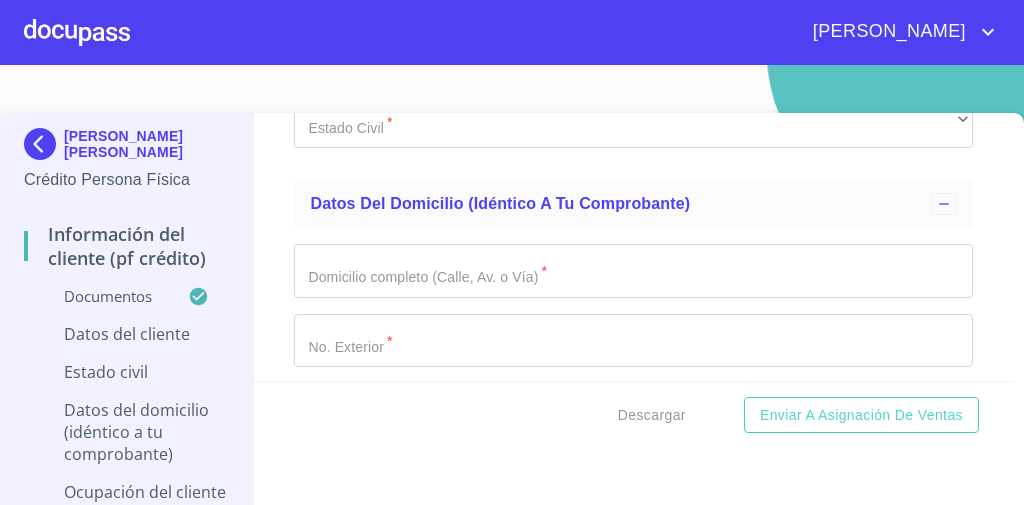 click on "Documento de identificación   *" at bounding box center [633, -446] 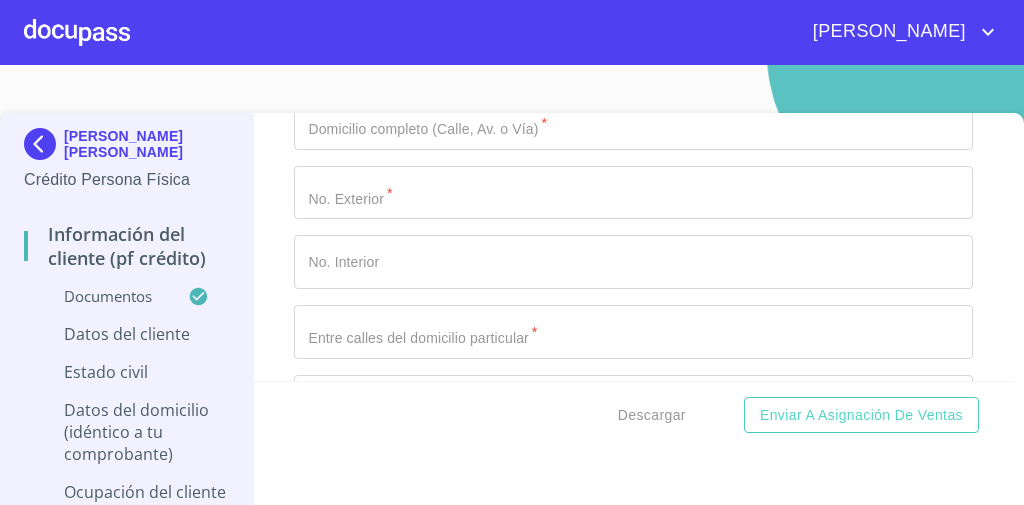 scroll, scrollTop: 6292, scrollLeft: 0, axis: vertical 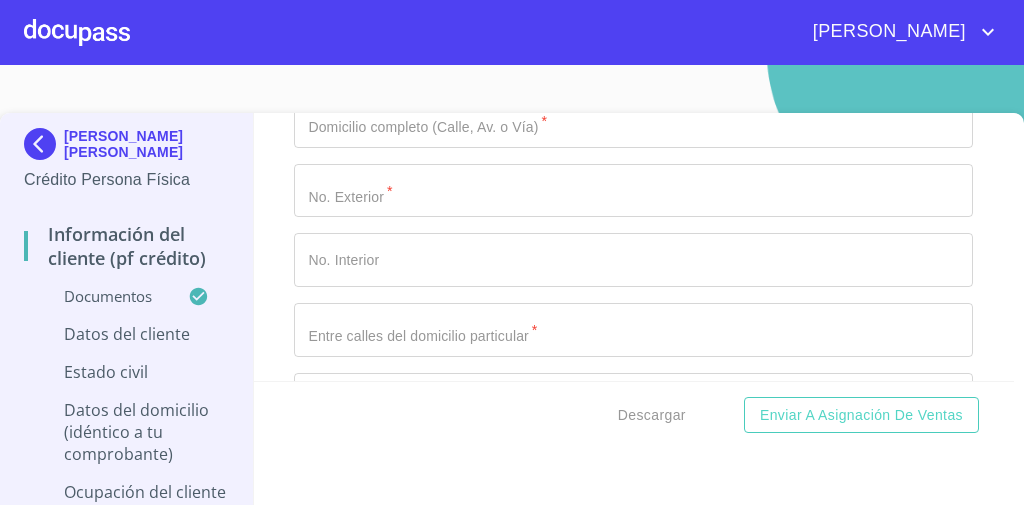 click on "​" at bounding box center (633, -527) 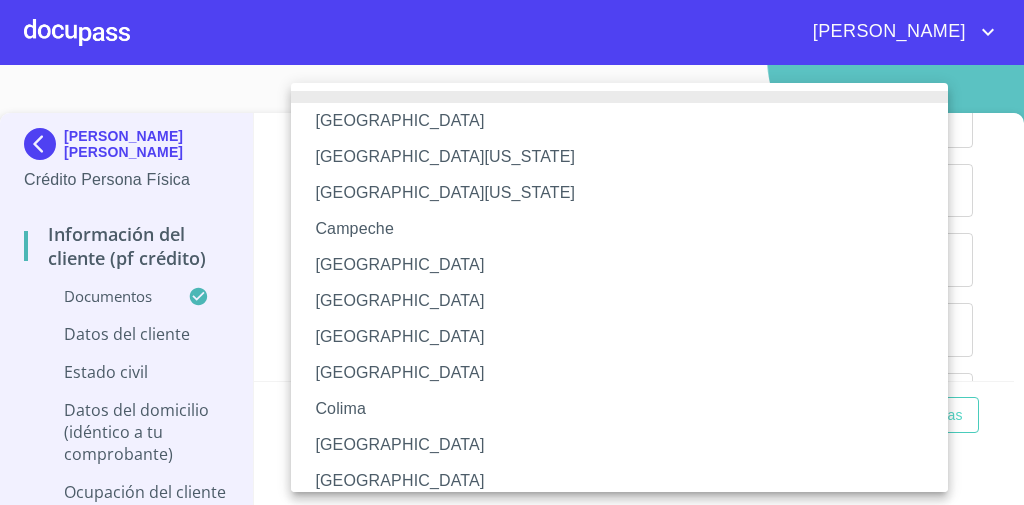 type 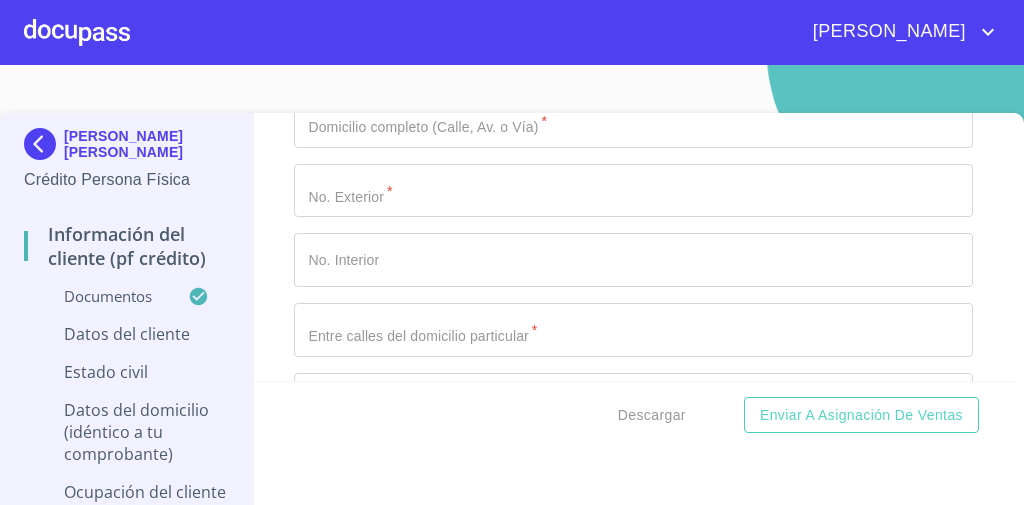 click on "Documento de identificación   *" at bounding box center [610, -1014] 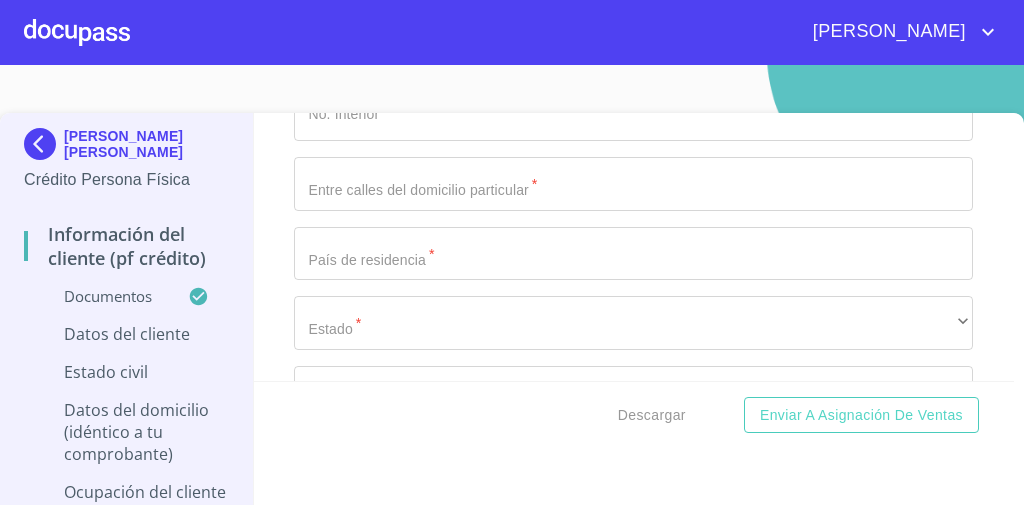 click on "Documento de identificación   *" at bounding box center [610, -1160] 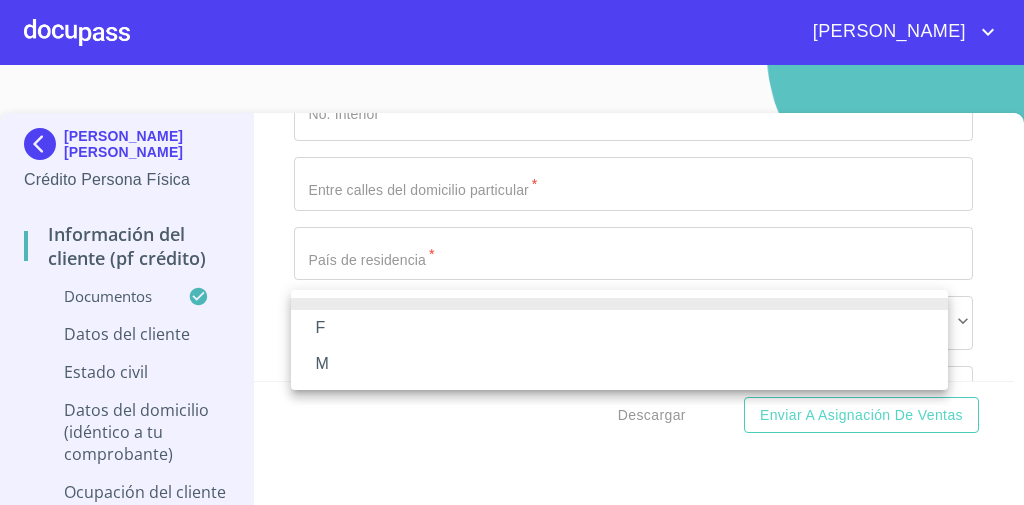 type 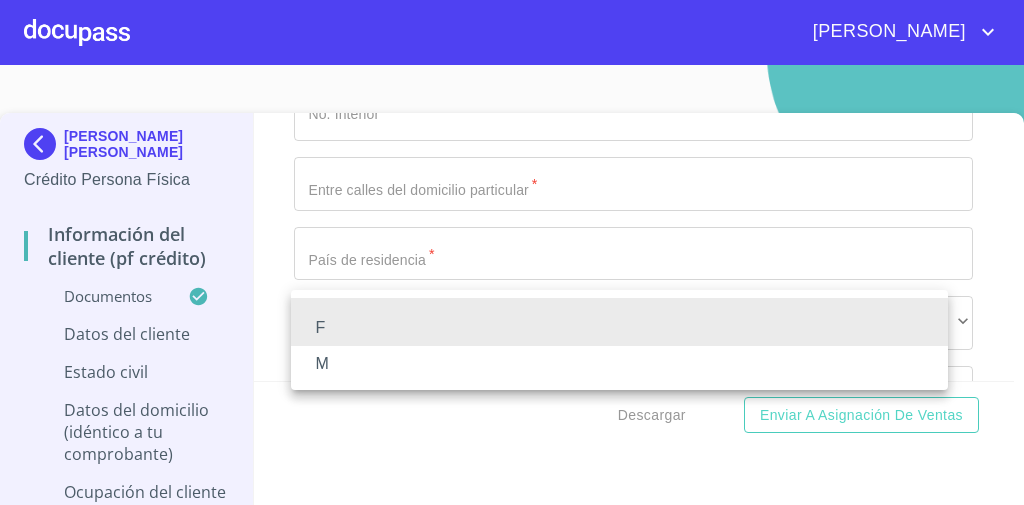 type 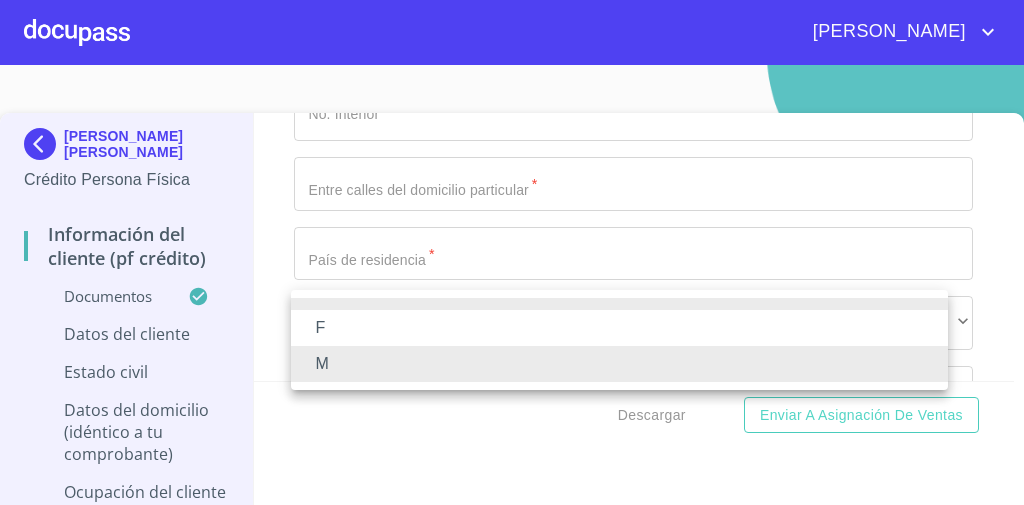 type 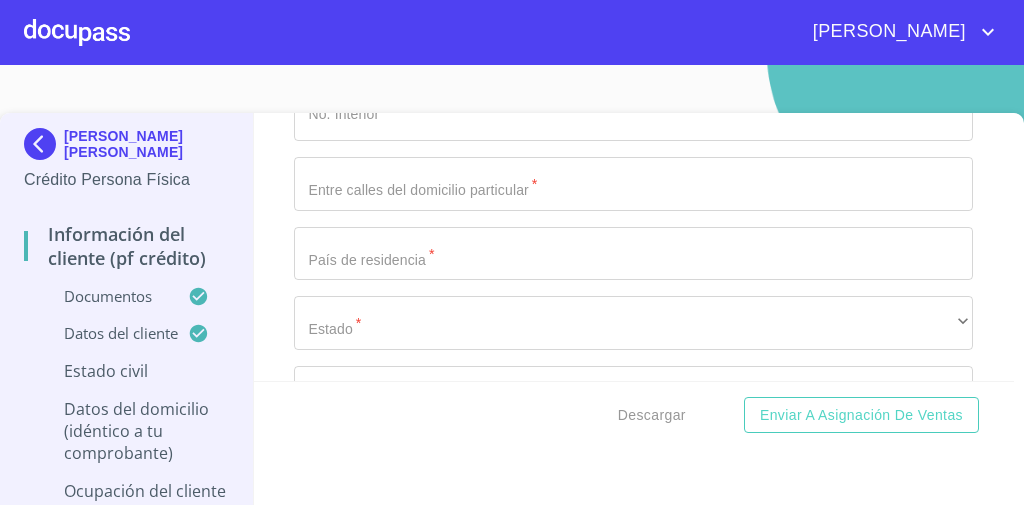 click on "Información del cliente (PF crédito)   Documentos Documento de identificación   * INE ​ Identificación Oficial * Identificación Oficial Identificación Oficial Identificación Oficial Comprobante de Domicilio * Comprobante de Domicilio Comprobante de Domicilio Comprobante de [PERSON_NAME] de ingresos   * Independiente/Dueño de negocio/Persona Moral ​ Comprobante de Ingresos mes 1 * Comprobante de Ingresos mes 1 Comprobante de Ingresos mes 1 Comprobante de Ingresos mes 2 * Comprobante de Ingresos mes 2 Comprobante de Ingresos mes 2 Comprobante de Ingresos mes 3 * Comprobante de Ingresos mes 3 Comprobante de Ingresos mes 3 CURP * CURP [PERSON_NAME] de situación fiscal [PERSON_NAME] de situación fiscal [PERSON_NAME] de situación fiscal Datos del cliente Apellido [PERSON_NAME]   * [PERSON_NAME] ​ Apellido Materno   * [PERSON_NAME] ​ Primer nombre   * [PERSON_NAME] ​ [PERSON_NAME] Nombre [PERSON_NAME] ​ Fecha de nacimiento * 17 de nov. de [DEMOGRAPHIC_DATA] ​ Nacionalidad   * Mexicana ​ País de nacimiento   * MEXICO ​ *" at bounding box center [634, 247] 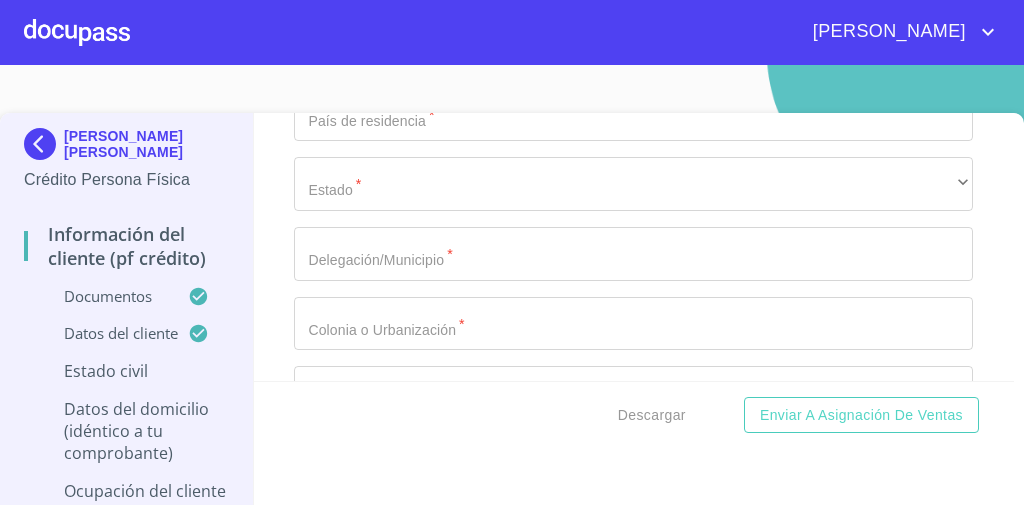 scroll, scrollTop: 6577, scrollLeft: 0, axis: vertical 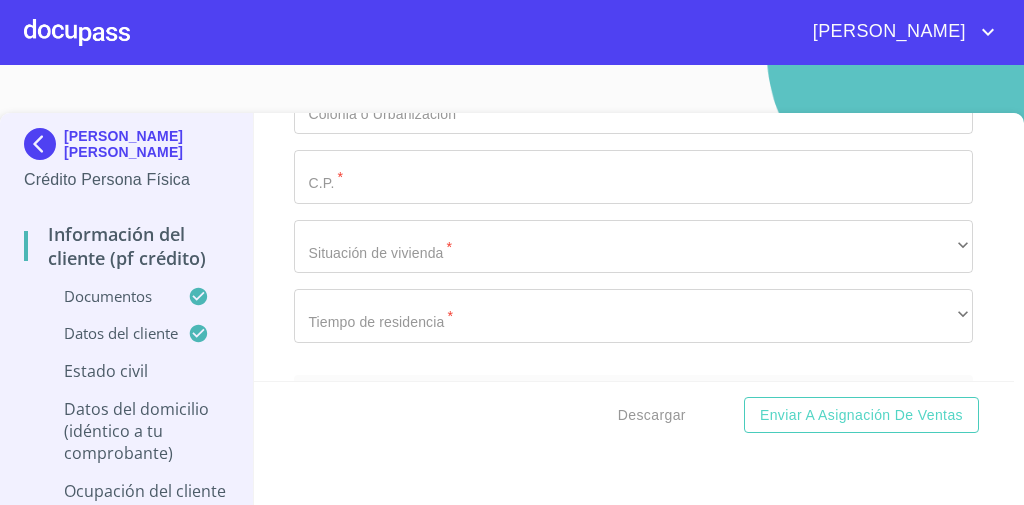 type on "2464128755359" 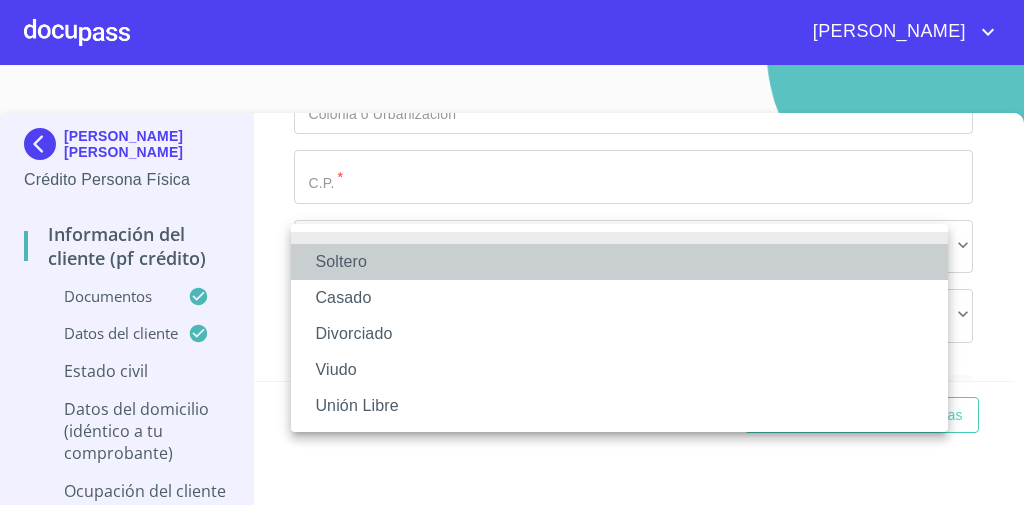 click on "Soltero" at bounding box center [619, 262] 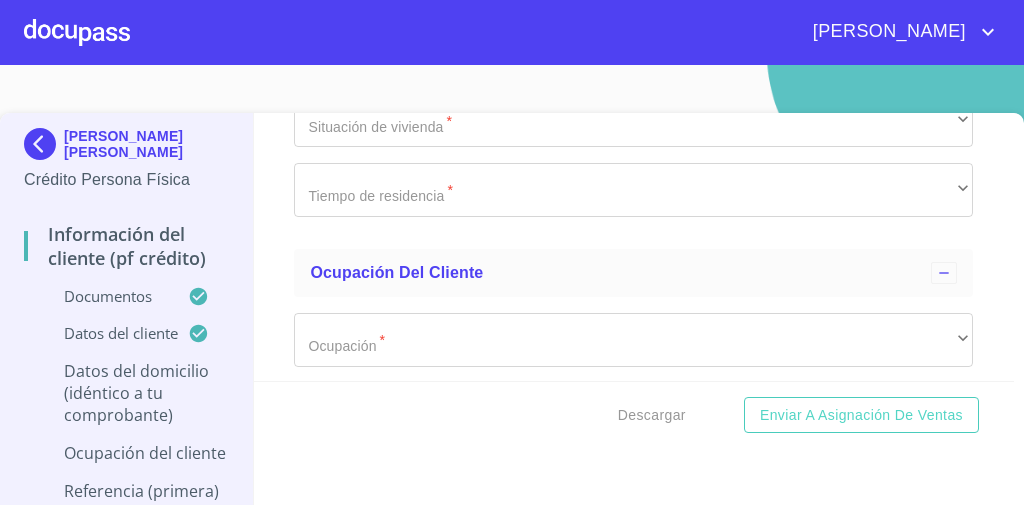 scroll, scrollTop: 6937, scrollLeft: 0, axis: vertical 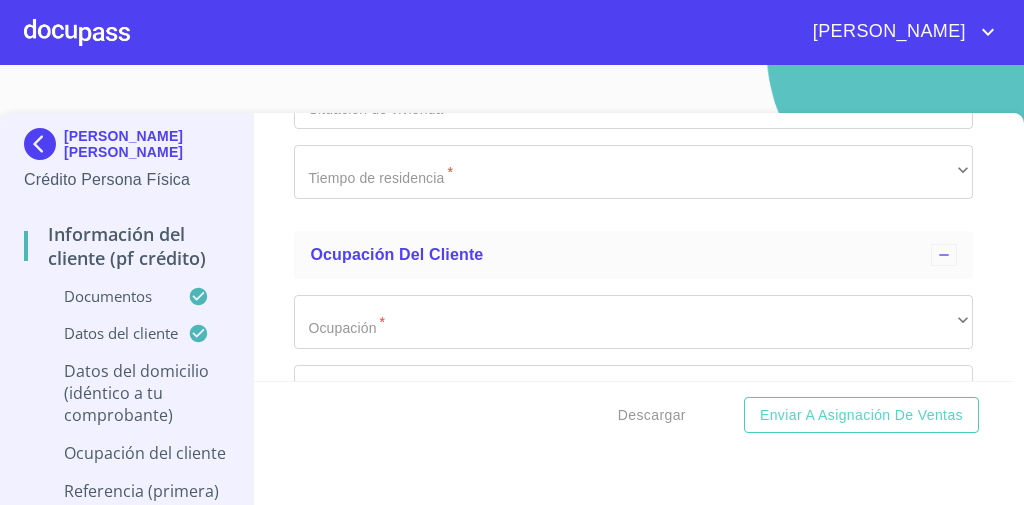 click on "Documento de identificación   *" at bounding box center (633, -524) 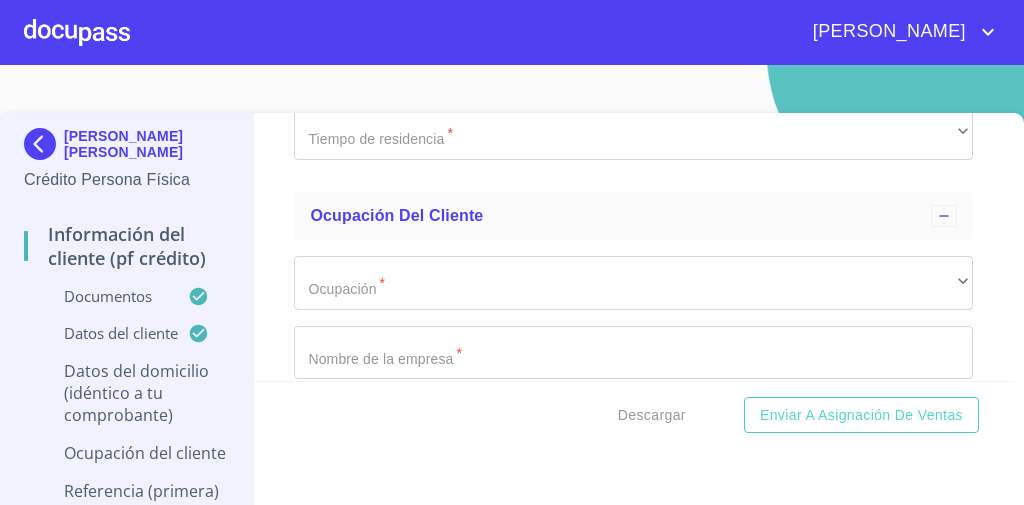 scroll, scrollTop: 7153, scrollLeft: 0, axis: vertical 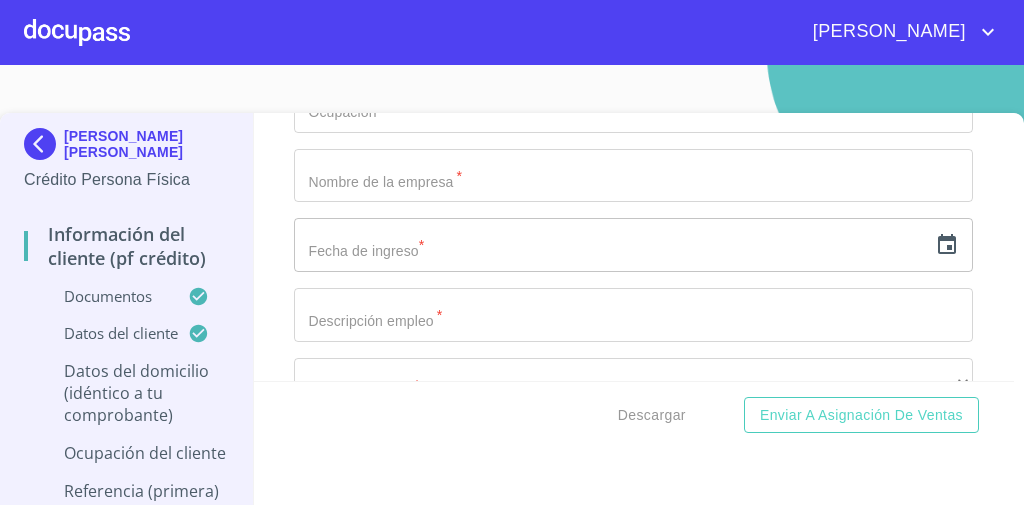 type on "p" 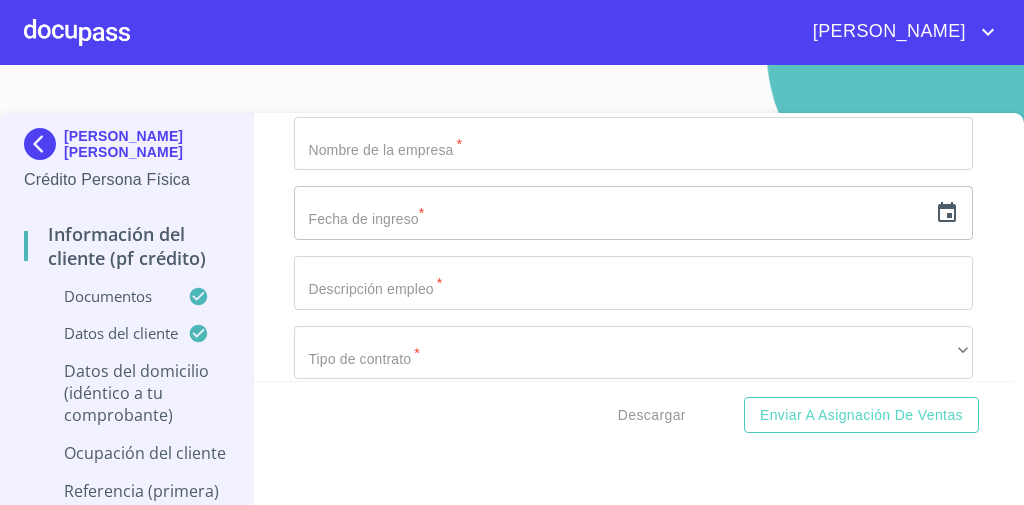 click on "​" at bounding box center [633, -424] 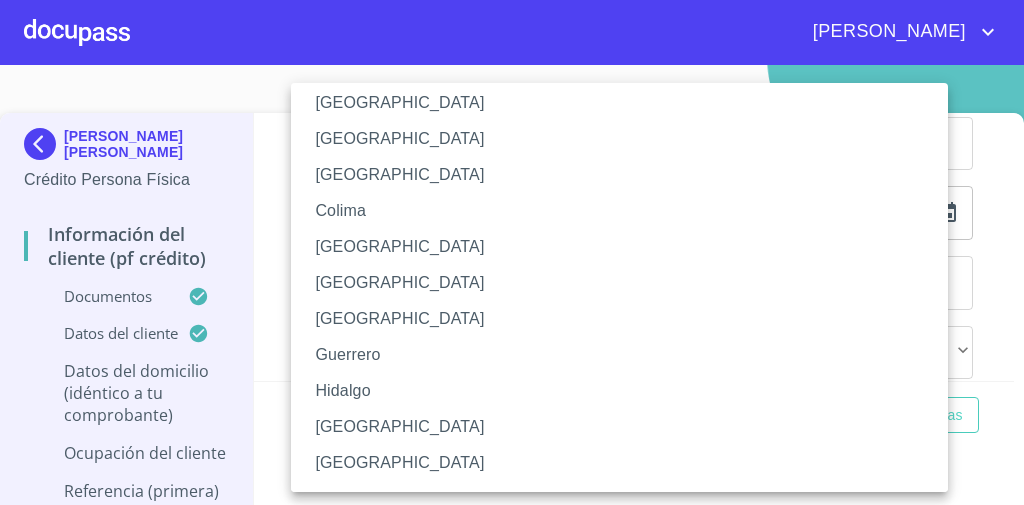 scroll, scrollTop: 249, scrollLeft: 0, axis: vertical 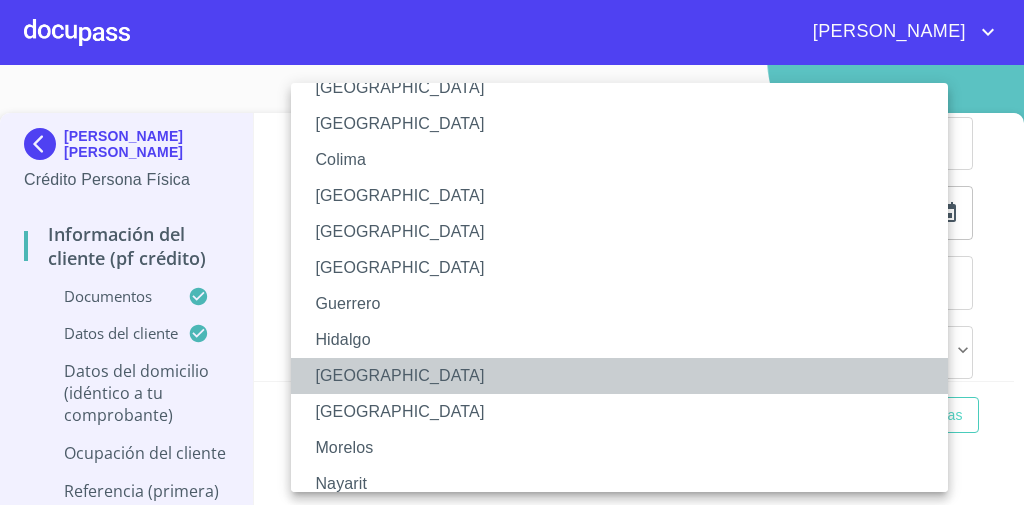 click on "[GEOGRAPHIC_DATA]" at bounding box center [625, 376] 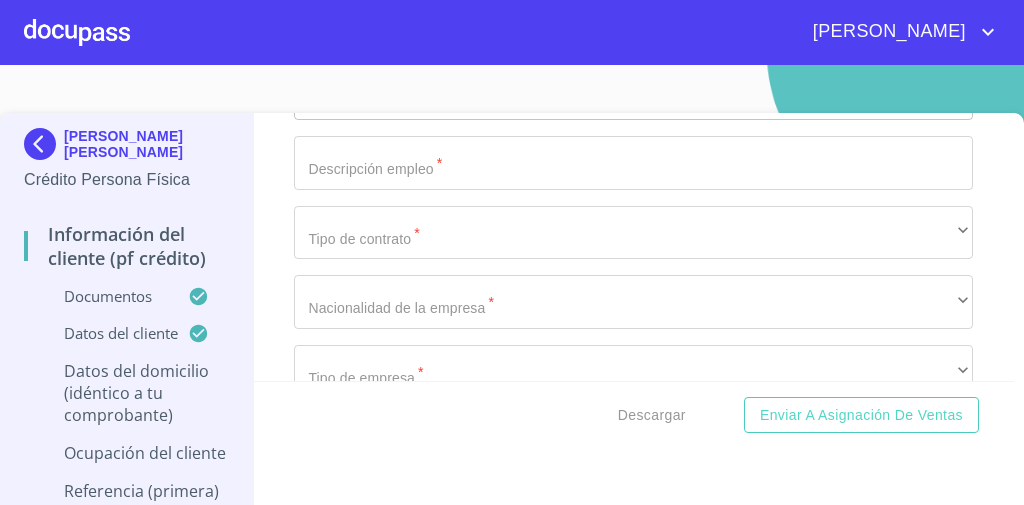 scroll, scrollTop: 7351, scrollLeft: 0, axis: vertical 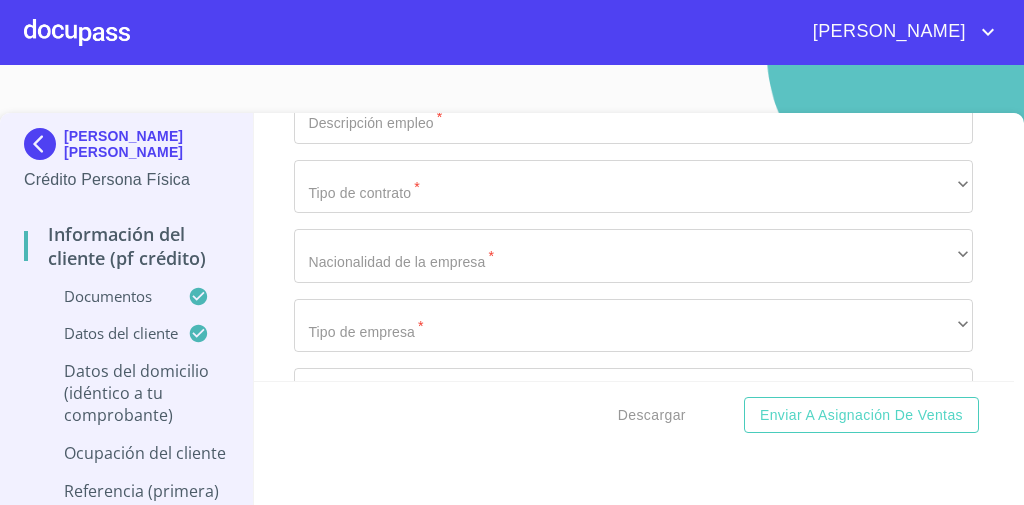 click on "Documento de identificación   *" at bounding box center [610, -2073] 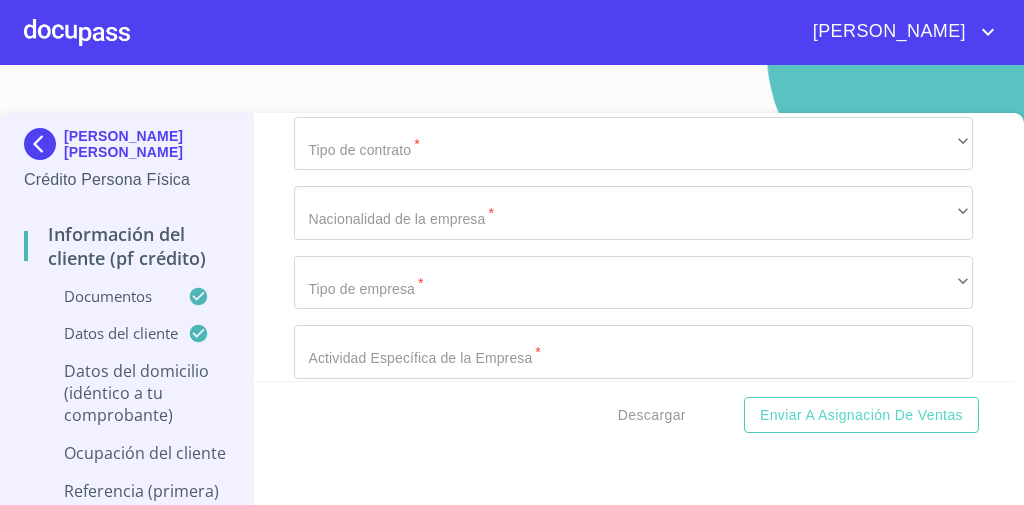 scroll, scrollTop: 7570, scrollLeft: 0, axis: vertical 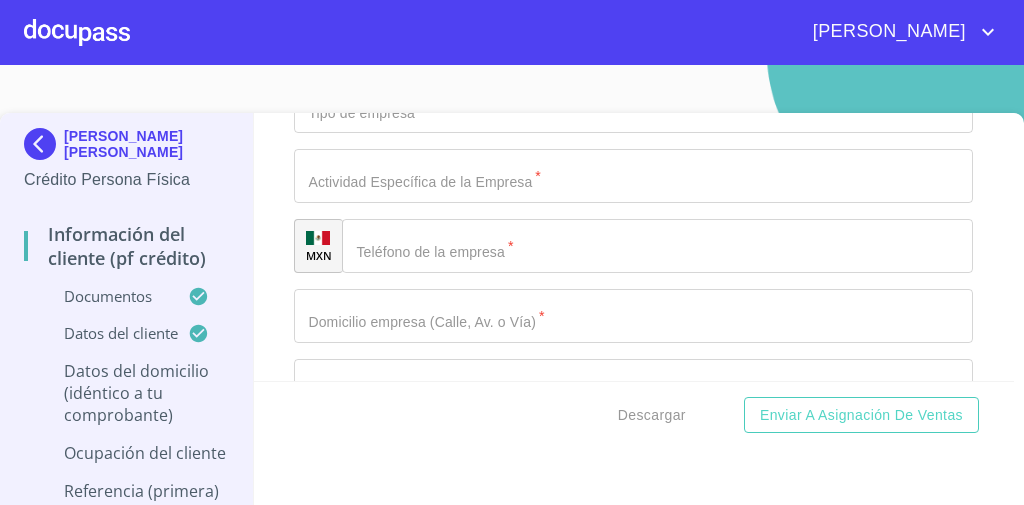 click on "456660" at bounding box center [610, -600] 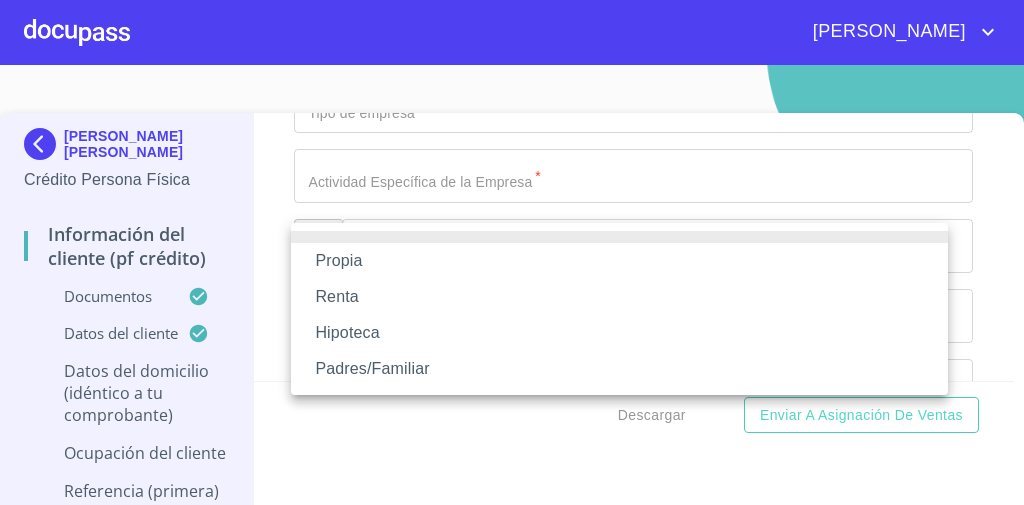 click on "Propia" at bounding box center (619, 261) 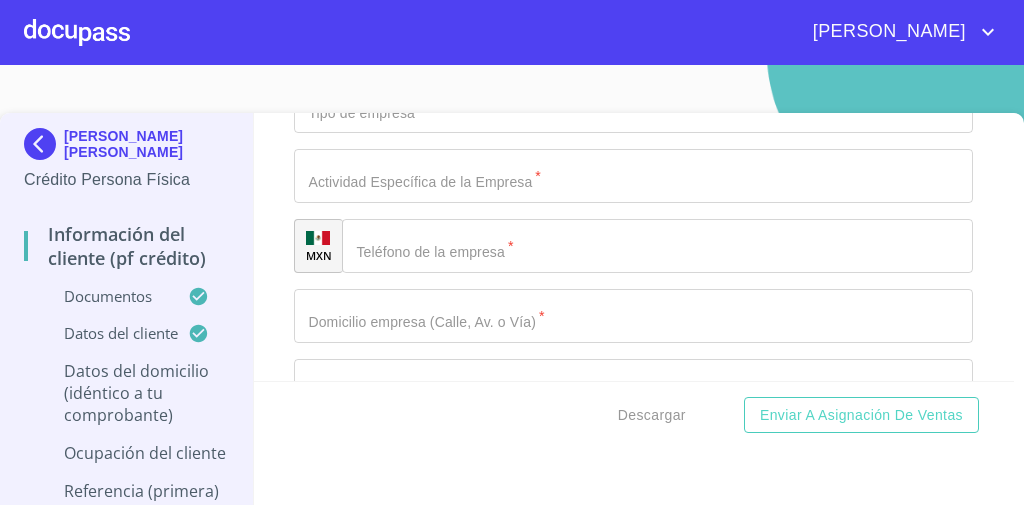 click on "​" at bounding box center (633, -461) 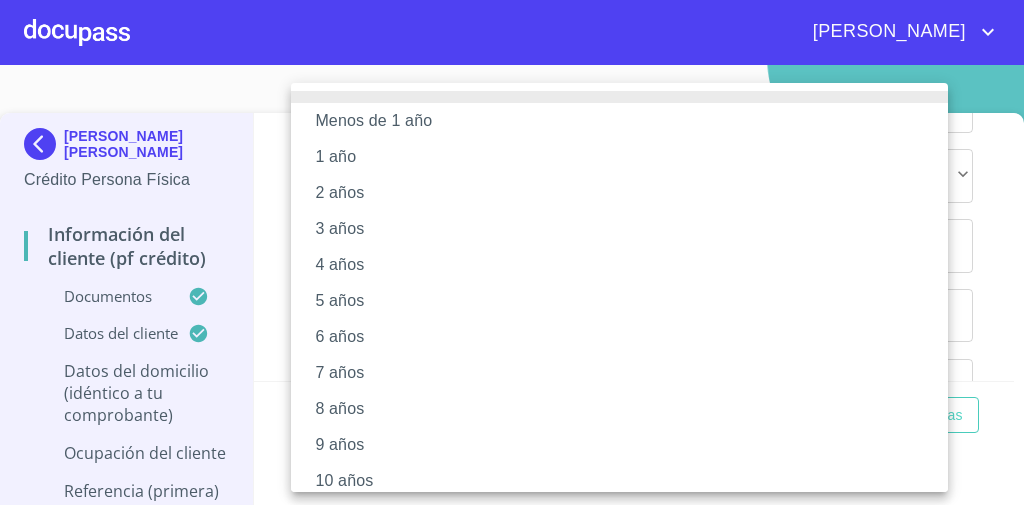 scroll, scrollTop: 374, scrollLeft: 0, axis: vertical 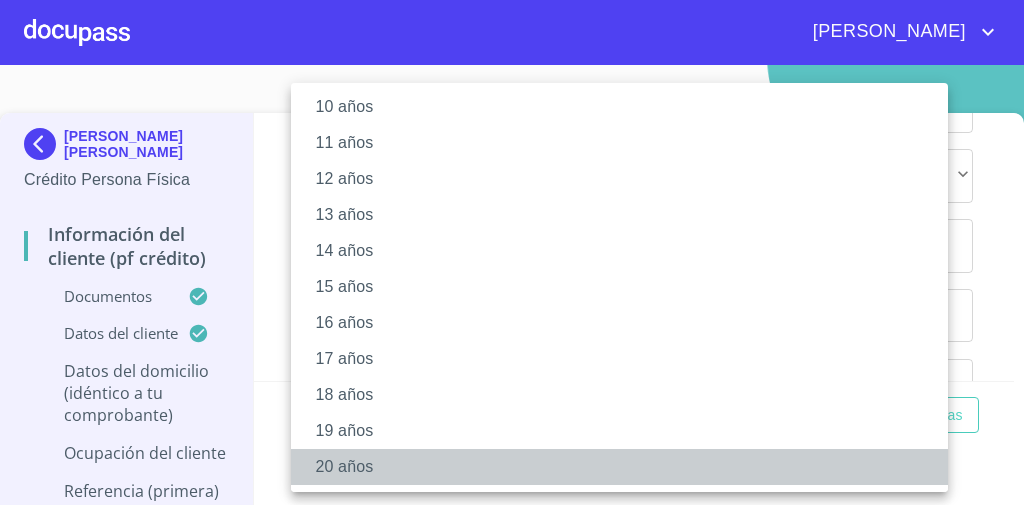 click on "20 años" at bounding box center [625, 467] 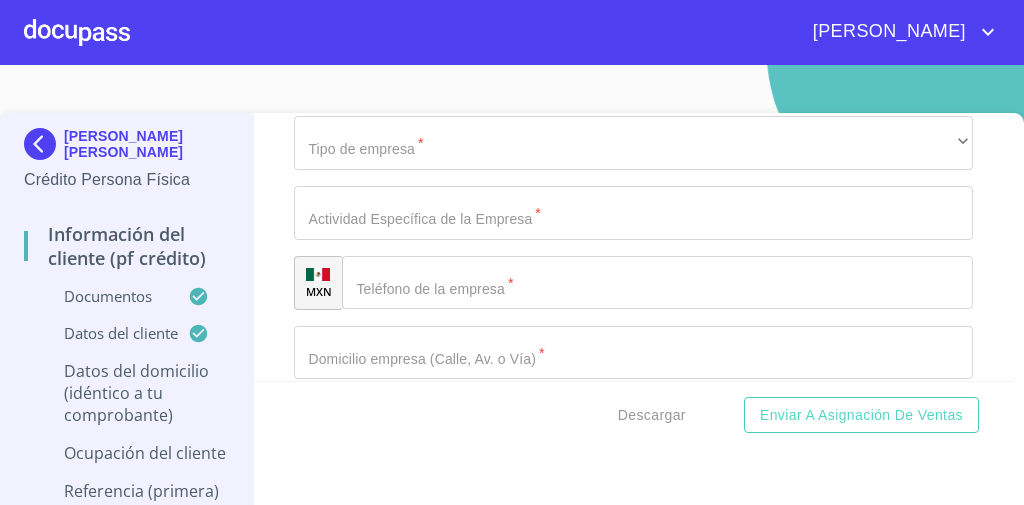 scroll, scrollTop: 7747, scrollLeft: 0, axis: vertical 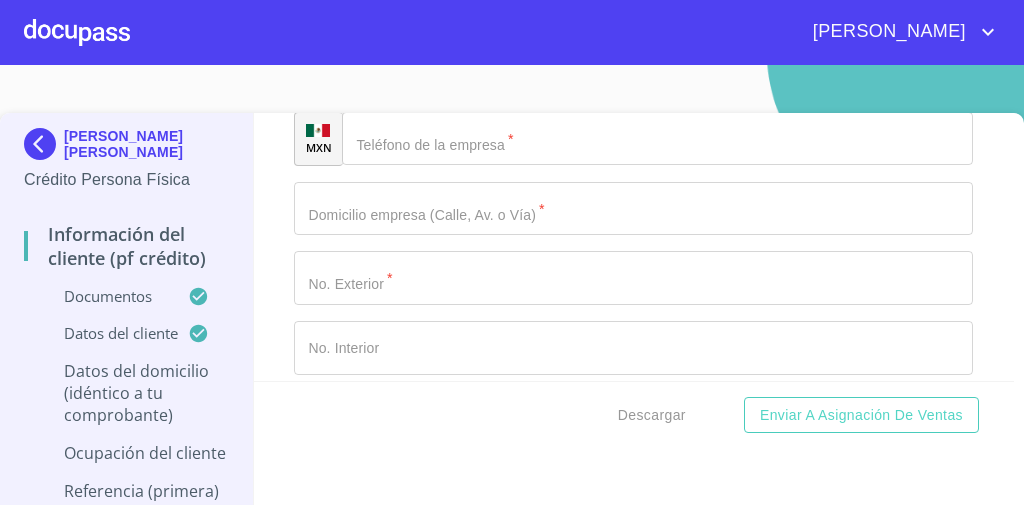 click on "Documento de identificación   *" at bounding box center (633, -638) 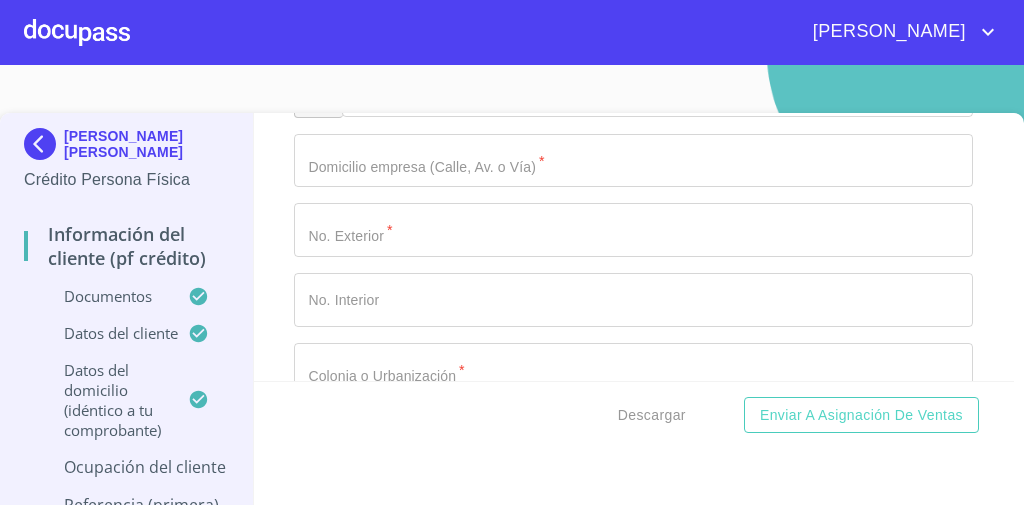 scroll, scrollTop: 7796, scrollLeft: 0, axis: vertical 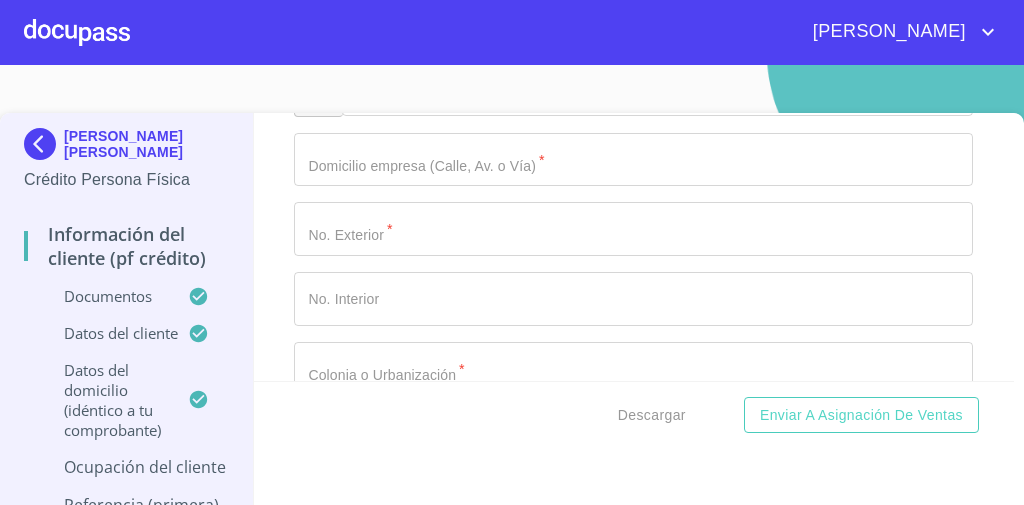 click on "​" at bounding box center (633, -467) 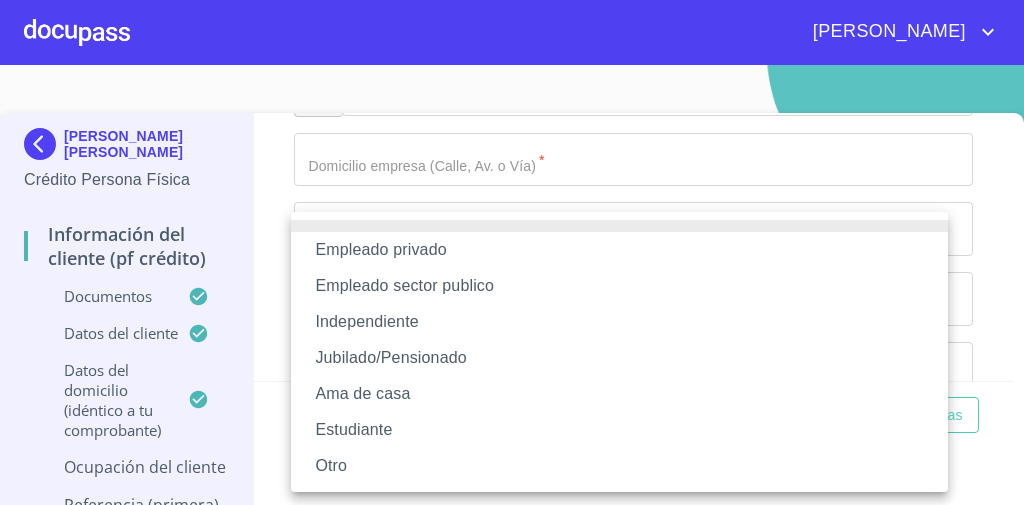 click on "Independiente" at bounding box center [619, 322] 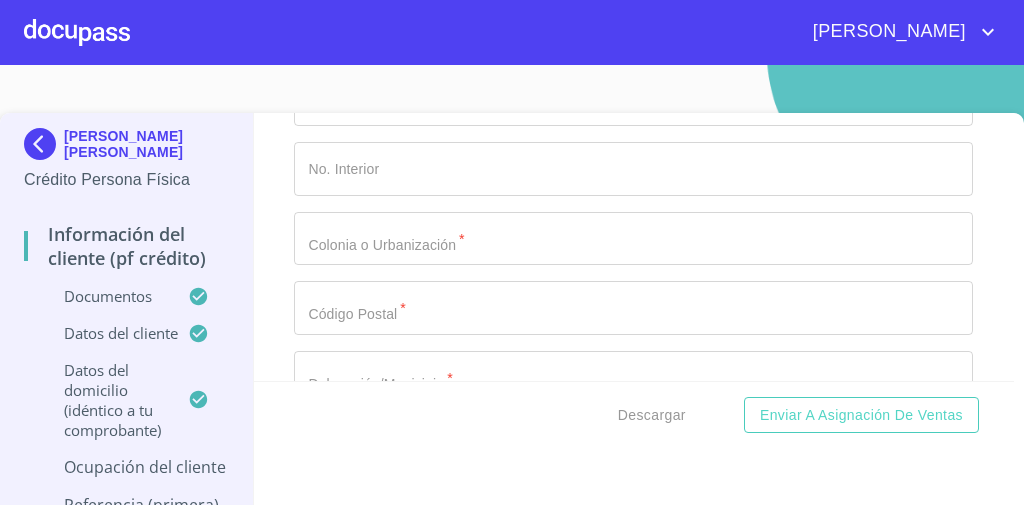 scroll, scrollTop: 7952, scrollLeft: 0, axis: vertical 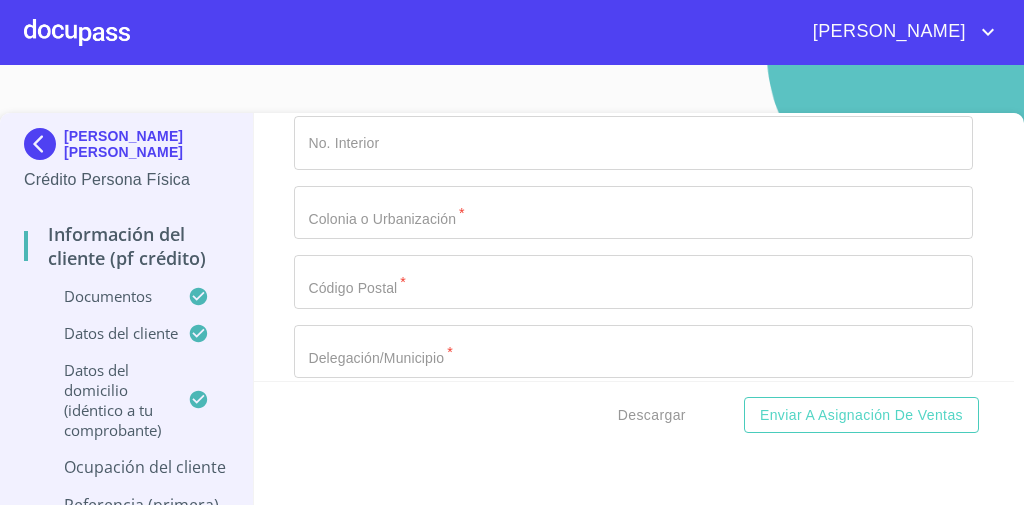 click on "Documento de identificación   *" at bounding box center [633, -554] 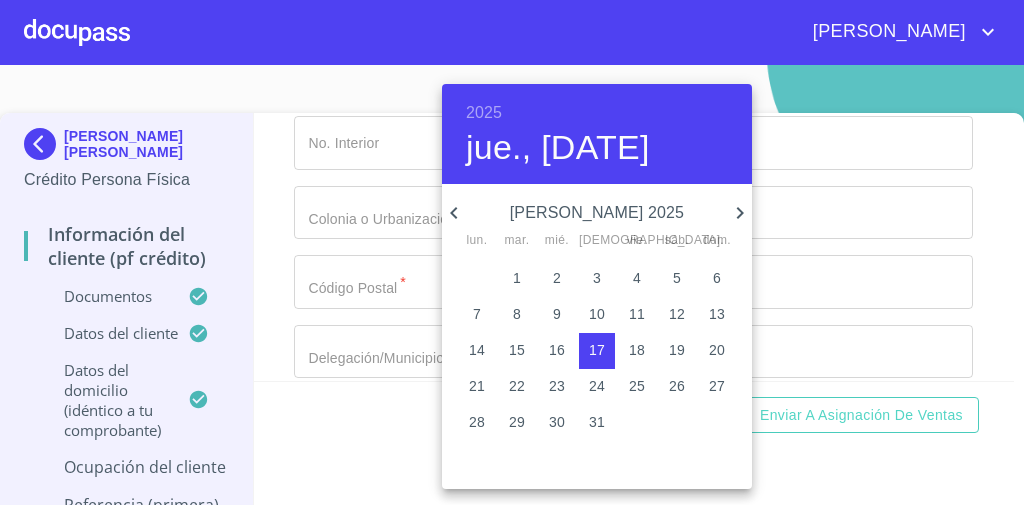 click on "[PERSON_NAME] 2025" at bounding box center [597, 213] 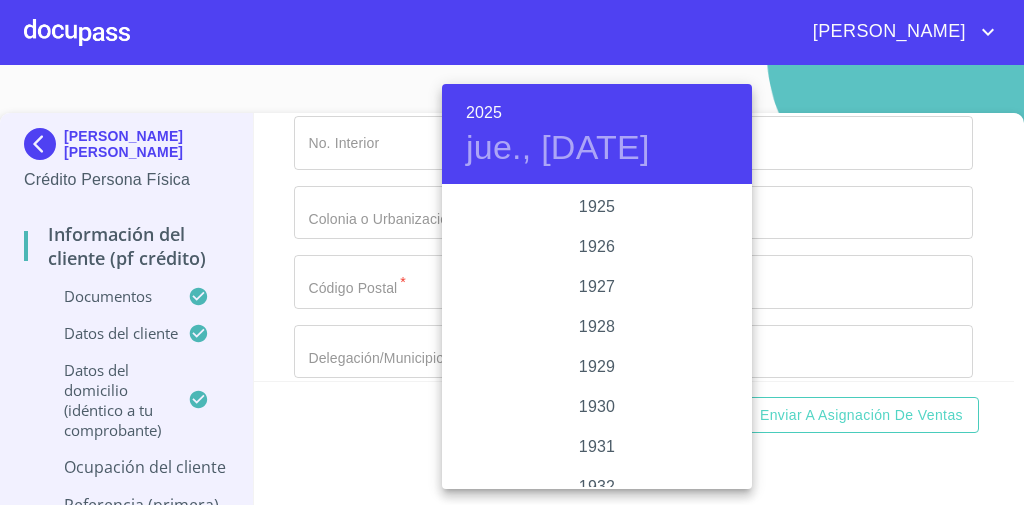 scroll, scrollTop: 3880, scrollLeft: 0, axis: vertical 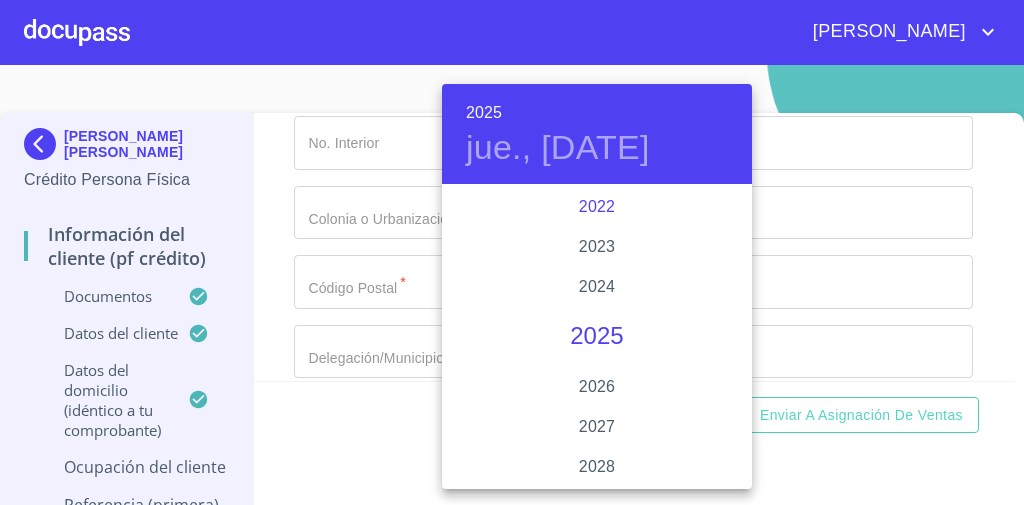 click on "2022" at bounding box center [597, 207] 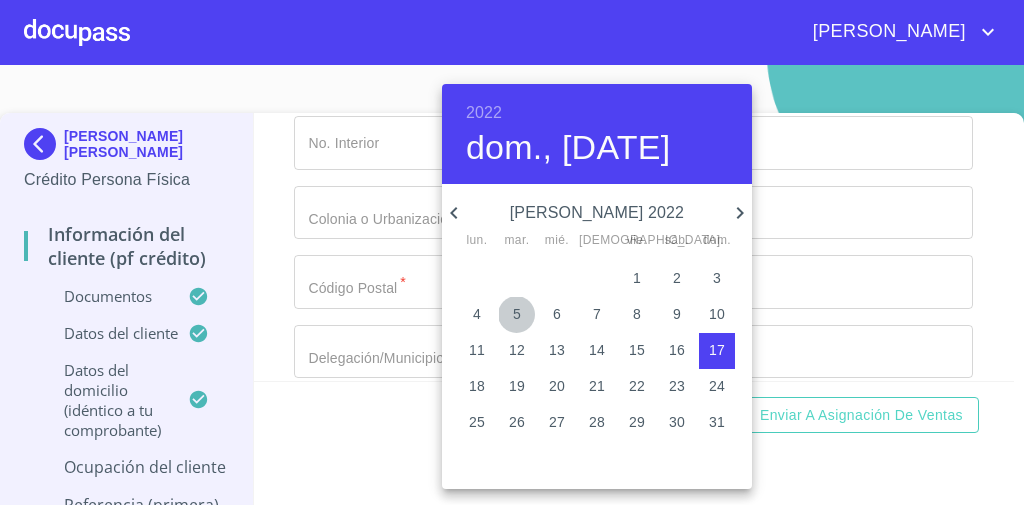 click on "5" at bounding box center (517, 314) 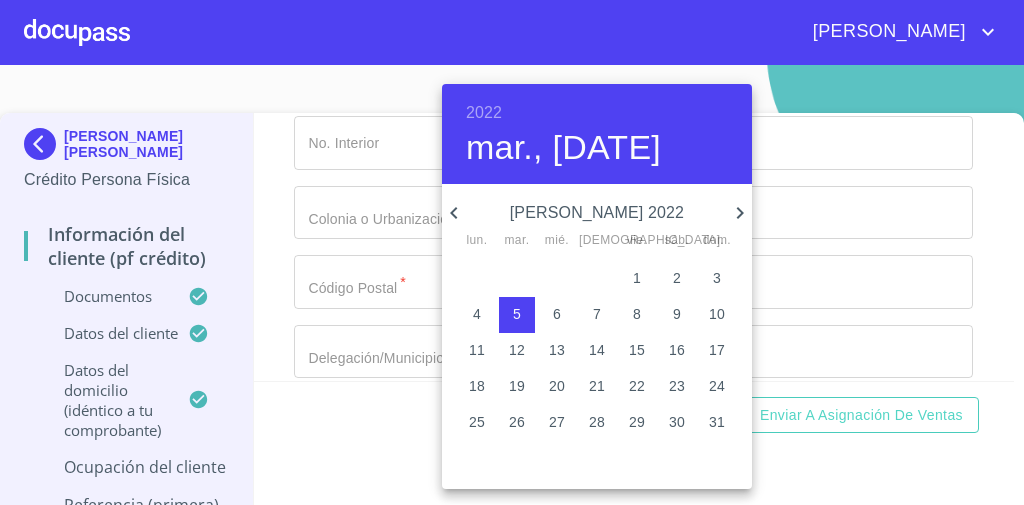 click at bounding box center [512, 252] 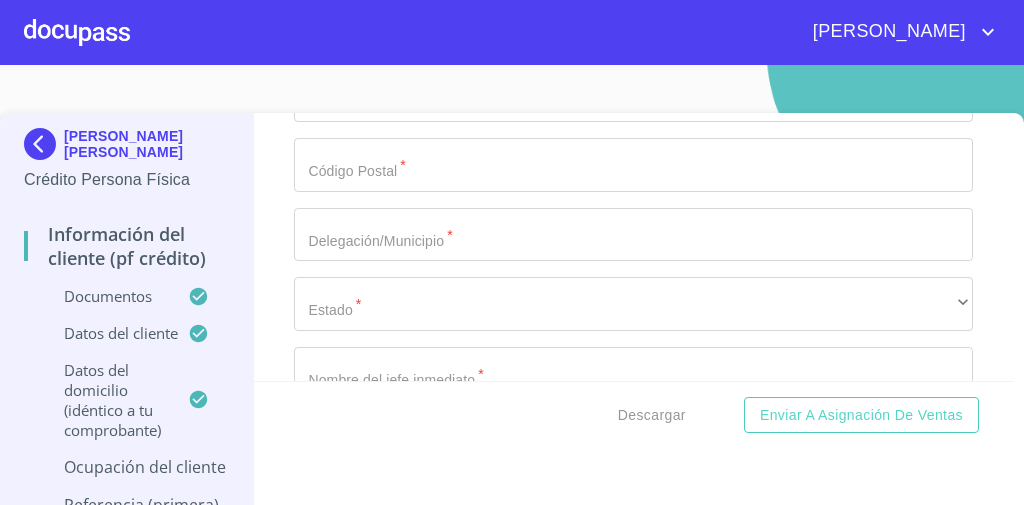 scroll, scrollTop: 8070, scrollLeft: 0, axis: vertical 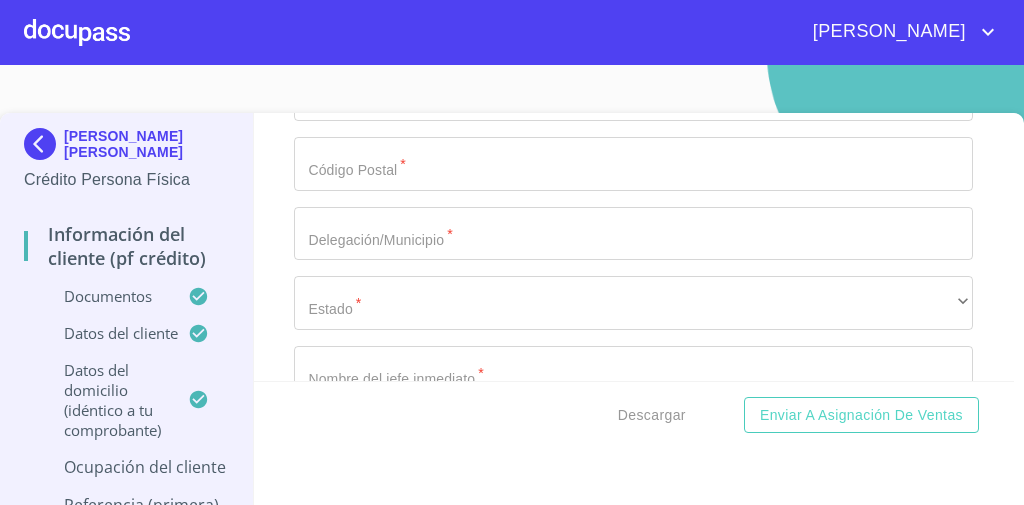 click on "Documento de identificación   *" at bounding box center (610, -2792) 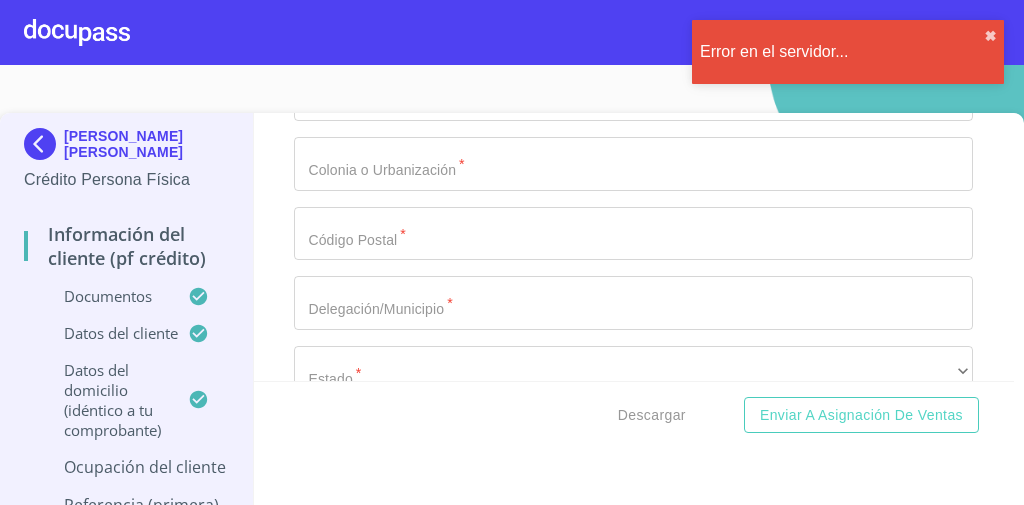 scroll, scrollTop: 8140, scrollLeft: 0, axis: vertical 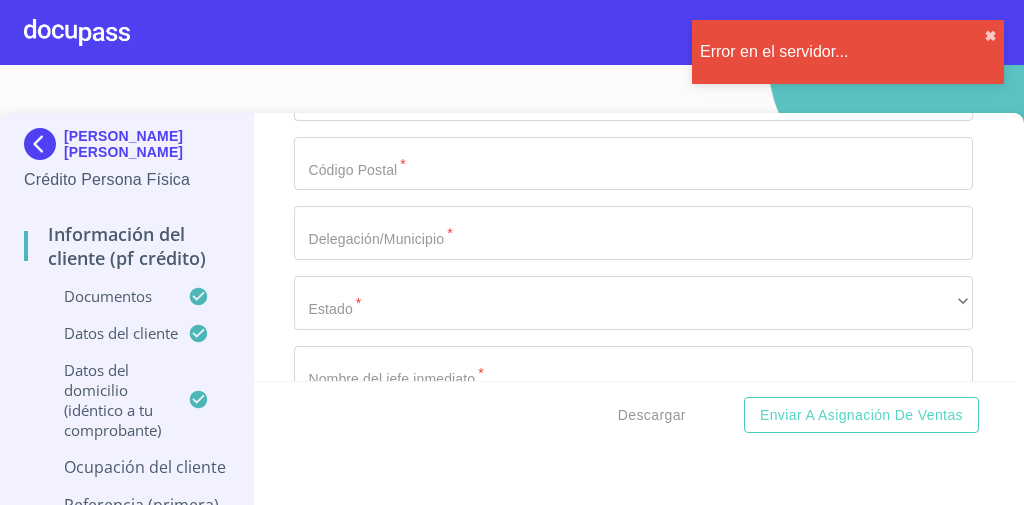 type on "VENTA Y COMPRA DE COCHES" 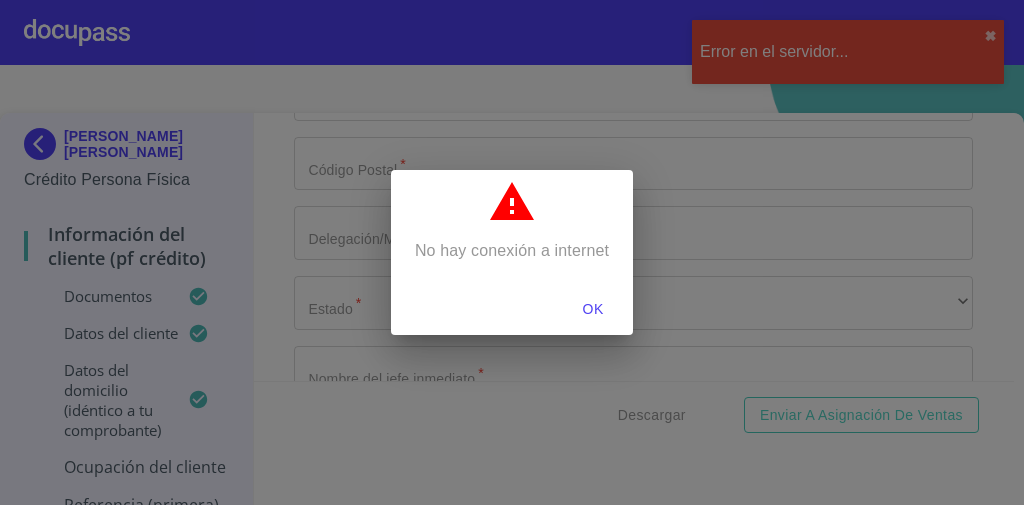 drag, startPoint x: 412, startPoint y: 301, endPoint x: 581, endPoint y: 298, distance: 169.02663 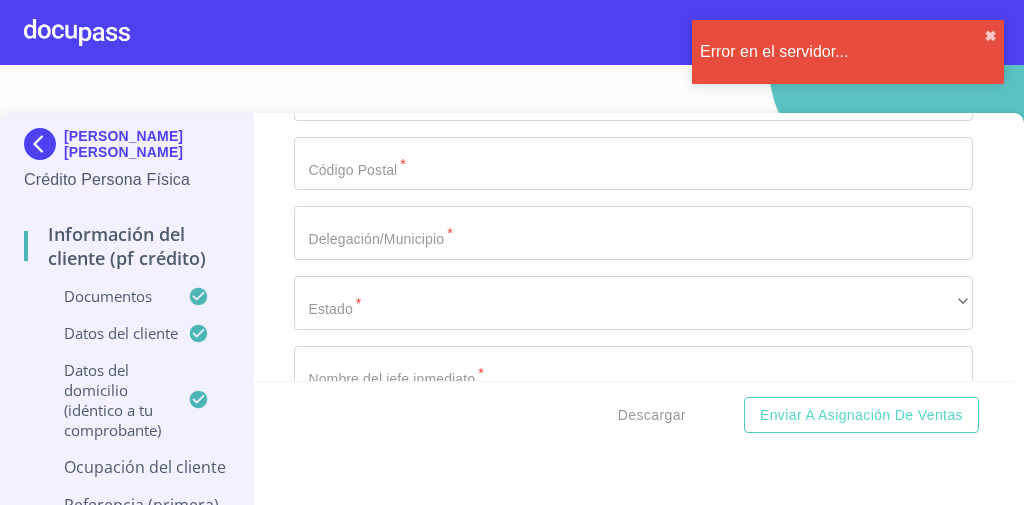 click on "Error en el servidor... ✖︎" at bounding box center [848, 52] 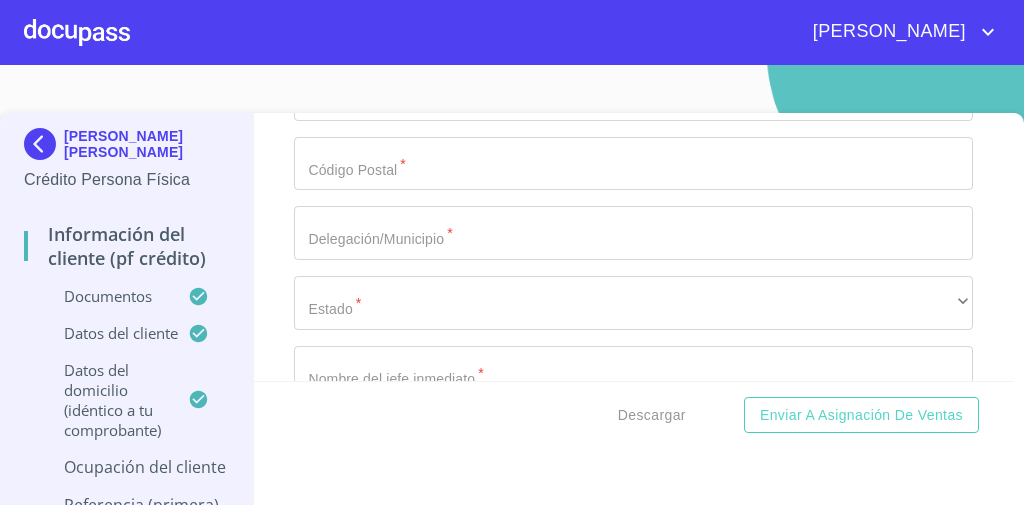 click on "​" at bounding box center (633, -463) 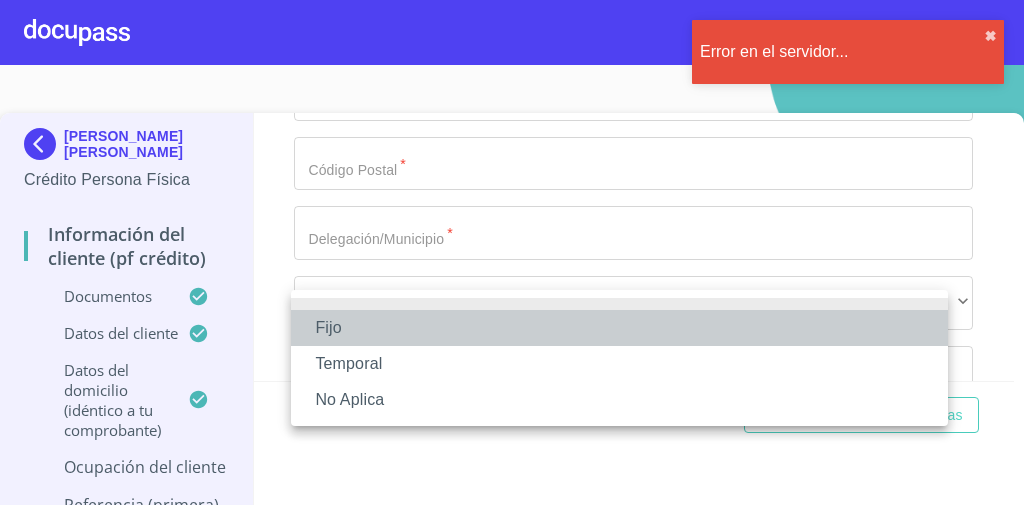 click on "Fijo" at bounding box center [619, 328] 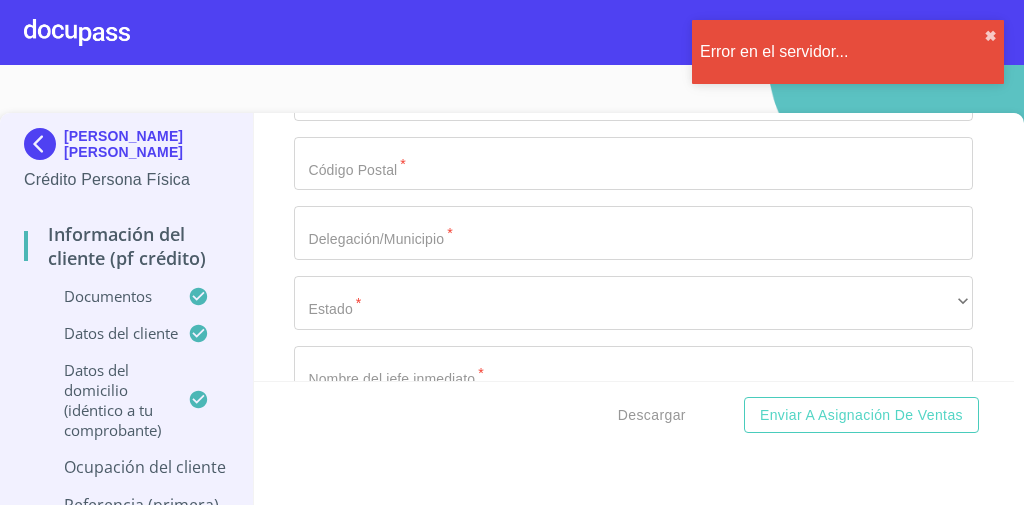 click on "Información del cliente (PF crédito)   Documentos Documento de identificación   * INE ​ Identificación Oficial * Identificación Oficial Identificación Oficial Identificación Oficial Comprobante de Domicilio * Comprobante de Domicilio Comprobante de Domicilio Comprobante de [PERSON_NAME] de ingresos   * Independiente/Dueño de negocio/Persona Moral ​ Comprobante de Ingresos mes 1 * Comprobante de Ingresos mes 1 Comprobante de Ingresos mes 1 Comprobante de Ingresos mes 2 * Comprobante de Ingresos mes 2 Comprobante de Ingresos mes 2 Comprobante de Ingresos mes 3 * Comprobante de Ingresos mes 3 Comprobante de Ingresos mes 3 CURP * CURP [PERSON_NAME] de situación fiscal [PERSON_NAME] de situación fiscal [PERSON_NAME] de situación fiscal Datos del cliente Apellido [PERSON_NAME]   * [PERSON_NAME] ​ Apellido Materno   * [PERSON_NAME] ​ Primer nombre   * [PERSON_NAME] ​ [PERSON_NAME] Nombre [PERSON_NAME] ​ Fecha de nacimiento * 17 de nov. de [DEMOGRAPHIC_DATA] ​ Nacionalidad   * Mexicana ​ País de nacimiento   * MEXICO ​ *" at bounding box center (634, 247) 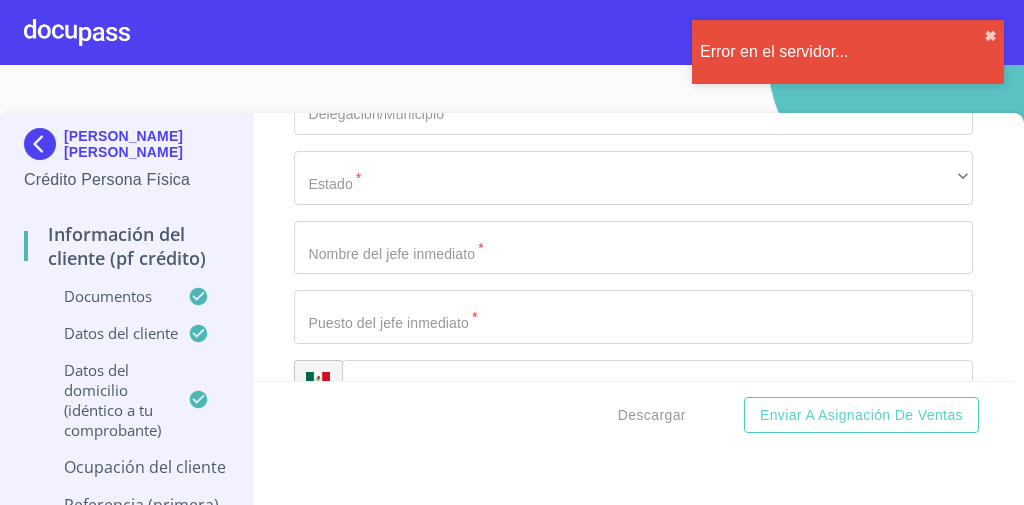 click on "​" at bounding box center [633, -519] 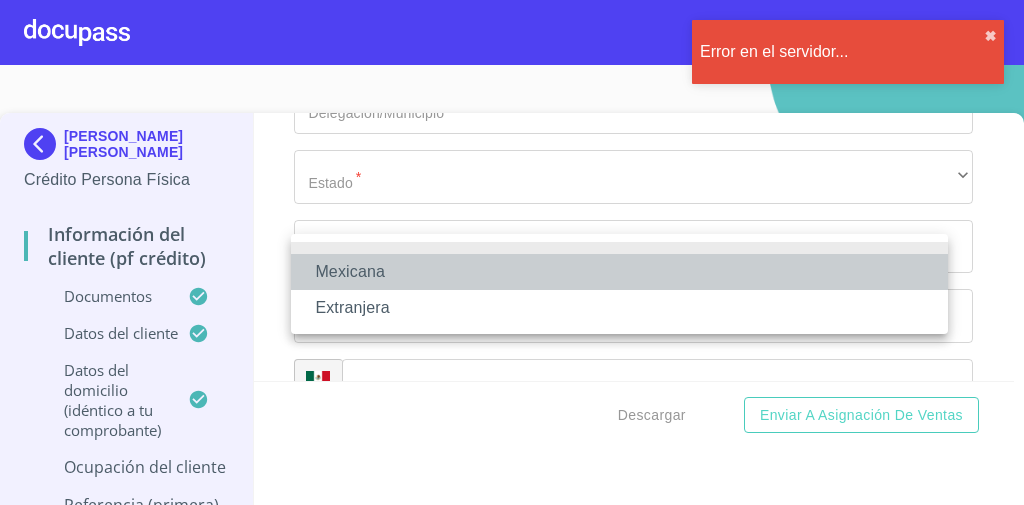 click on "Mexicana" at bounding box center [619, 272] 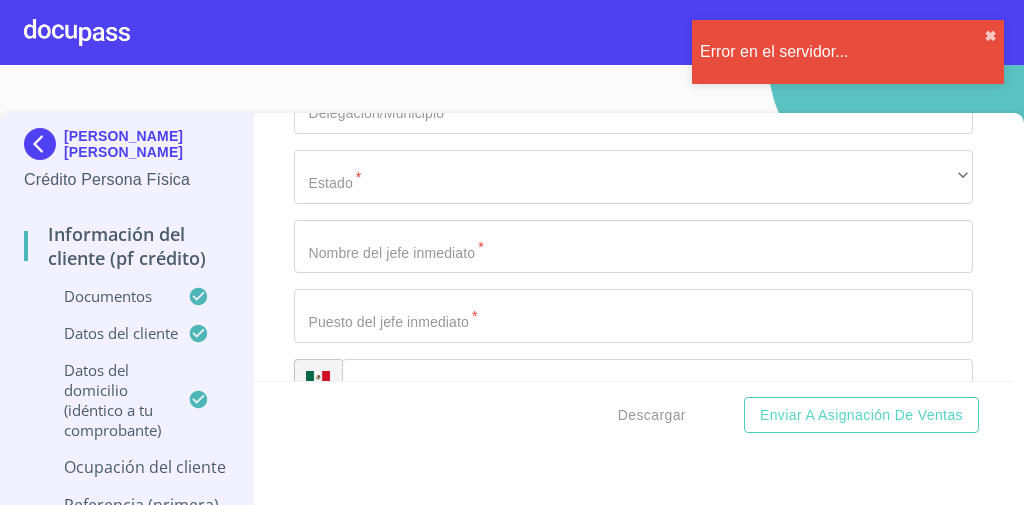click on "Información del cliente (PF crédito)   Documentos Documento de identificación   * INE ​ Identificación Oficial * Identificación Oficial Identificación Oficial Identificación Oficial Comprobante de Domicilio * Comprobante de Domicilio Comprobante de Domicilio Comprobante de [PERSON_NAME] de ingresos   * Independiente/Dueño de negocio/Persona Moral ​ Comprobante de Ingresos mes 1 * Comprobante de Ingresos mes 1 Comprobante de Ingresos mes 1 Comprobante de Ingresos mes 2 * Comprobante de Ingresos mes 2 Comprobante de Ingresos mes 2 Comprobante de Ingresos mes 3 * Comprobante de Ingresos mes 3 Comprobante de Ingresos mes 3 CURP * CURP [PERSON_NAME] de situación fiscal [PERSON_NAME] de situación fiscal [PERSON_NAME] de situación fiscal Datos del cliente Apellido [PERSON_NAME]   * [PERSON_NAME] ​ Apellido Materno   * [PERSON_NAME] ​ Primer nombre   * [PERSON_NAME] ​ [PERSON_NAME] Nombre [PERSON_NAME] ​ Fecha de nacimiento * 17 de nov. de [DEMOGRAPHIC_DATA] ​ Nacionalidad   * Mexicana ​ País de nacimiento   * MEXICO ​ *" at bounding box center [634, 247] 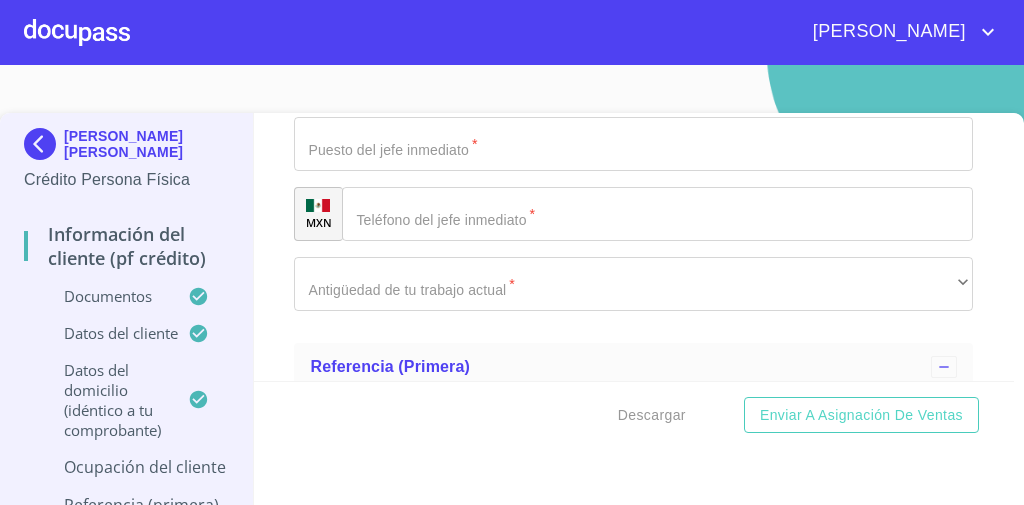 scroll, scrollTop: 8439, scrollLeft: 0, axis: vertical 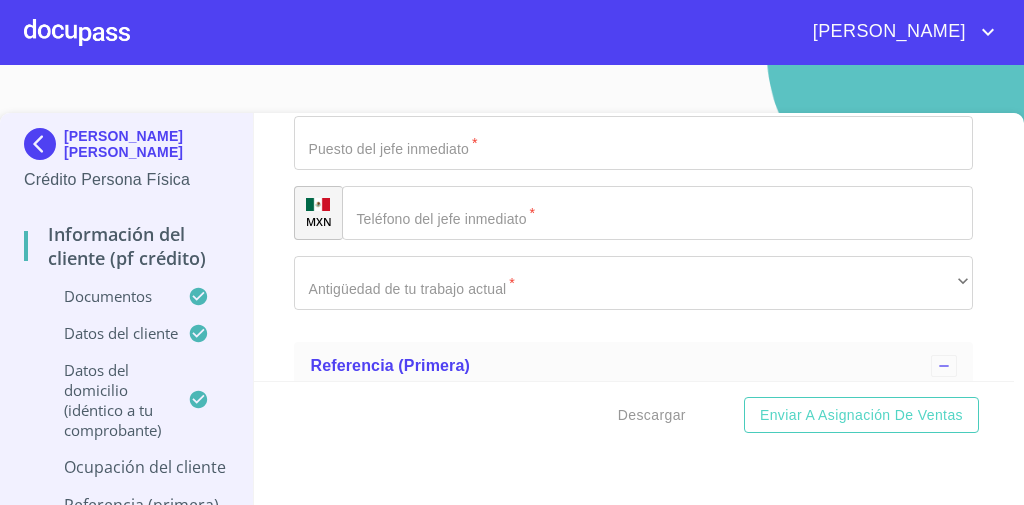 click on "​" at bounding box center [633, -623] 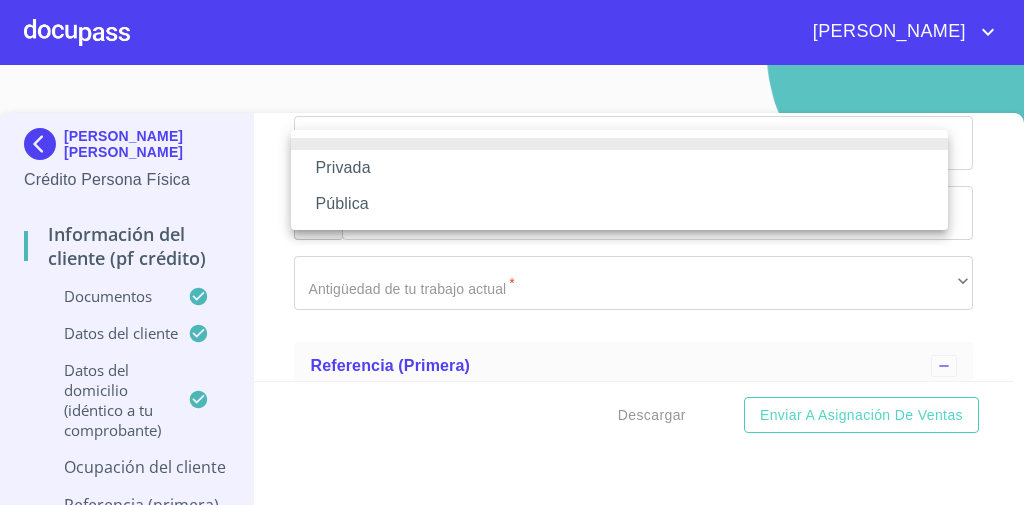 click on "Privada" at bounding box center [619, 168] 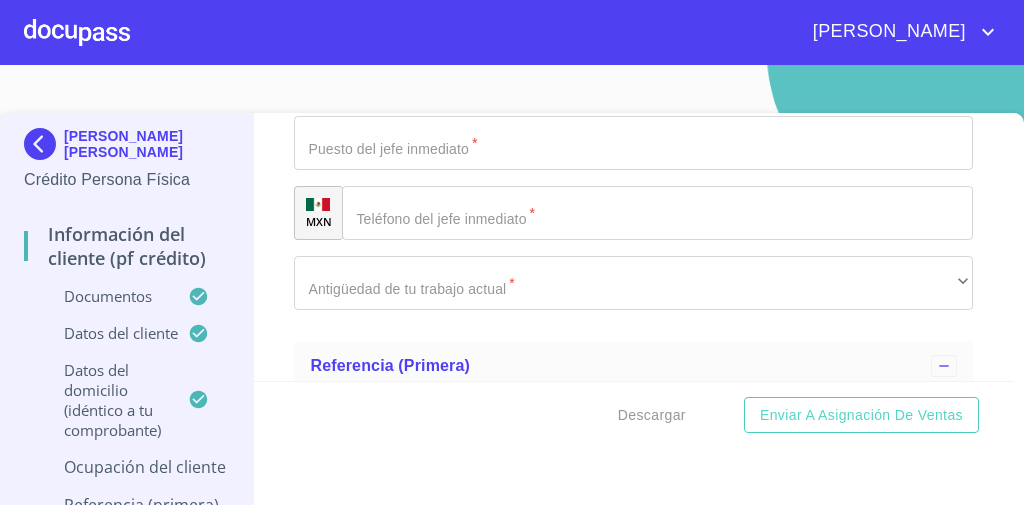 click on "Documento de identificación   *" at bounding box center [633, -553] 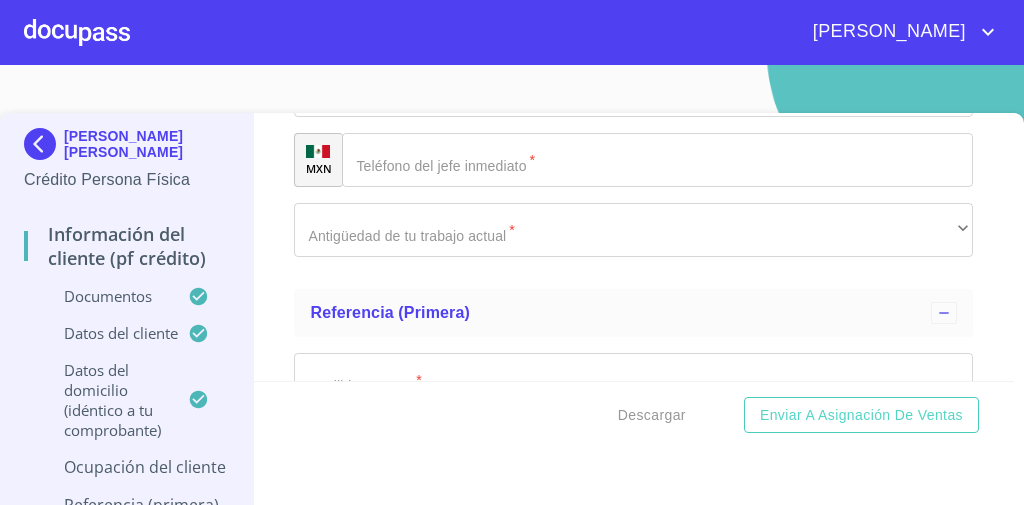 scroll, scrollTop: 8538, scrollLeft: 0, axis: vertical 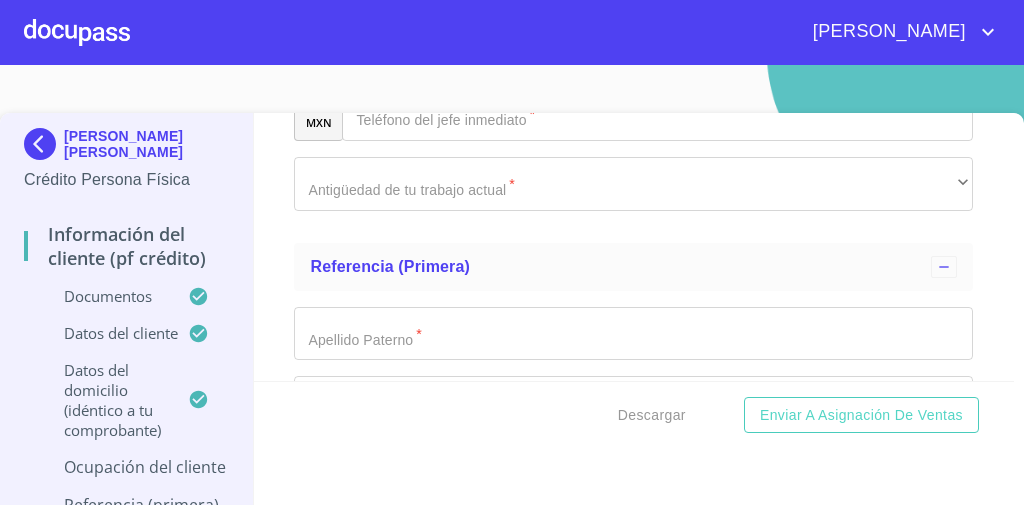 click on "Documento de identificación   *" at bounding box center (610, -3260) 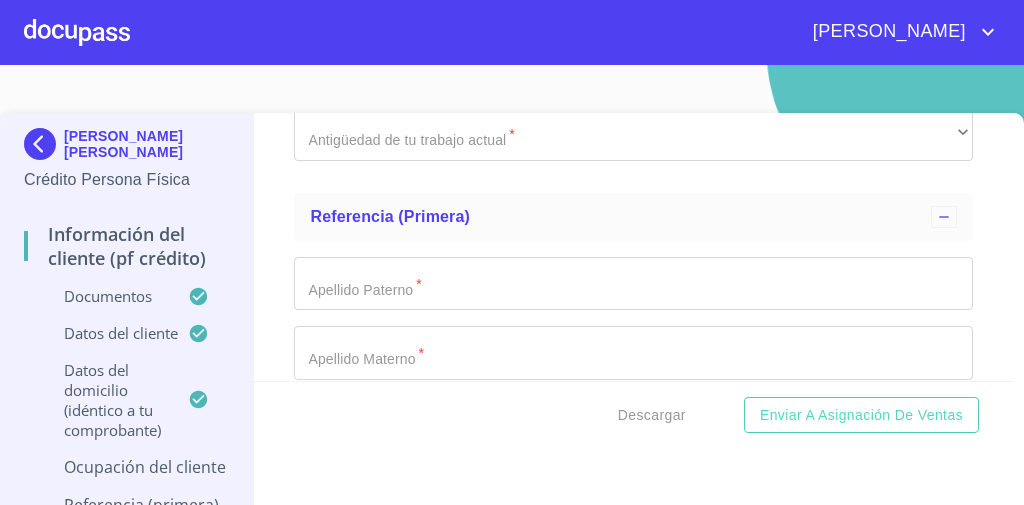 scroll, scrollTop: 8765, scrollLeft: 0, axis: vertical 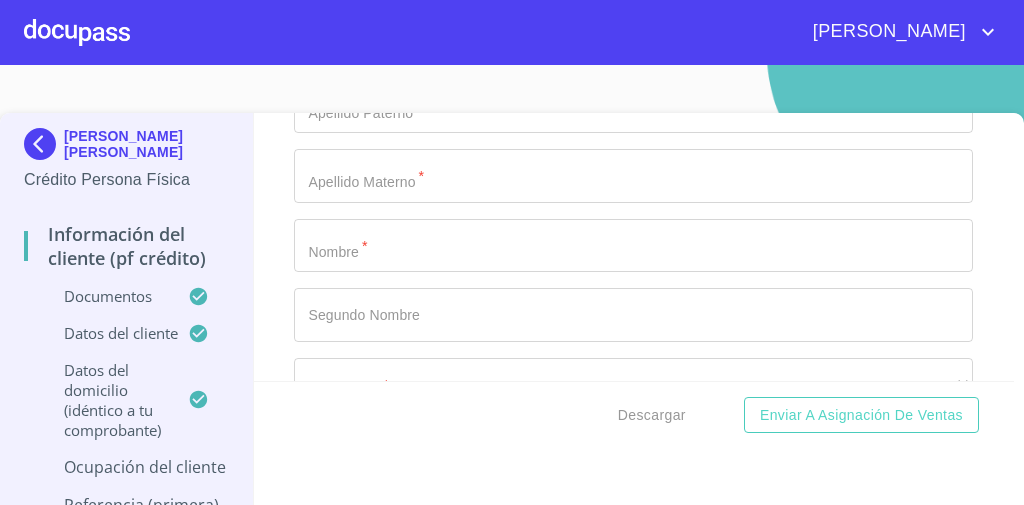 type on "LOC [DATE][PERSON_NAME] CUYUTLAN" 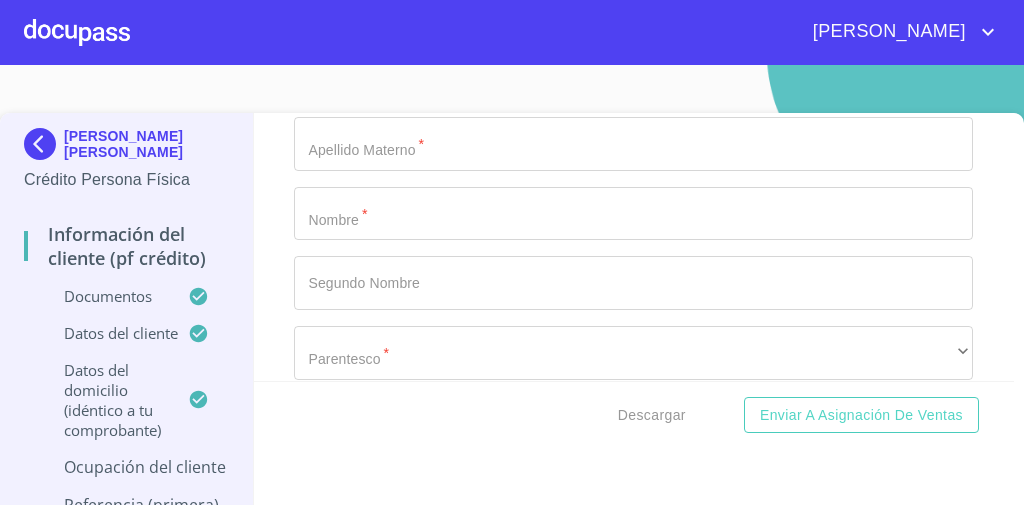 type on "TLAJOMULCO DE ZUÑIGA" 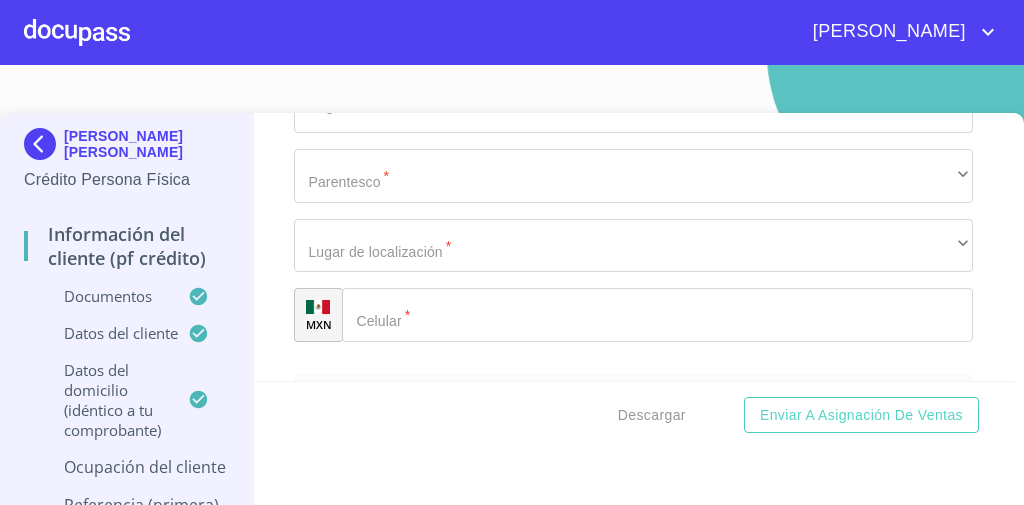 click on "​" at bounding box center [633, -531] 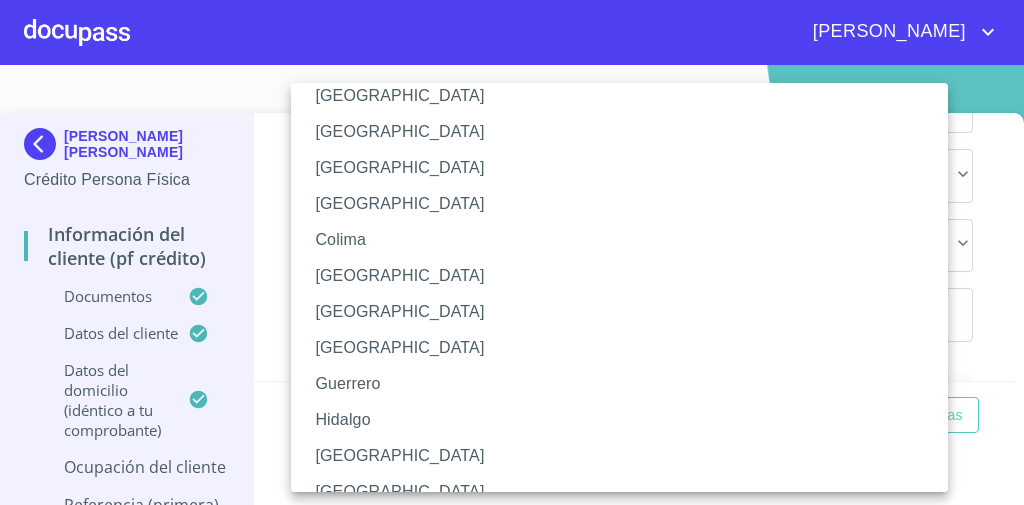 scroll, scrollTop: 169, scrollLeft: 0, axis: vertical 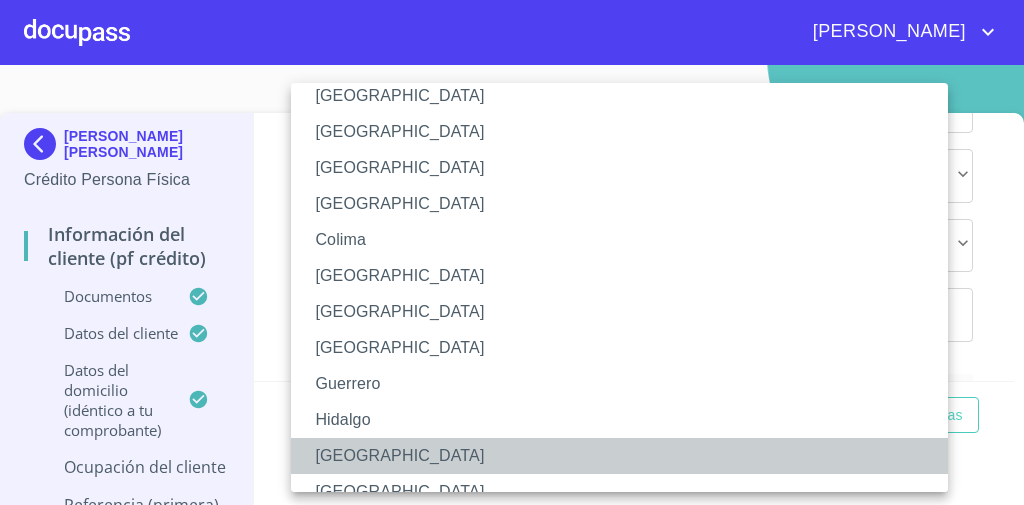 click on "[GEOGRAPHIC_DATA]" at bounding box center (625, 456) 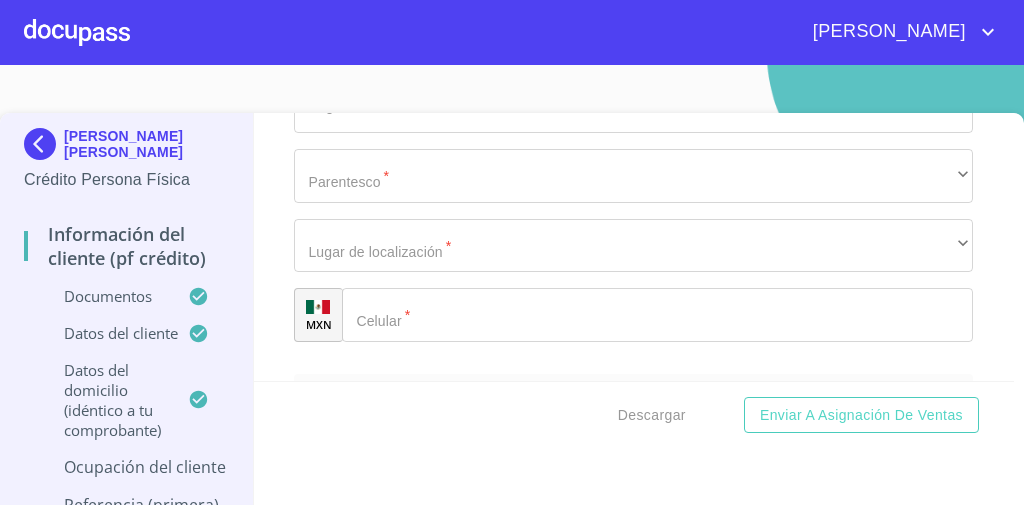 scroll, scrollTop: 37, scrollLeft: 0, axis: vertical 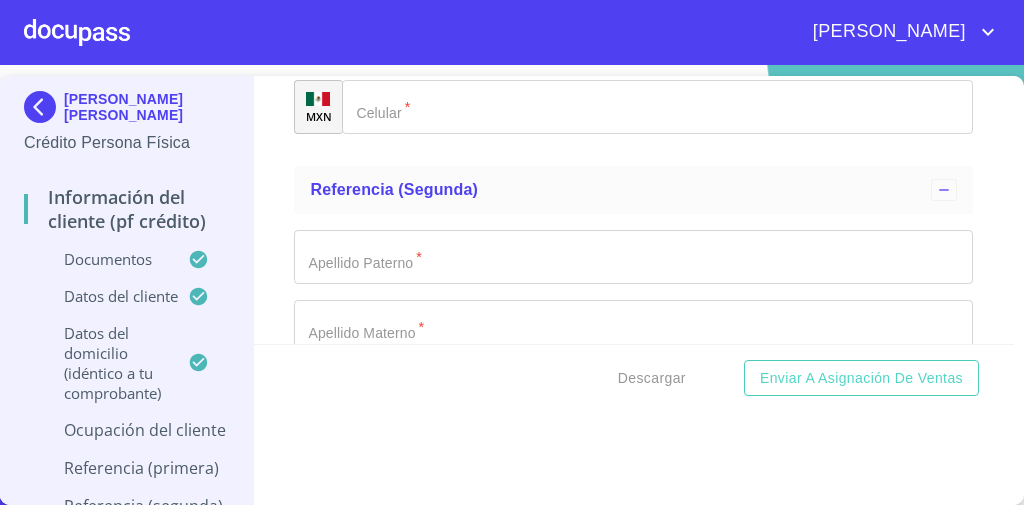 click on "Documento de identificación   *" at bounding box center (633, -669) 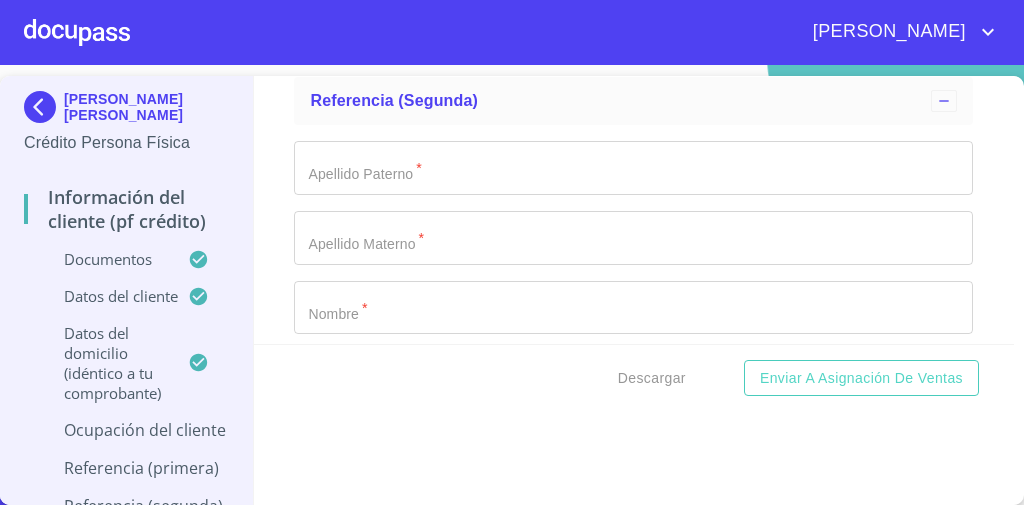 scroll, scrollTop: 9235, scrollLeft: 0, axis: vertical 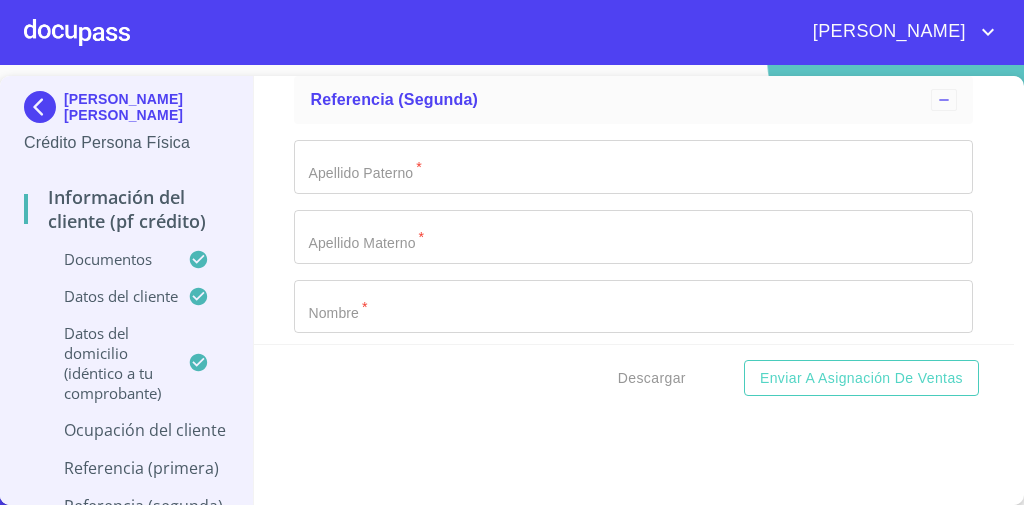 type on "[PHONE_NUMBER]" 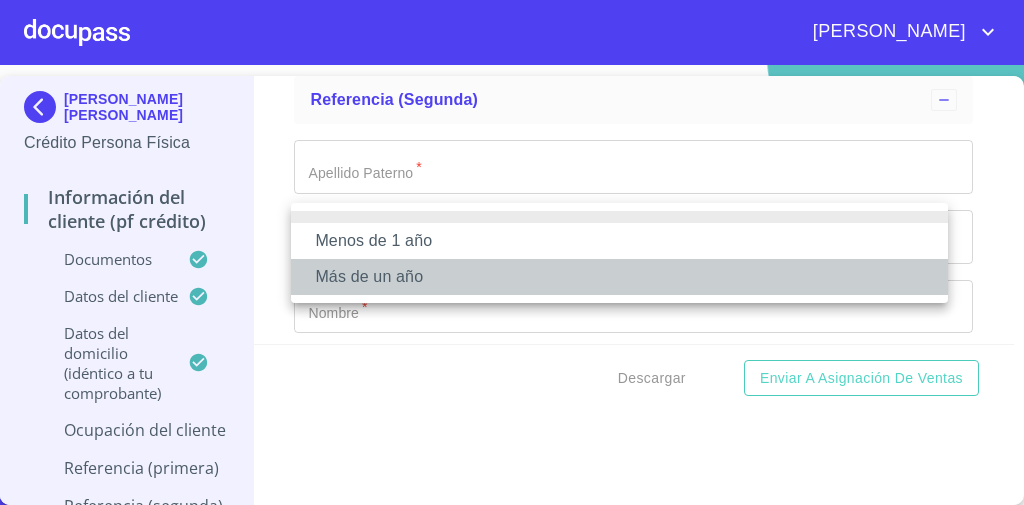 click on "Más de un año" at bounding box center (619, 277) 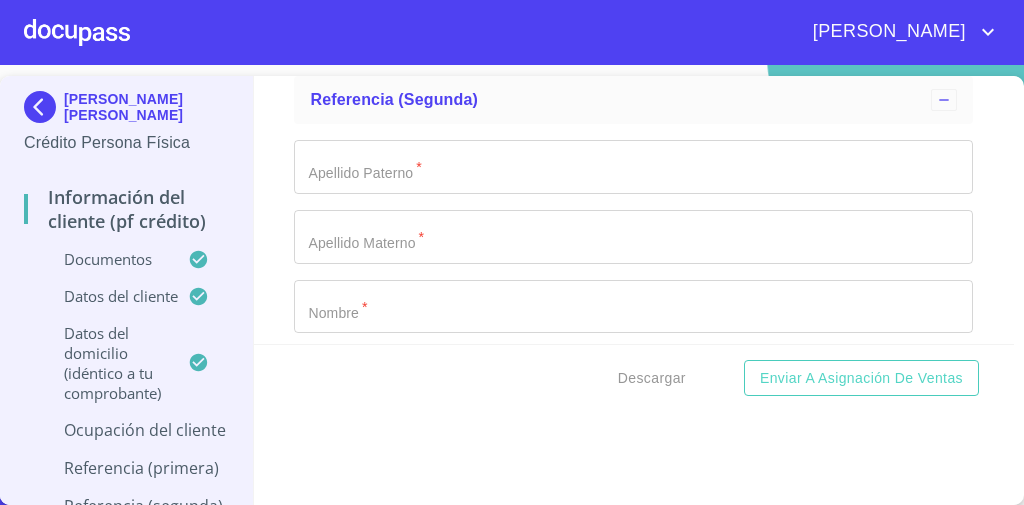 click on "Información del cliente (PF crédito)   Documentos Documento de identificación   * INE ​ Identificación Oficial * Identificación Oficial Identificación Oficial Identificación Oficial Comprobante de Domicilio * Comprobante de Domicilio Comprobante de Domicilio Comprobante de [PERSON_NAME] de ingresos   * Independiente/Dueño de negocio/Persona Moral ​ Comprobante de Ingresos mes 1 * Comprobante de Ingresos mes 1 Comprobante de Ingresos mes 1 Comprobante de Ingresos mes 2 * Comprobante de Ingresos mes 2 Comprobante de Ingresos mes 2 Comprobante de Ingresos mes 3 * Comprobante de Ingresos mes 3 Comprobante de Ingresos mes 3 CURP * CURP [PERSON_NAME] de situación fiscal [PERSON_NAME] de situación fiscal [PERSON_NAME] de situación fiscal Datos del cliente Apellido [PERSON_NAME]   * [PERSON_NAME] ​ Apellido Materno   * [PERSON_NAME] ​ Primer nombre   * [PERSON_NAME] ​ [PERSON_NAME] Nombre [PERSON_NAME] ​ Fecha de nacimiento * 17 de nov. de [DEMOGRAPHIC_DATA] ​ Nacionalidad   * Mexicana ​ País de nacimiento   * MEXICO ​ *" at bounding box center [634, 210] 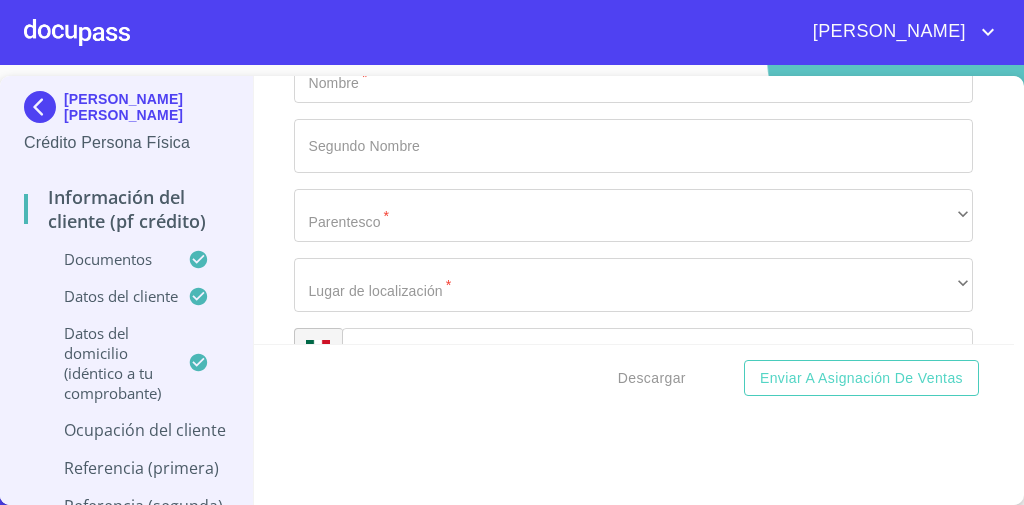 scroll, scrollTop: 9464, scrollLeft: 0, axis: vertical 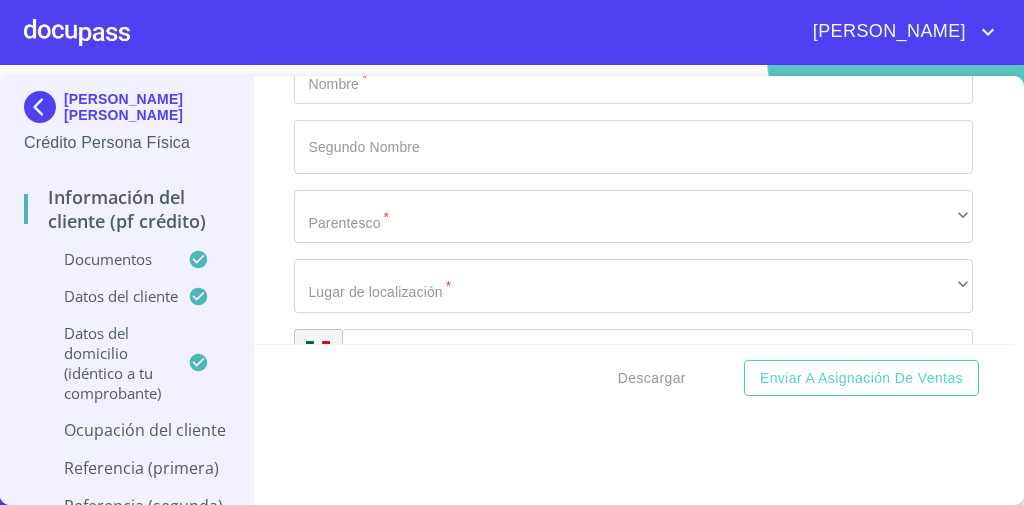 click on "Documento de identificación   *" at bounding box center (633, -629) 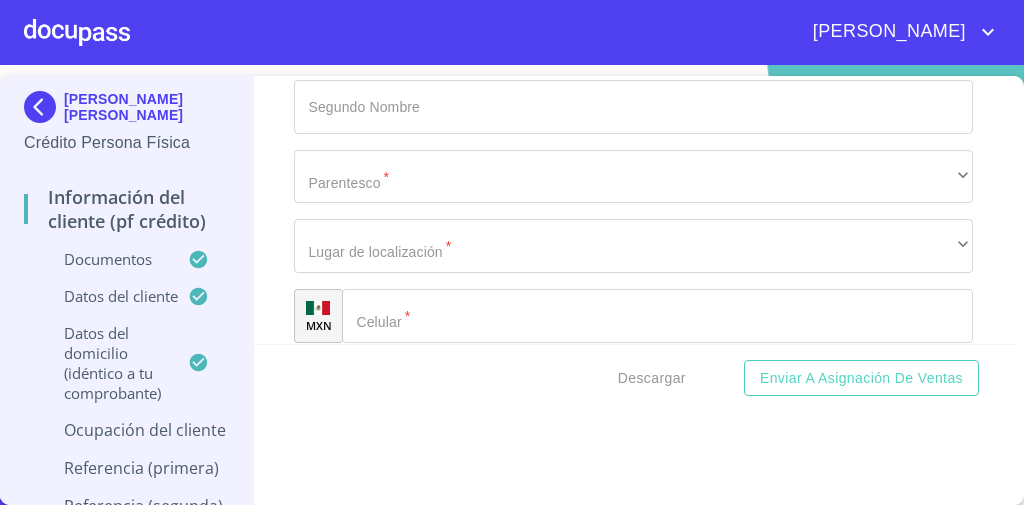 scroll, scrollTop: 9681, scrollLeft: 0, axis: vertical 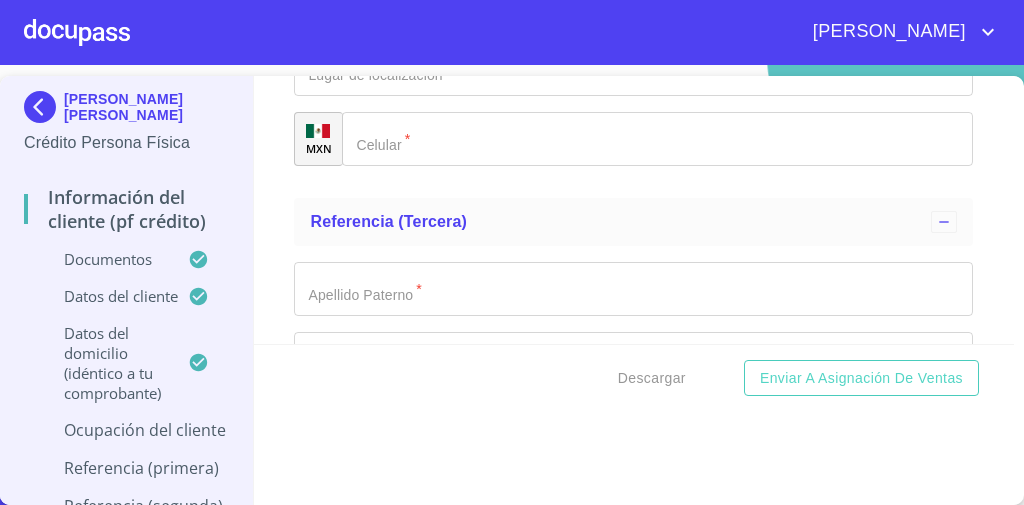 click on "​" at bounding box center (633, -568) 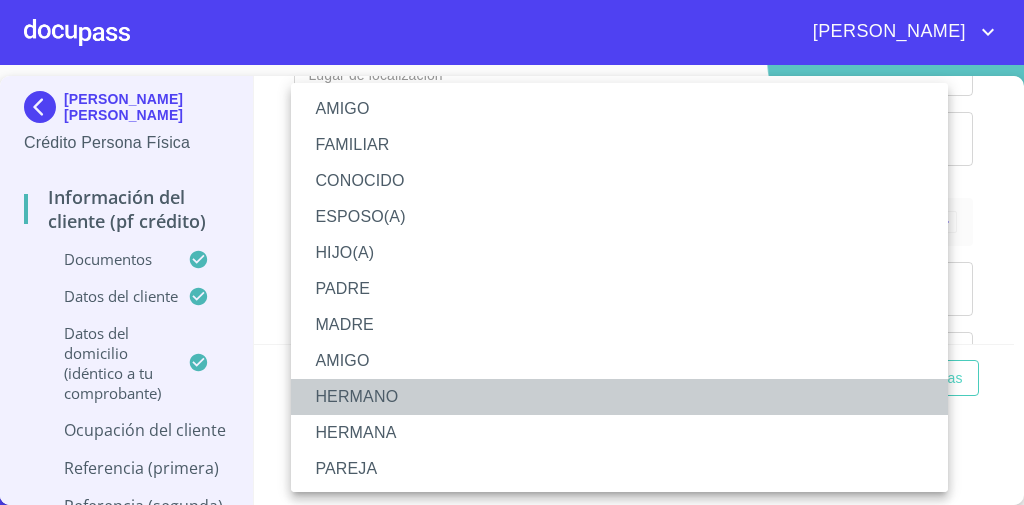 click on "HERMANO" at bounding box center (625, 397) 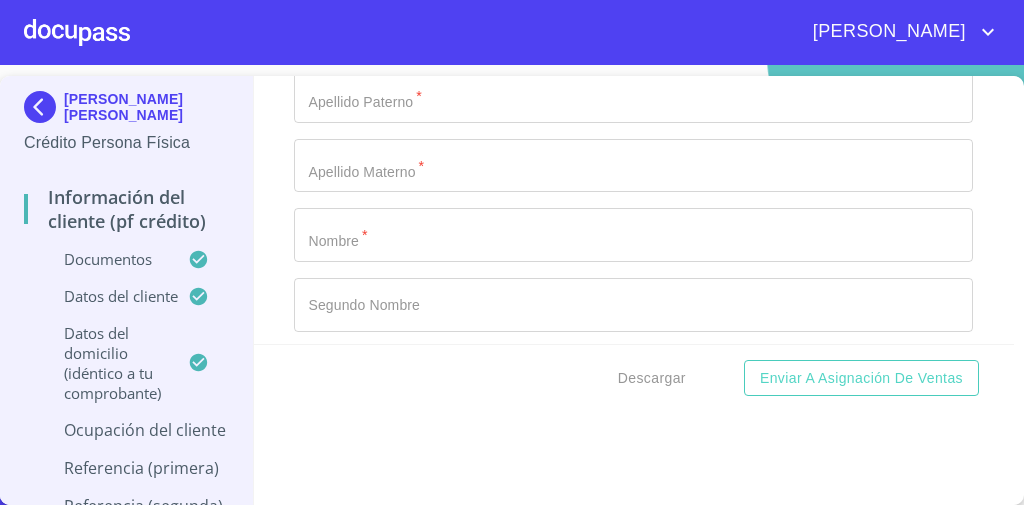 scroll, scrollTop: 9873, scrollLeft: 0, axis: vertical 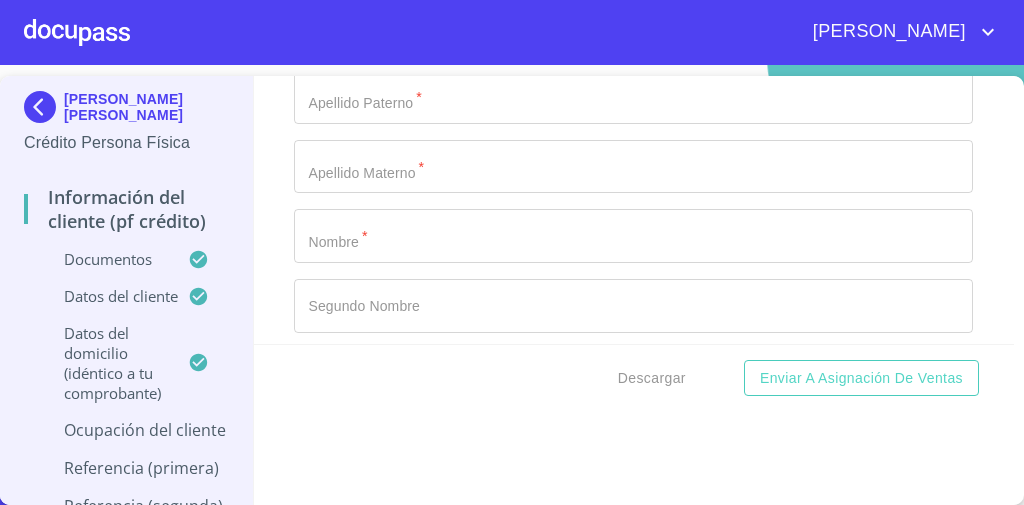 click on "​" at bounding box center [633, -690] 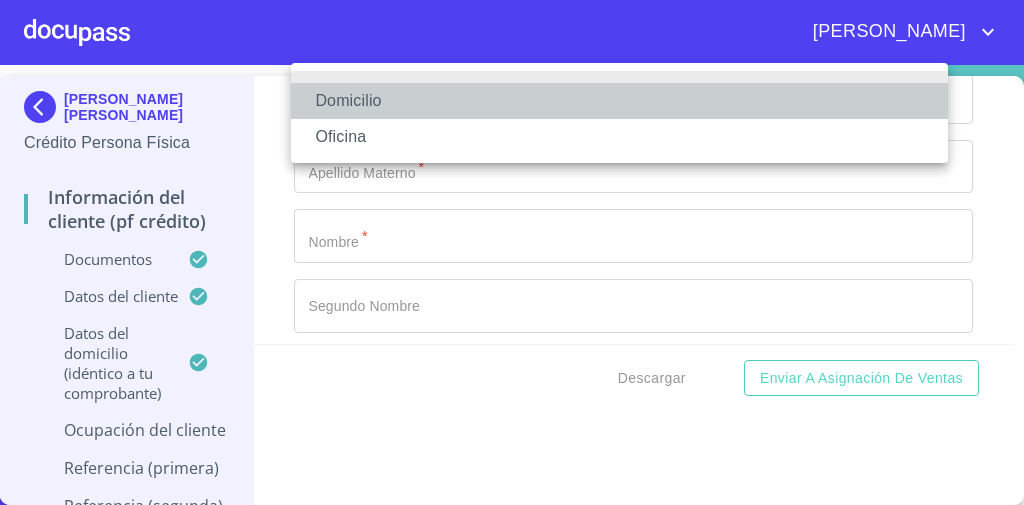 click on "Domicilio" at bounding box center (619, 101) 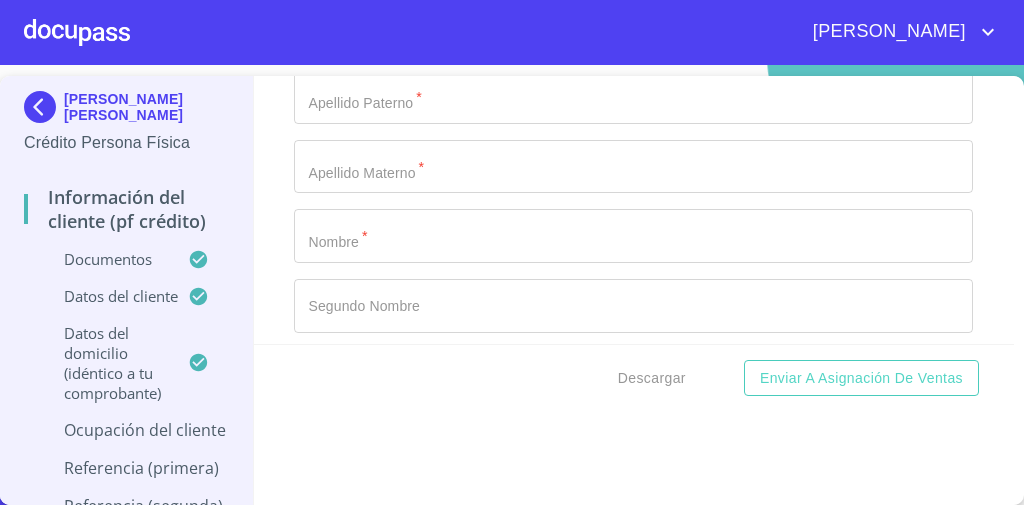 scroll, scrollTop: 9858, scrollLeft: 0, axis: vertical 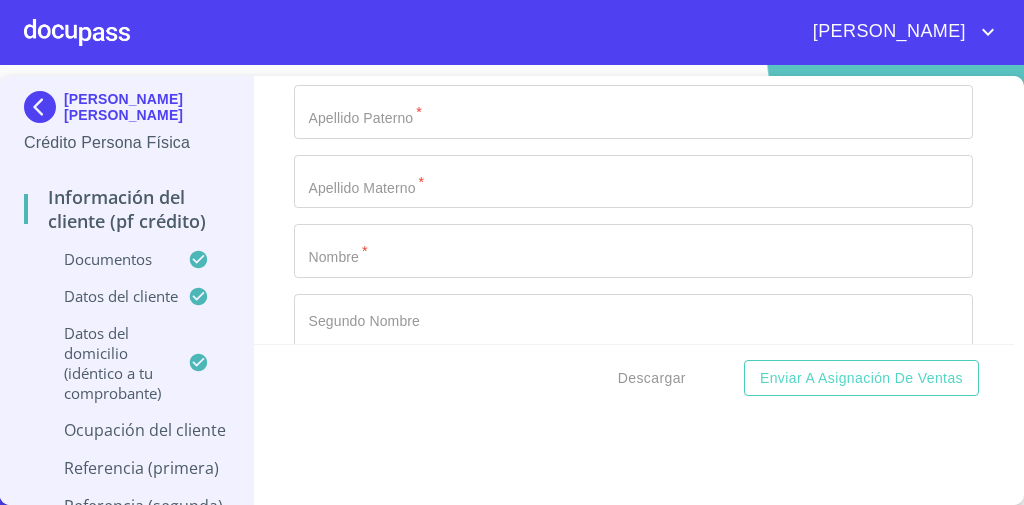 click on "Documento de identificación   *" at bounding box center (683, -606) 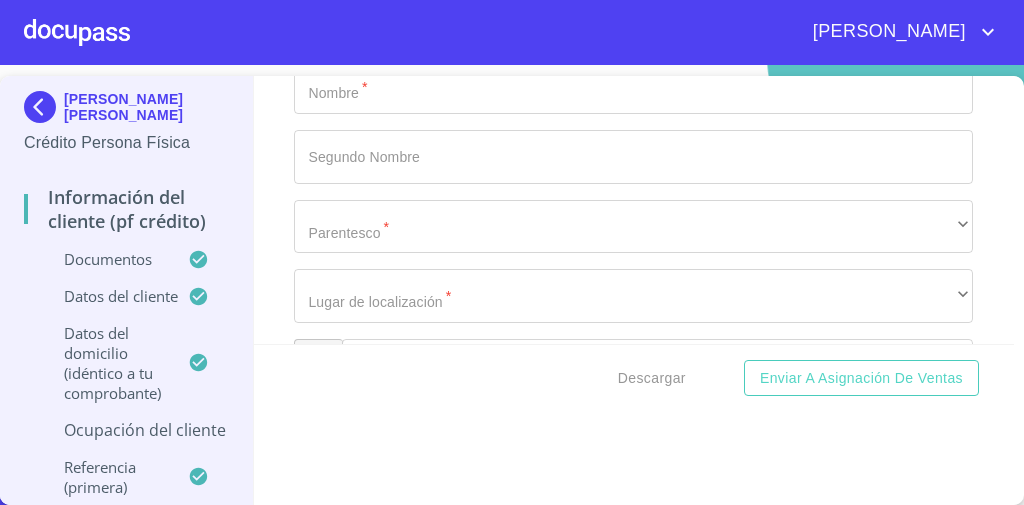 scroll, scrollTop: 10027, scrollLeft: 0, axis: vertical 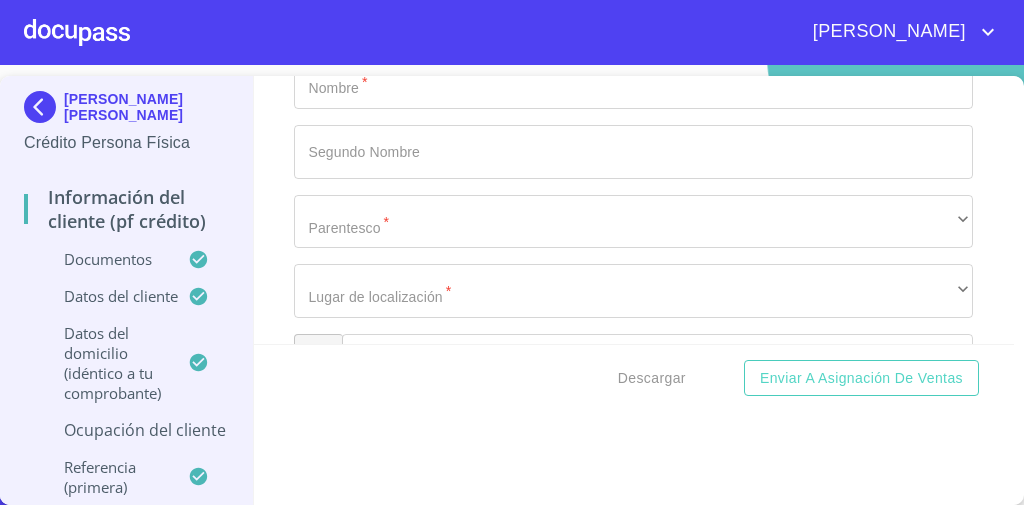 click on "Documento de identificación   *" at bounding box center [633, -625] 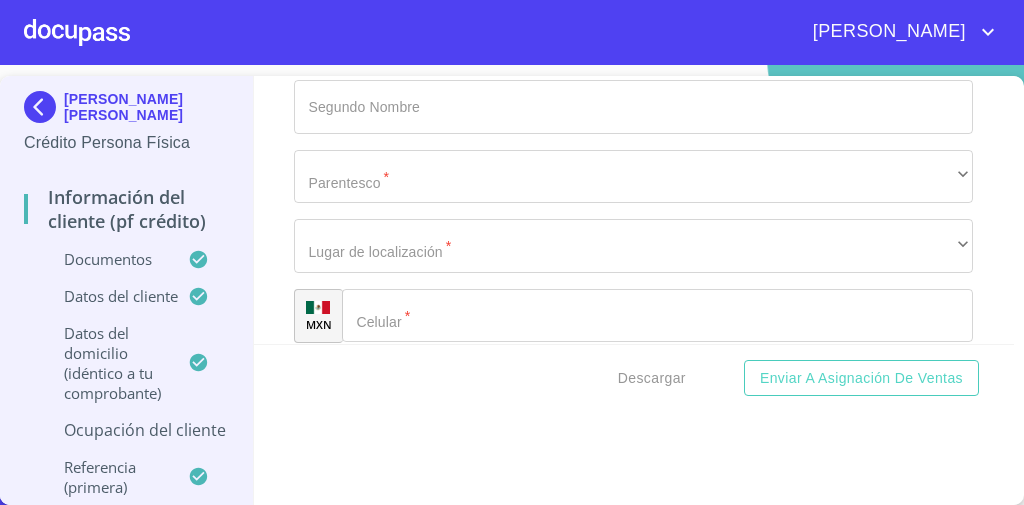scroll, scrollTop: 10249, scrollLeft: 0, axis: vertical 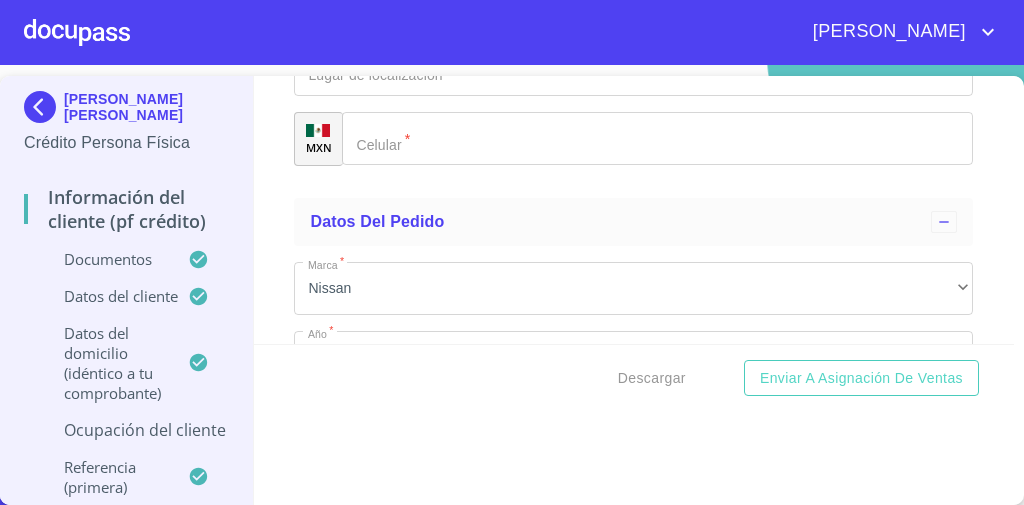 click on "​" at bounding box center (633, -568) 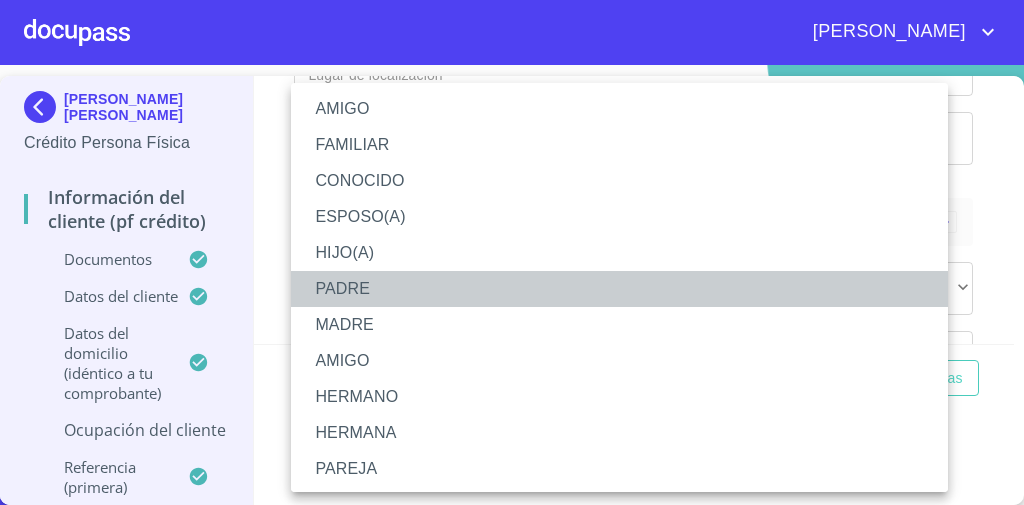 click on "PADRE" at bounding box center (625, 289) 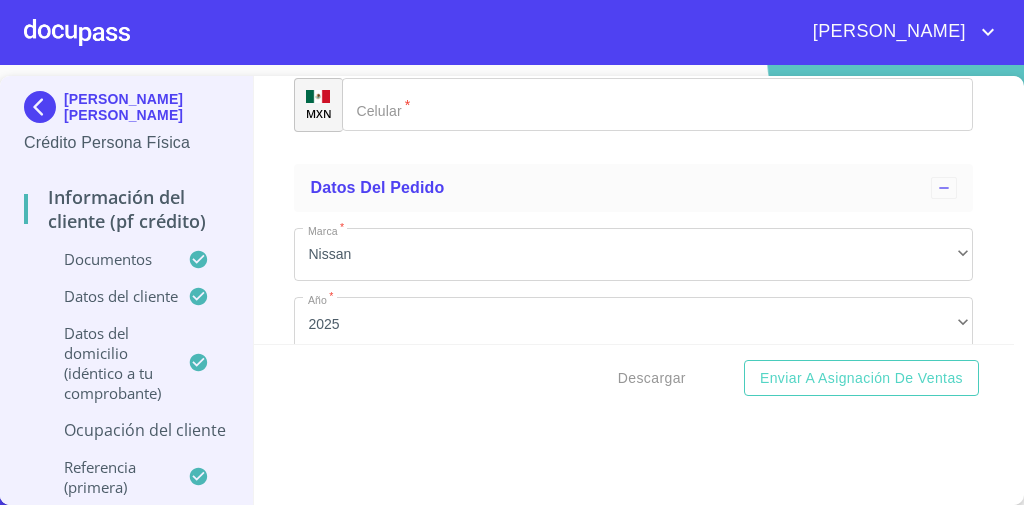 scroll, scrollTop: 10284, scrollLeft: 0, axis: vertical 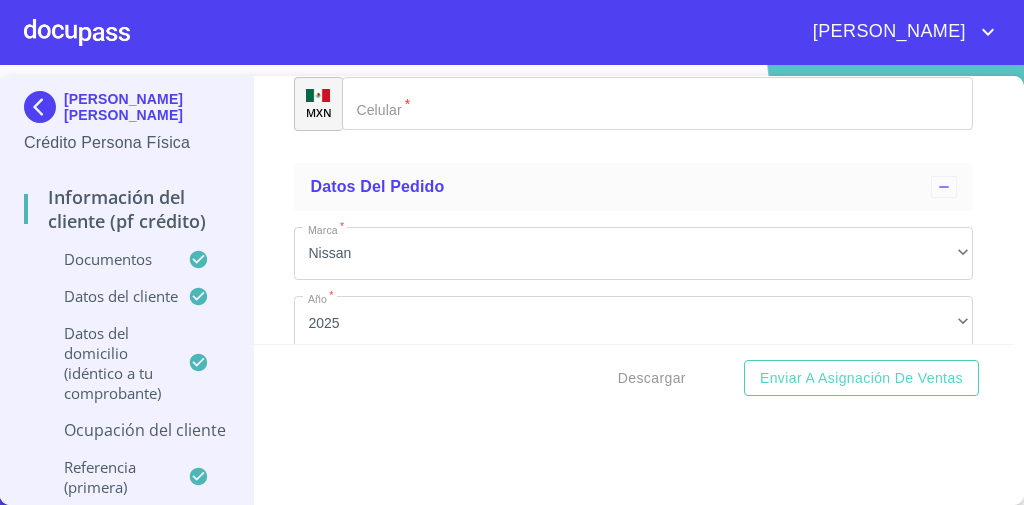 click on "​" at bounding box center (633, -534) 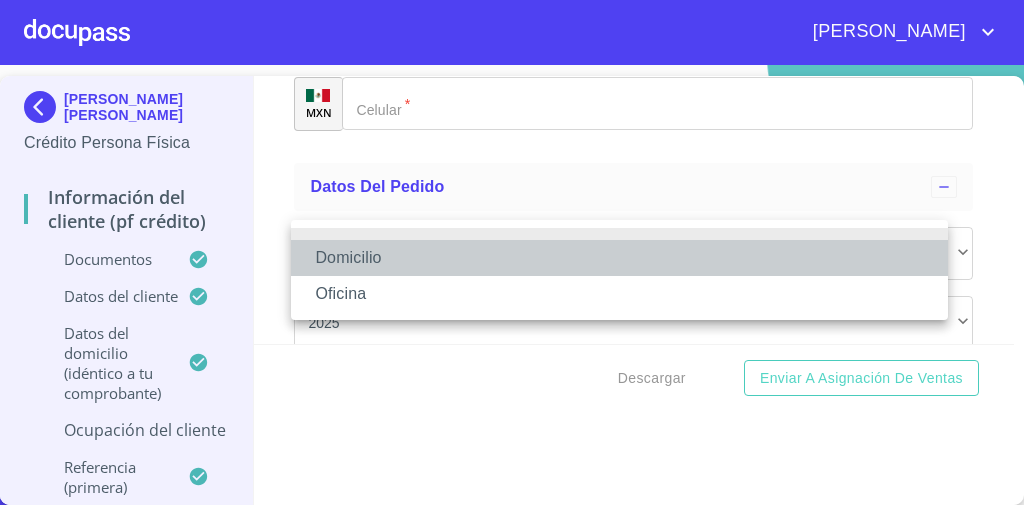 click on "Domicilio" at bounding box center [619, 258] 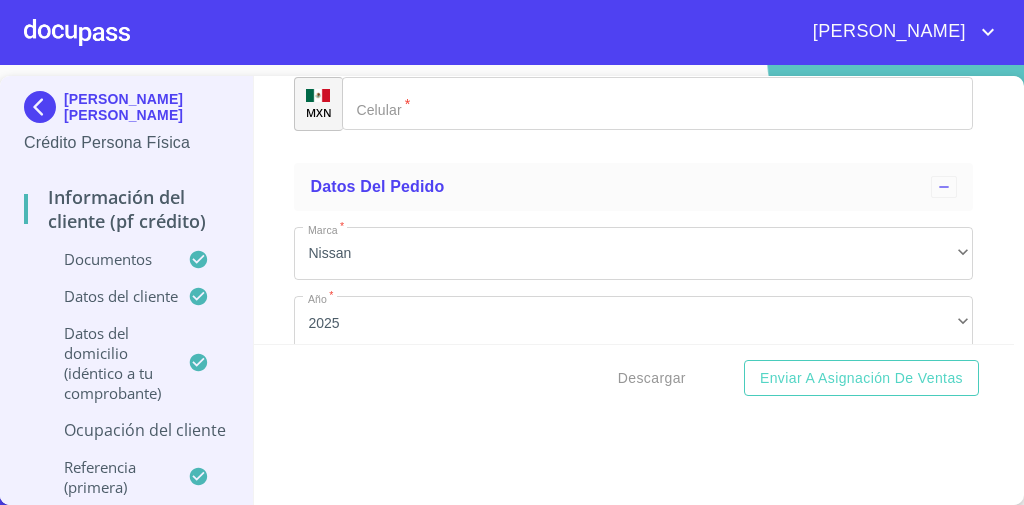 click on "Documento de identificación   *" at bounding box center (683, -464) 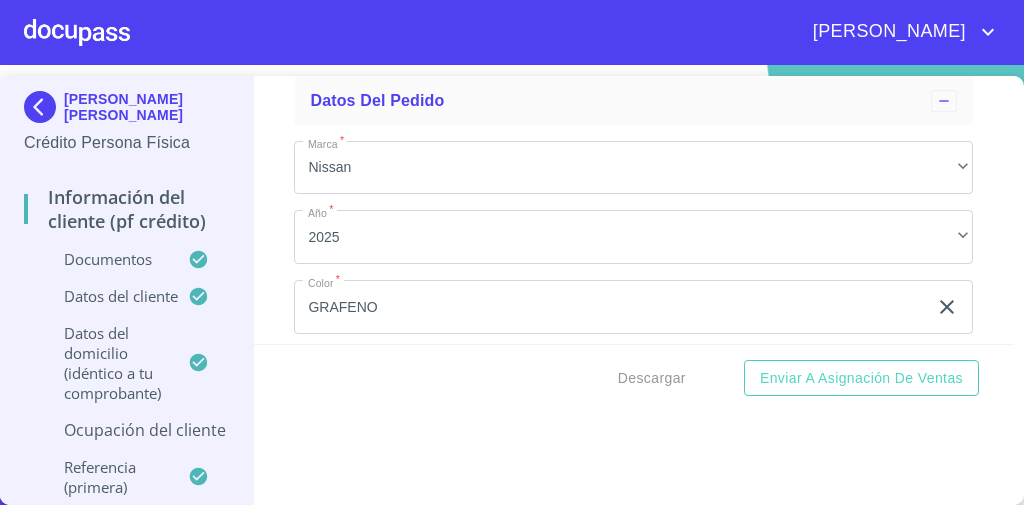scroll, scrollTop: 10370, scrollLeft: 0, axis: vertical 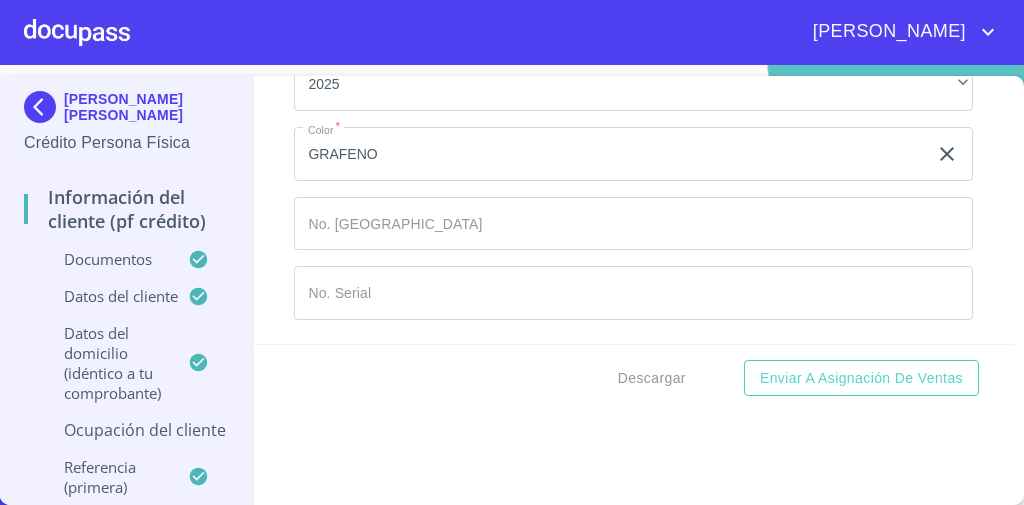 click on "Documento de identificación   *" at bounding box center [633, -553] 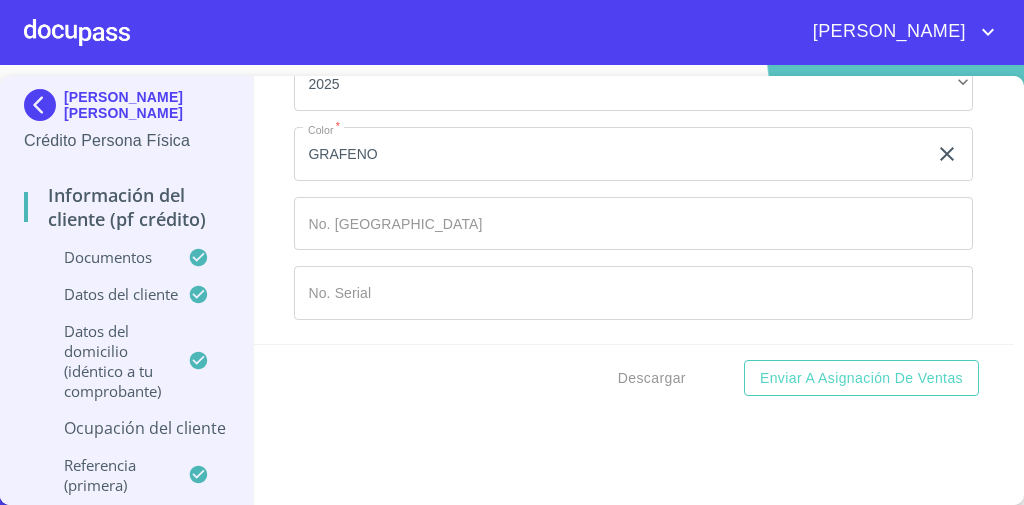scroll, scrollTop: 0, scrollLeft: 0, axis: both 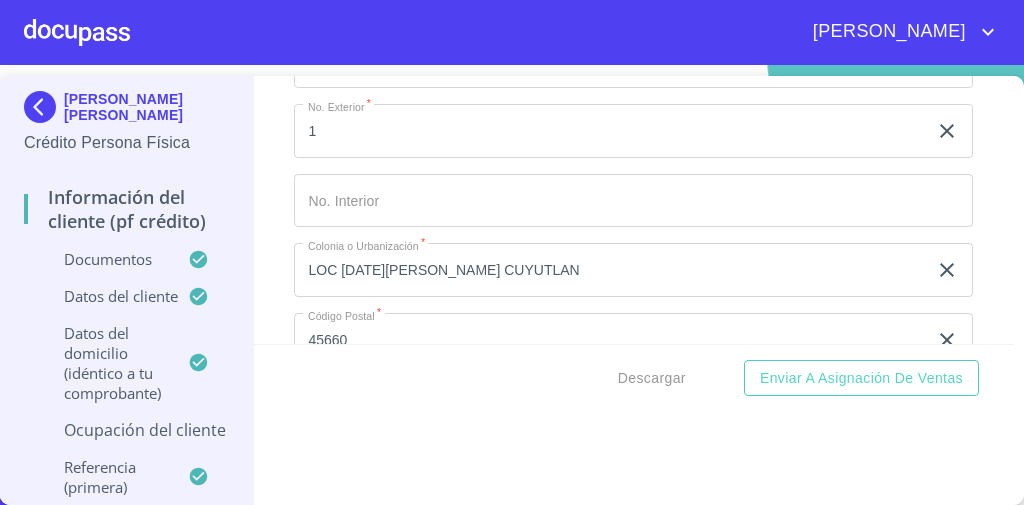 click on "Documento de identificación   *" at bounding box center [633, -566] 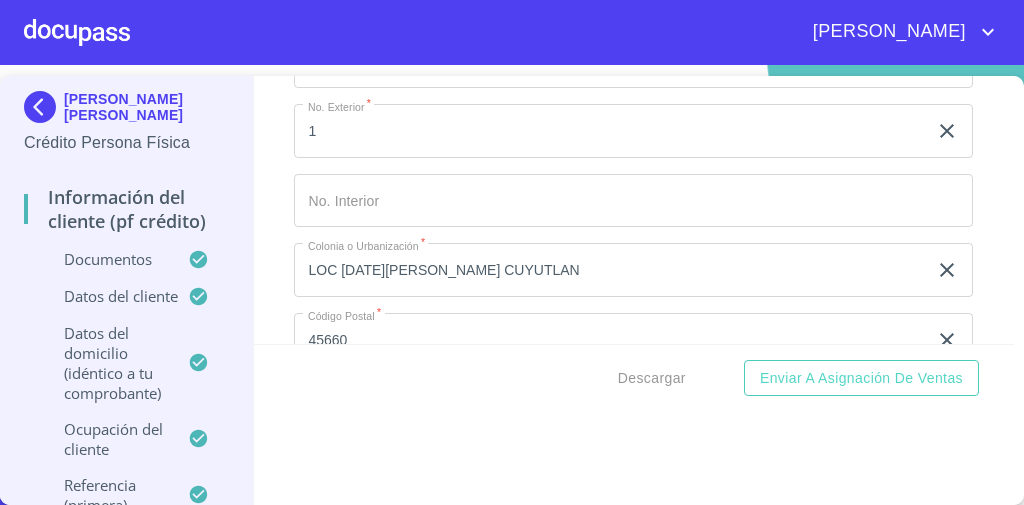 scroll, scrollTop: 10430, scrollLeft: 0, axis: vertical 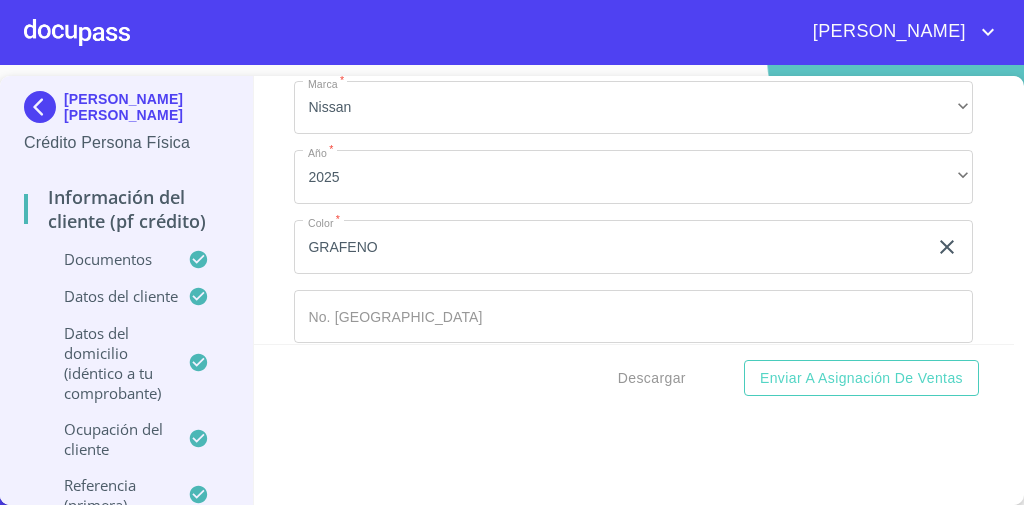type on "YOVANI" 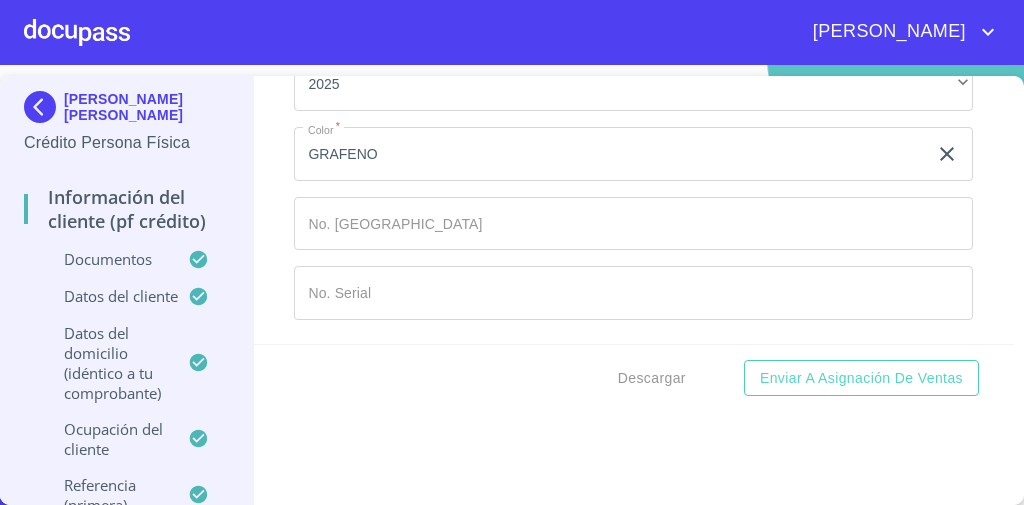 type on "TEODOVICH" 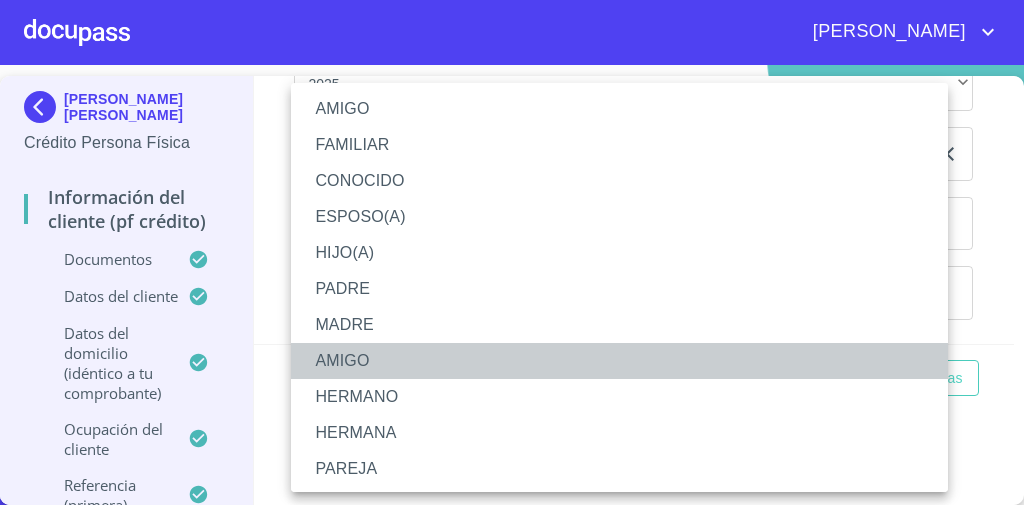 click on "AMIGO" at bounding box center [625, 361] 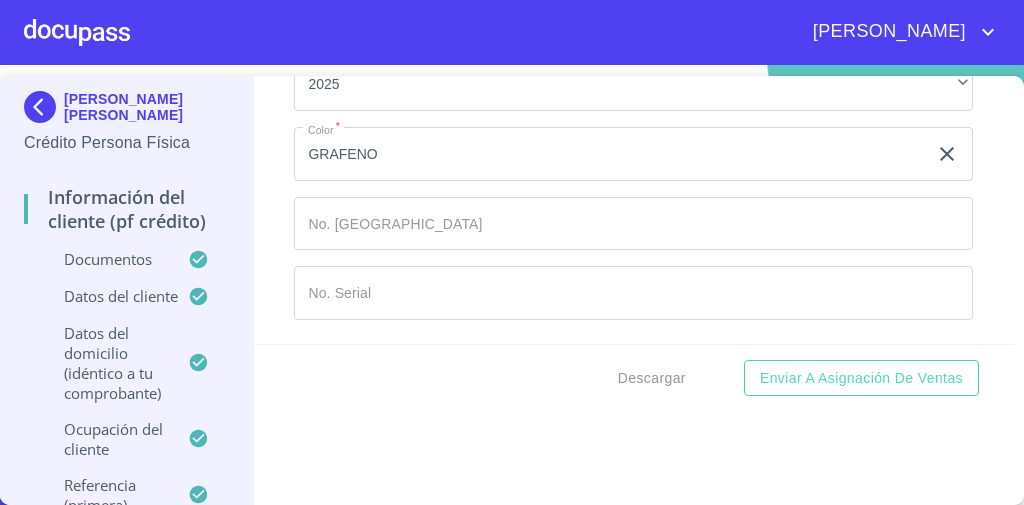 drag, startPoint x: 264, startPoint y: 250, endPoint x: 374, endPoint y: 280, distance: 114.01754 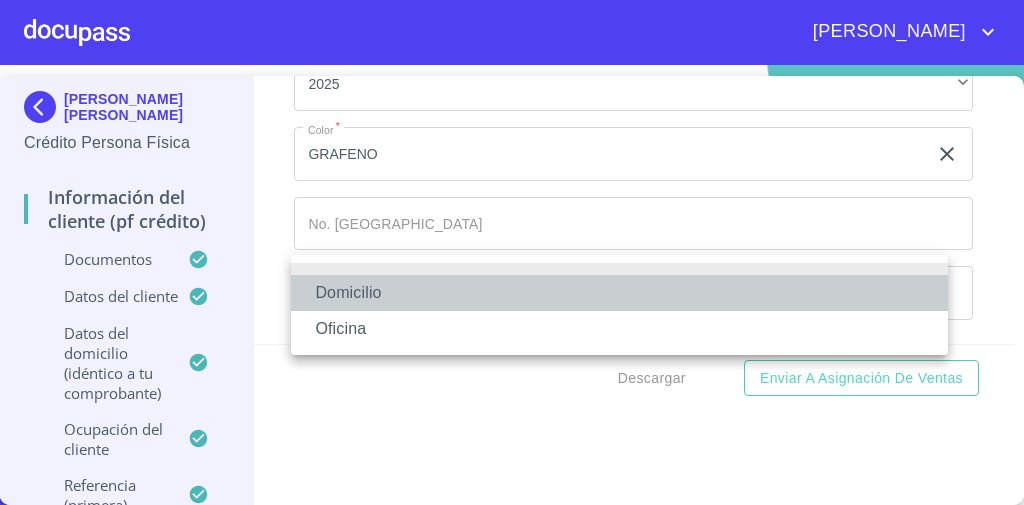 click on "Domicilio" at bounding box center [619, 293] 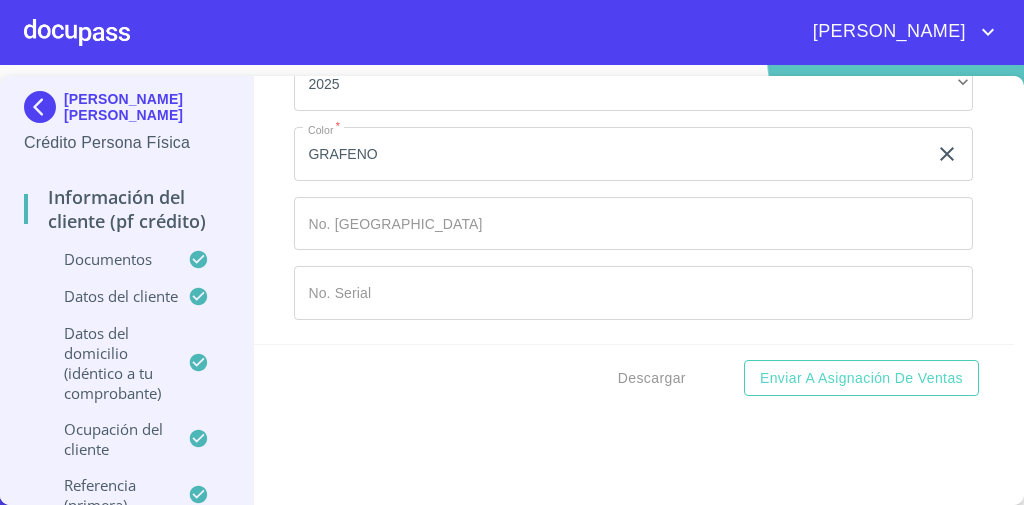 click on "Información del cliente (PF crédito)   Documentos Documento de identificación   * INE ​ Identificación Oficial * Identificación Oficial Identificación Oficial Identificación Oficial Comprobante de Domicilio * Comprobante de Domicilio Comprobante de Domicilio Comprobante de [PERSON_NAME] de ingresos   * Independiente/Dueño de negocio/Persona Moral ​ Comprobante de Ingresos mes 1 * Comprobante de Ingresos mes 1 Comprobante de Ingresos mes 1 Comprobante de Ingresos mes 2 * Comprobante de Ingresos mes 2 Comprobante de Ingresos mes 2 Comprobante de Ingresos mes 3 * Comprobante de Ingresos mes 3 Comprobante de Ingresos mes 3 CURP * CURP [PERSON_NAME] de situación fiscal [PERSON_NAME] de situación fiscal [PERSON_NAME] de situación fiscal Datos del cliente Apellido [PERSON_NAME]   * [PERSON_NAME] ​ Apellido Materno   * [PERSON_NAME] ​ Primer nombre   * [PERSON_NAME] ​ [PERSON_NAME] Nombre [PERSON_NAME] ​ Fecha de nacimiento * 17 de nov. de [DEMOGRAPHIC_DATA] ​ Nacionalidad   * Mexicana ​ País de nacimiento   * MEXICO ​ *" at bounding box center [634, 210] 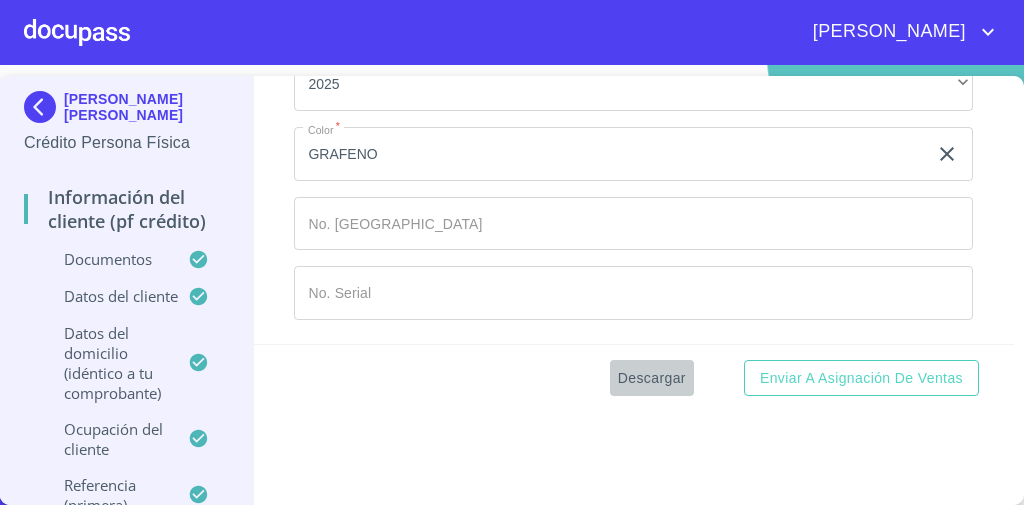 click on "Descargar" at bounding box center [652, 378] 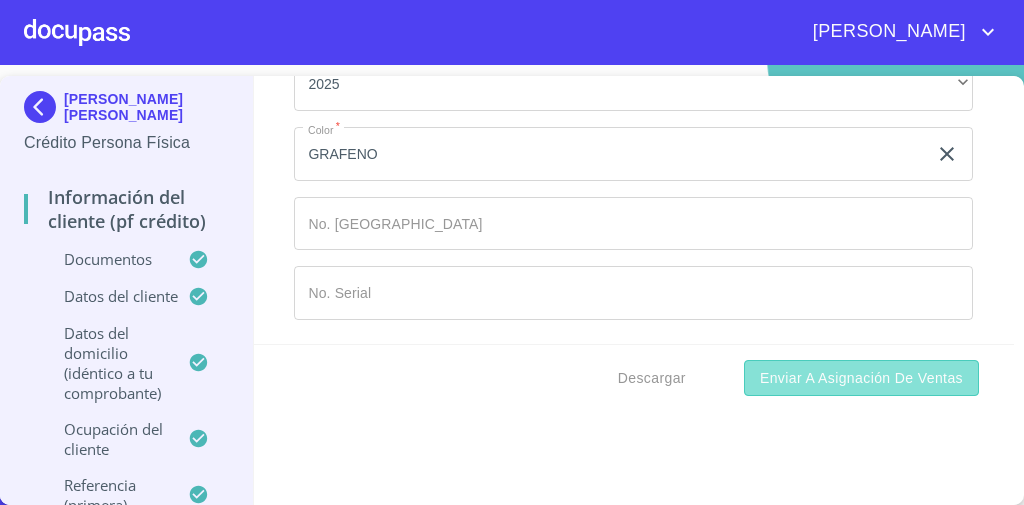 click on "Enviar a Asignación de Ventas" at bounding box center [861, 378] 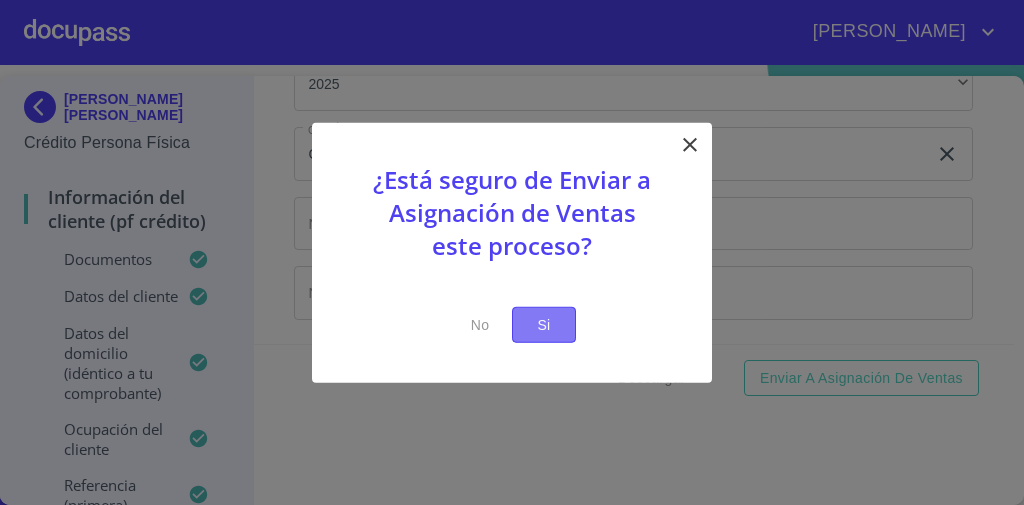 click on "Si" at bounding box center [544, 324] 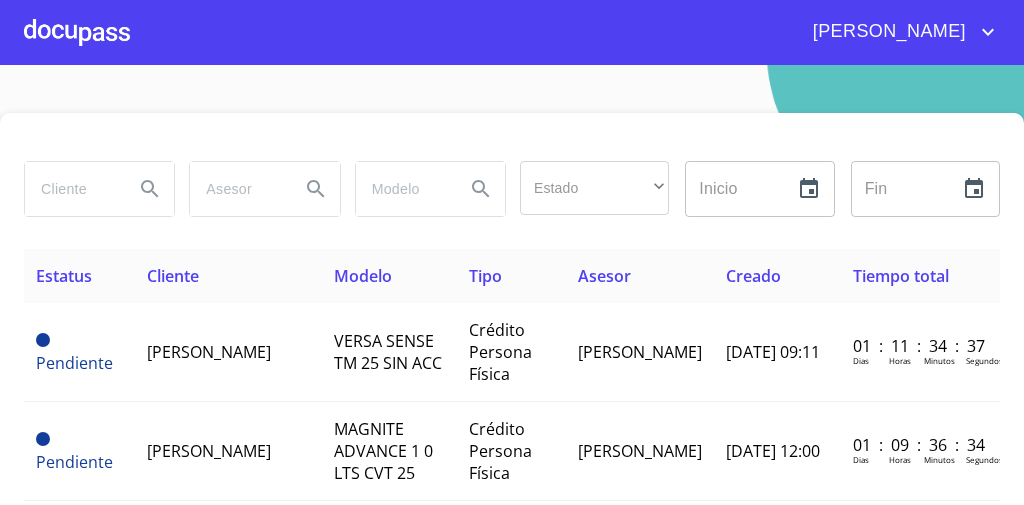 click at bounding box center [77, 32] 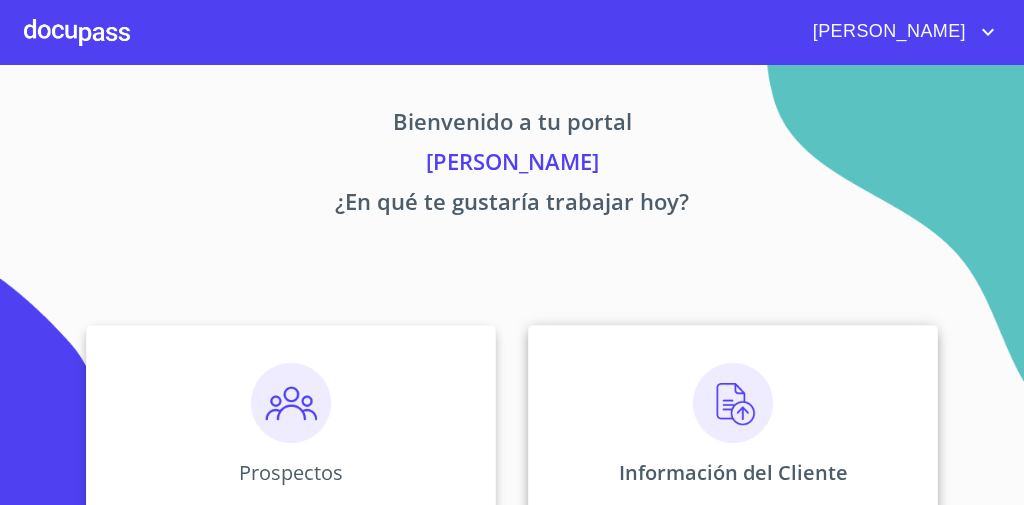 click on "Información del Cliente" at bounding box center [733, 425] 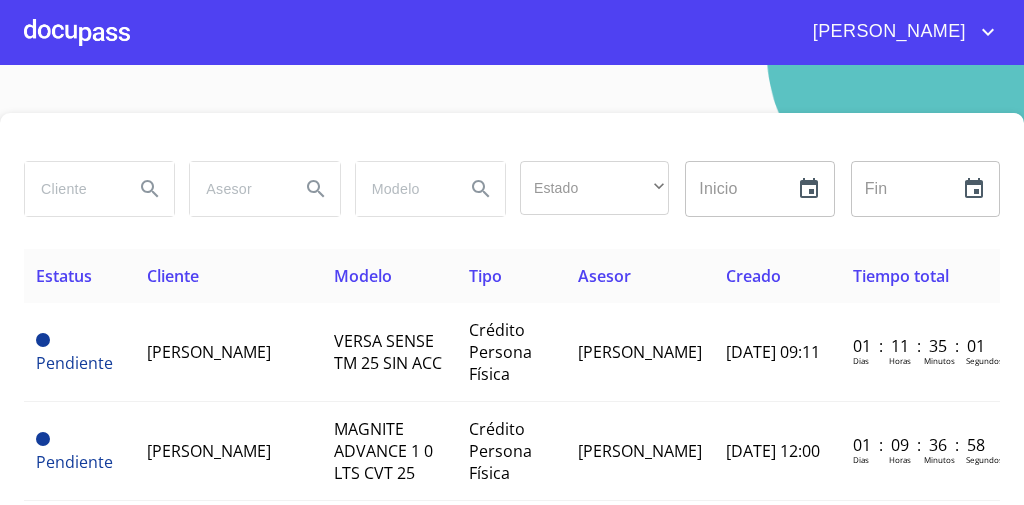 click at bounding box center [71, 189] 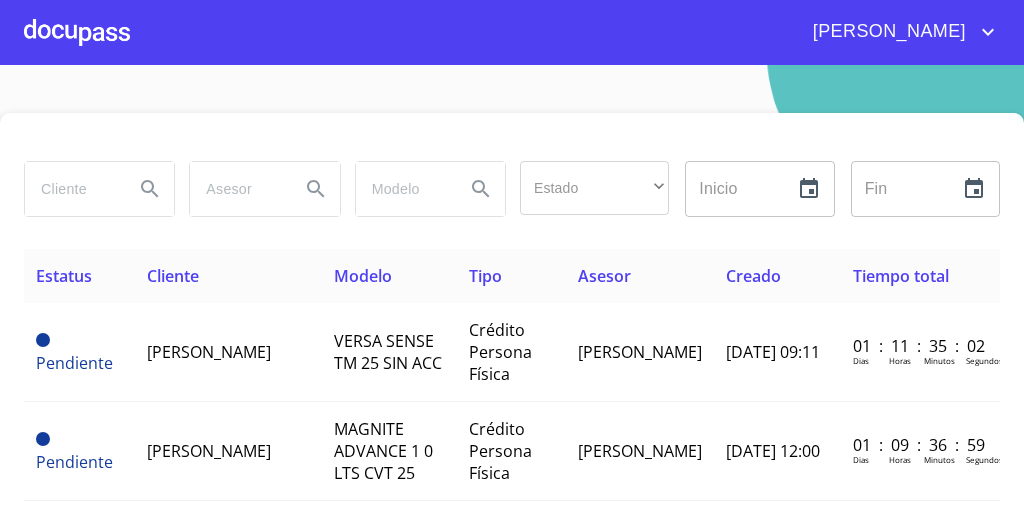 click at bounding box center [71, 189] 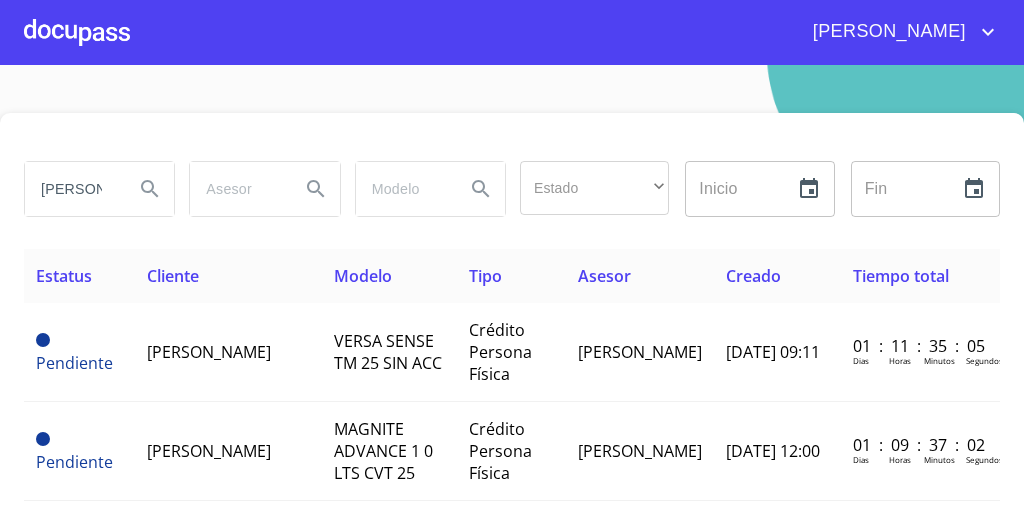 type on "[PERSON_NAME]" 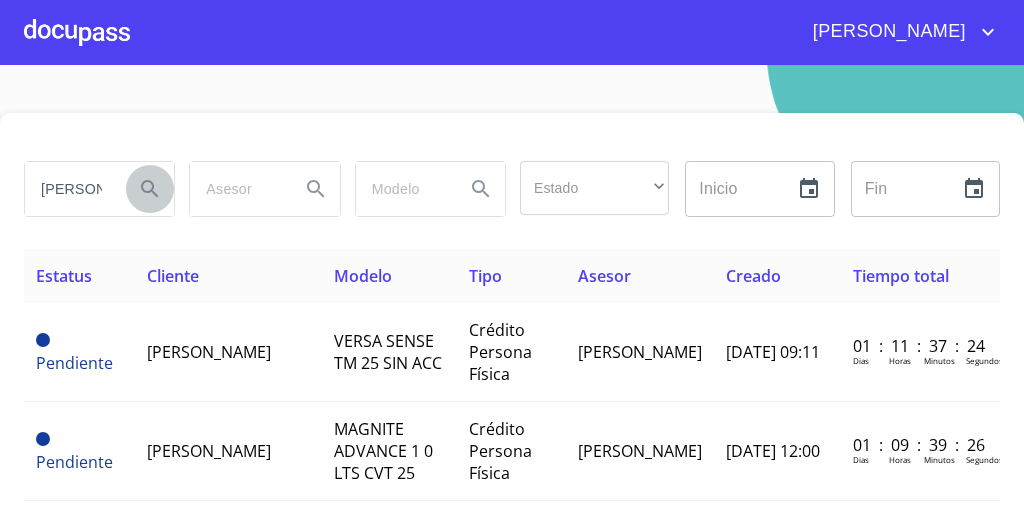 click 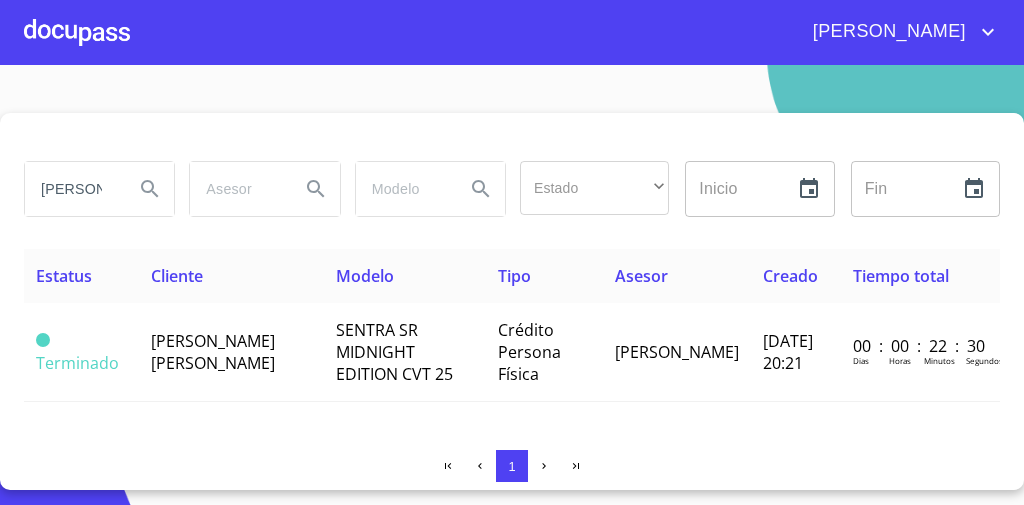 click on "[PERSON_NAME]  [PERSON_NAME]" at bounding box center [231, 352] 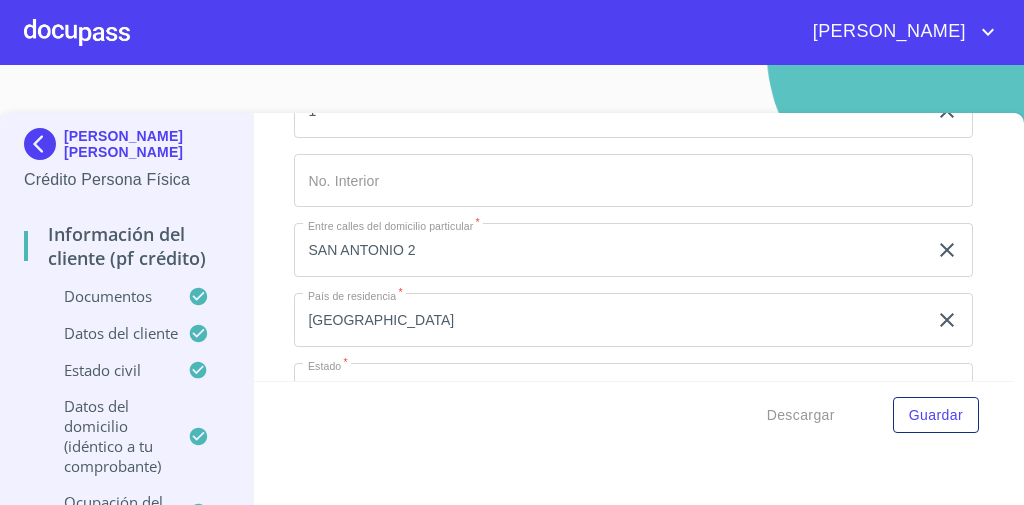 scroll, scrollTop: 4828, scrollLeft: 0, axis: vertical 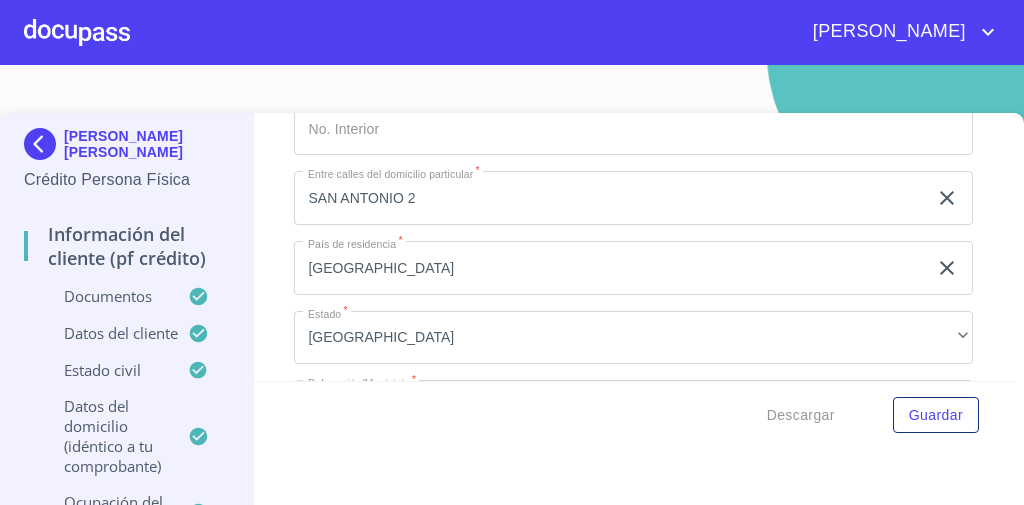 click on "YOTE011117J30" at bounding box center (610, -1146) 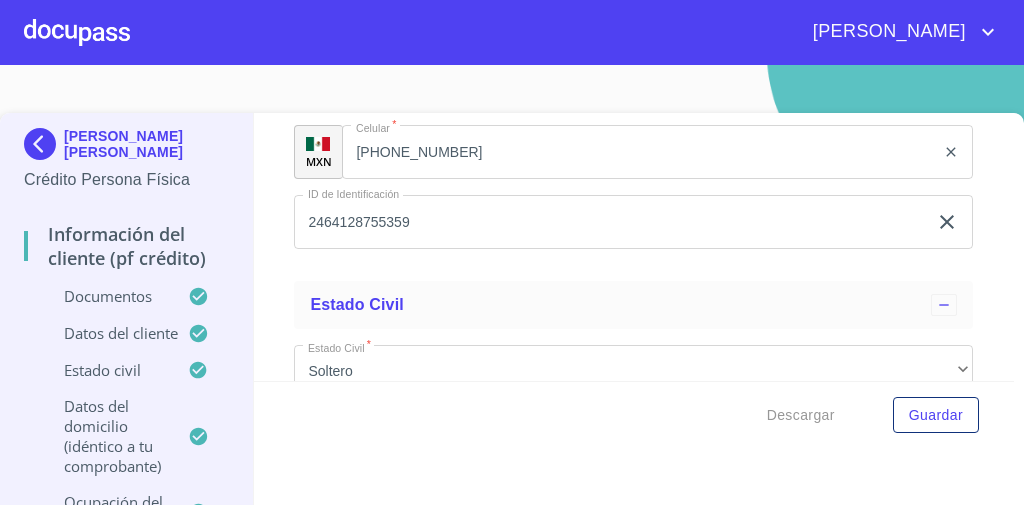 scroll, scrollTop: 5358, scrollLeft: 0, axis: vertical 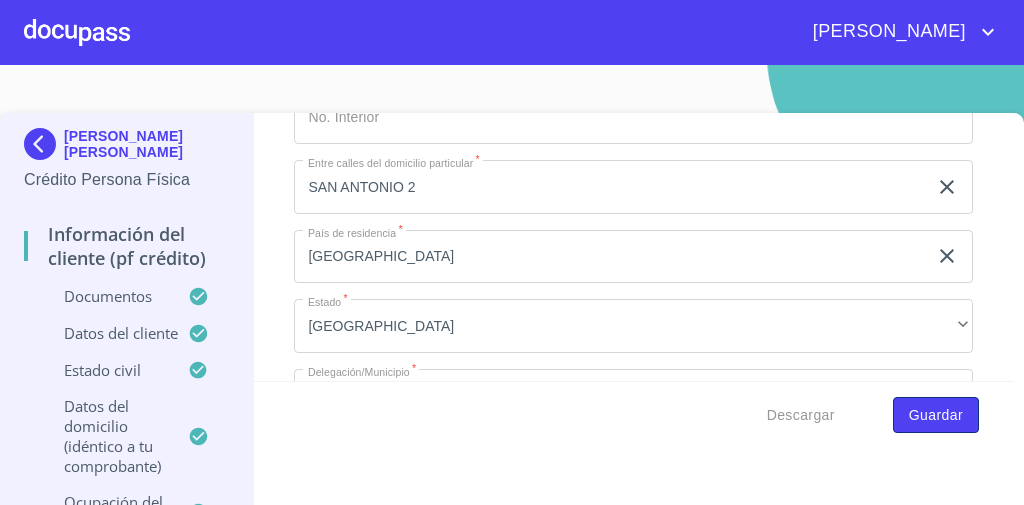 click on "Guardar" at bounding box center (936, 415) 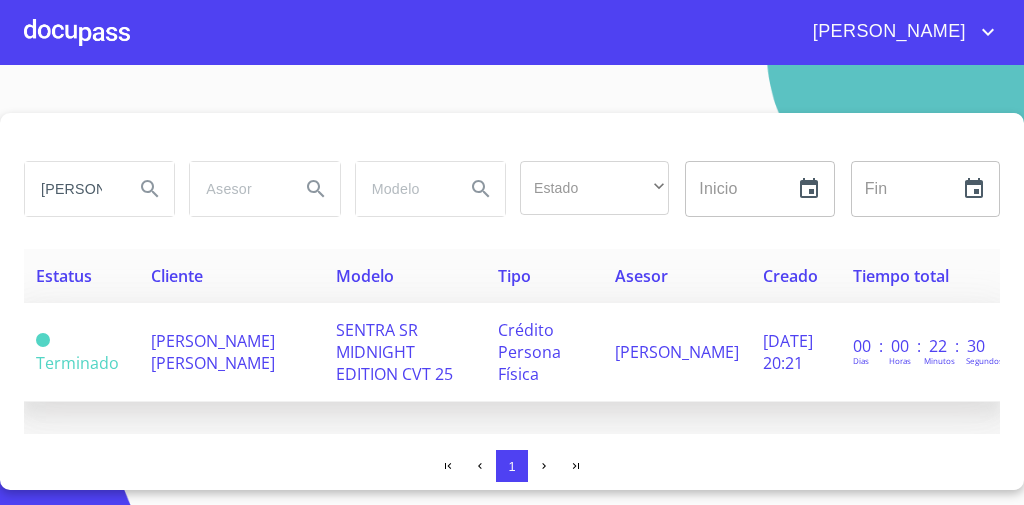click on "SENTRA SR MIDNIGHT EDITION CVT 25" at bounding box center (405, 352) 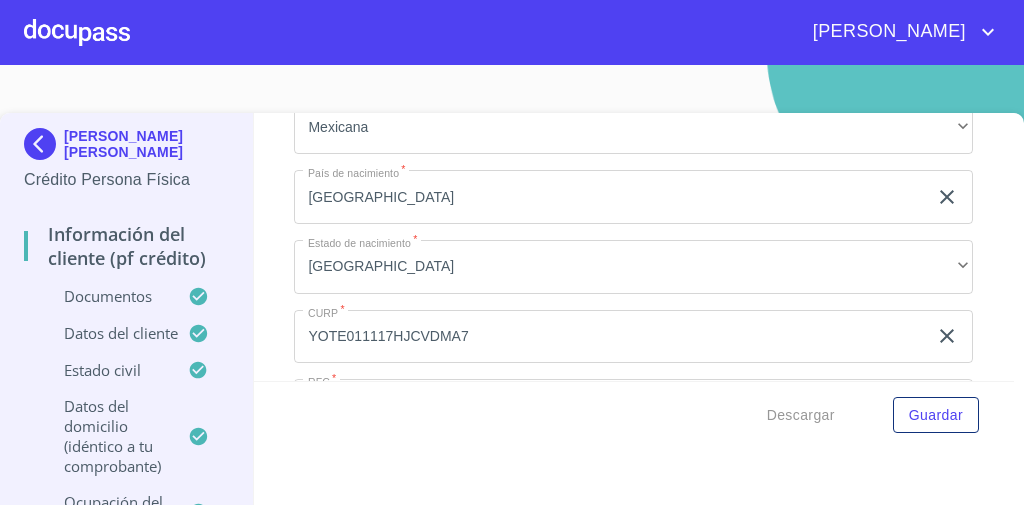 scroll, scrollTop: 2865, scrollLeft: 0, axis: vertical 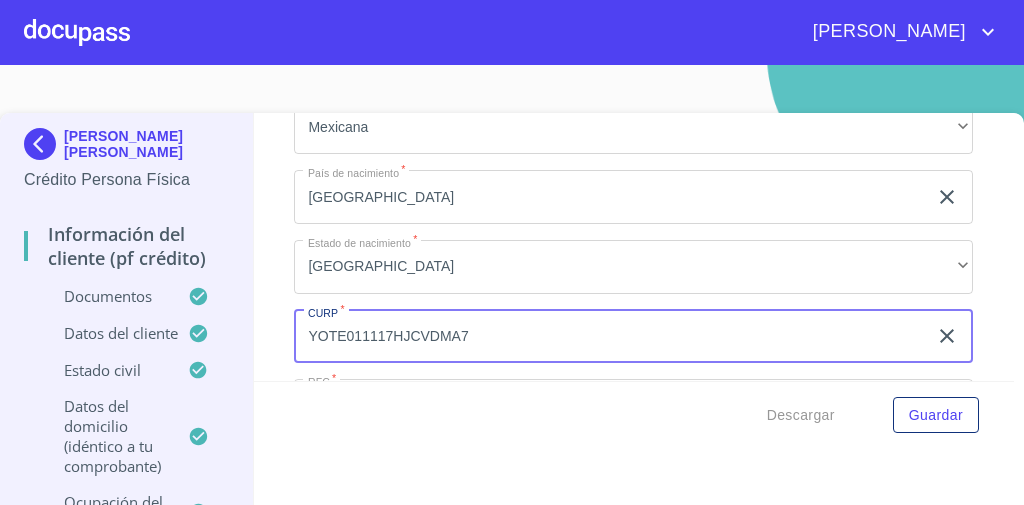 click on "YOTE011117HJCVDMA7" at bounding box center (610, 337) 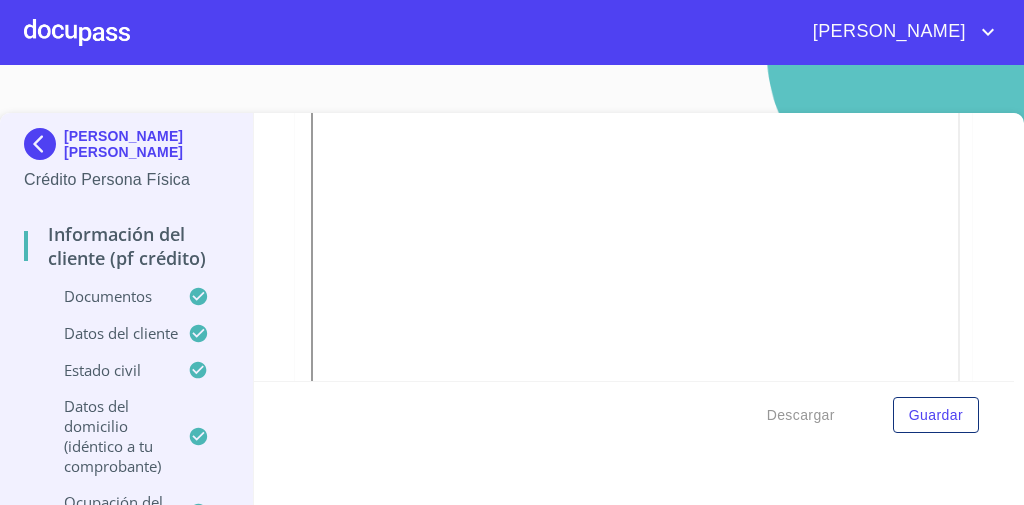 scroll, scrollTop: 6366, scrollLeft: 0, axis: vertical 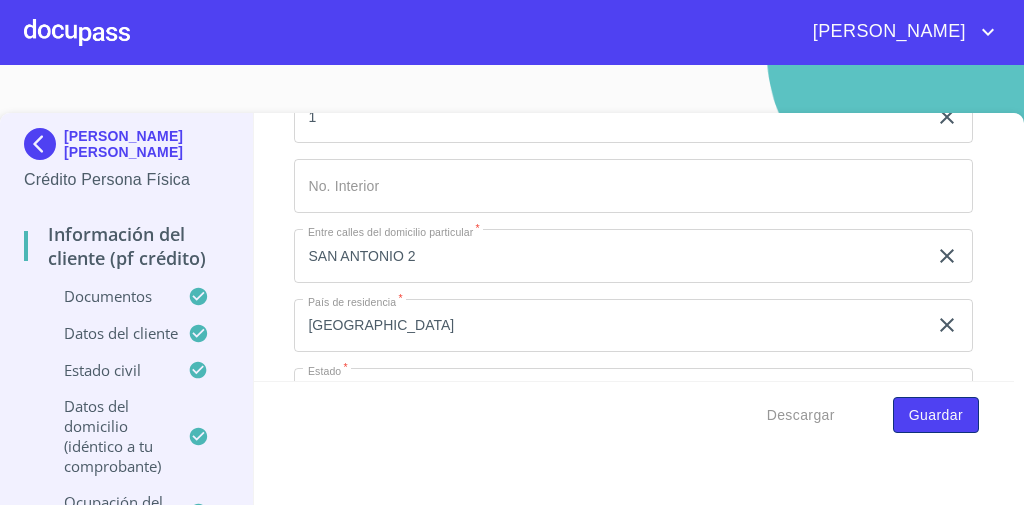 click on "Guardar" at bounding box center (936, 415) 